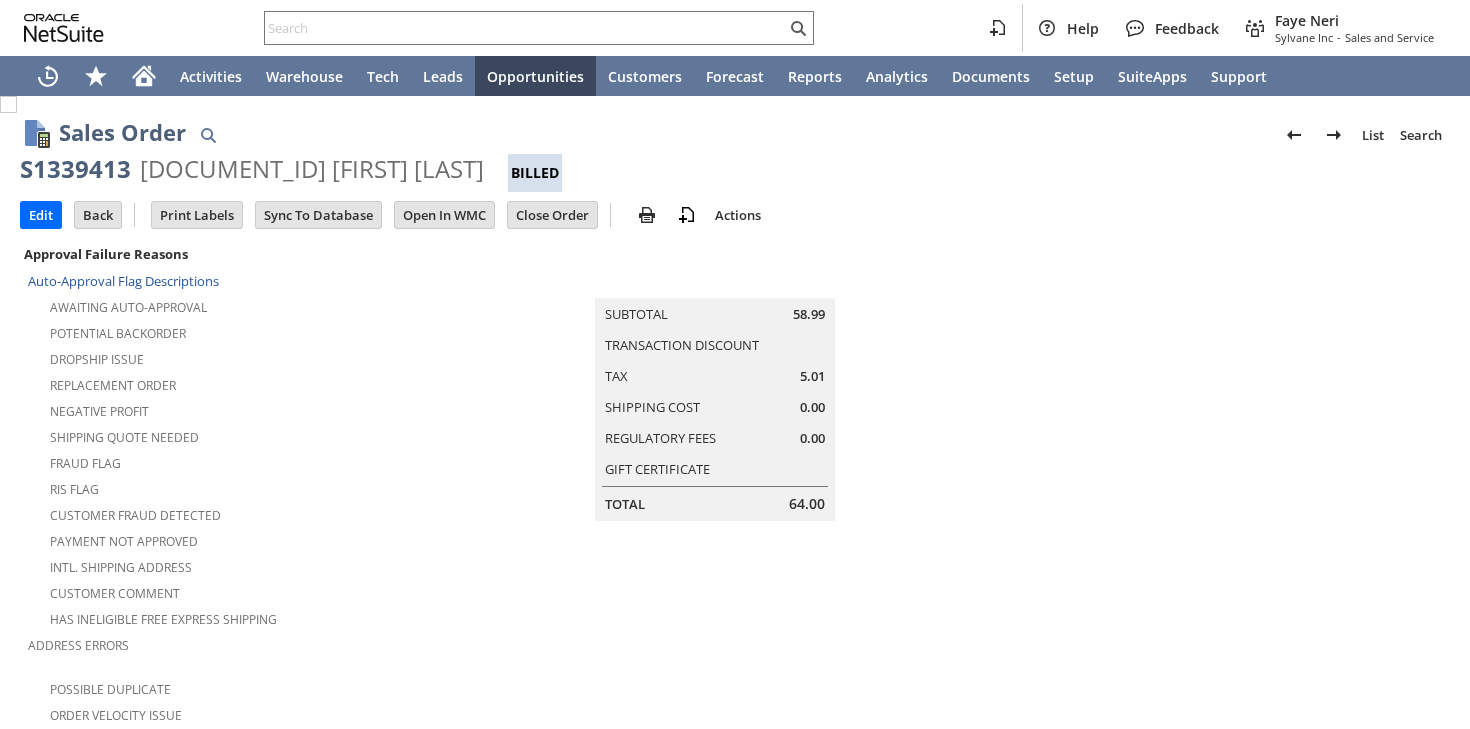 scroll, scrollTop: 0, scrollLeft: 0, axis: both 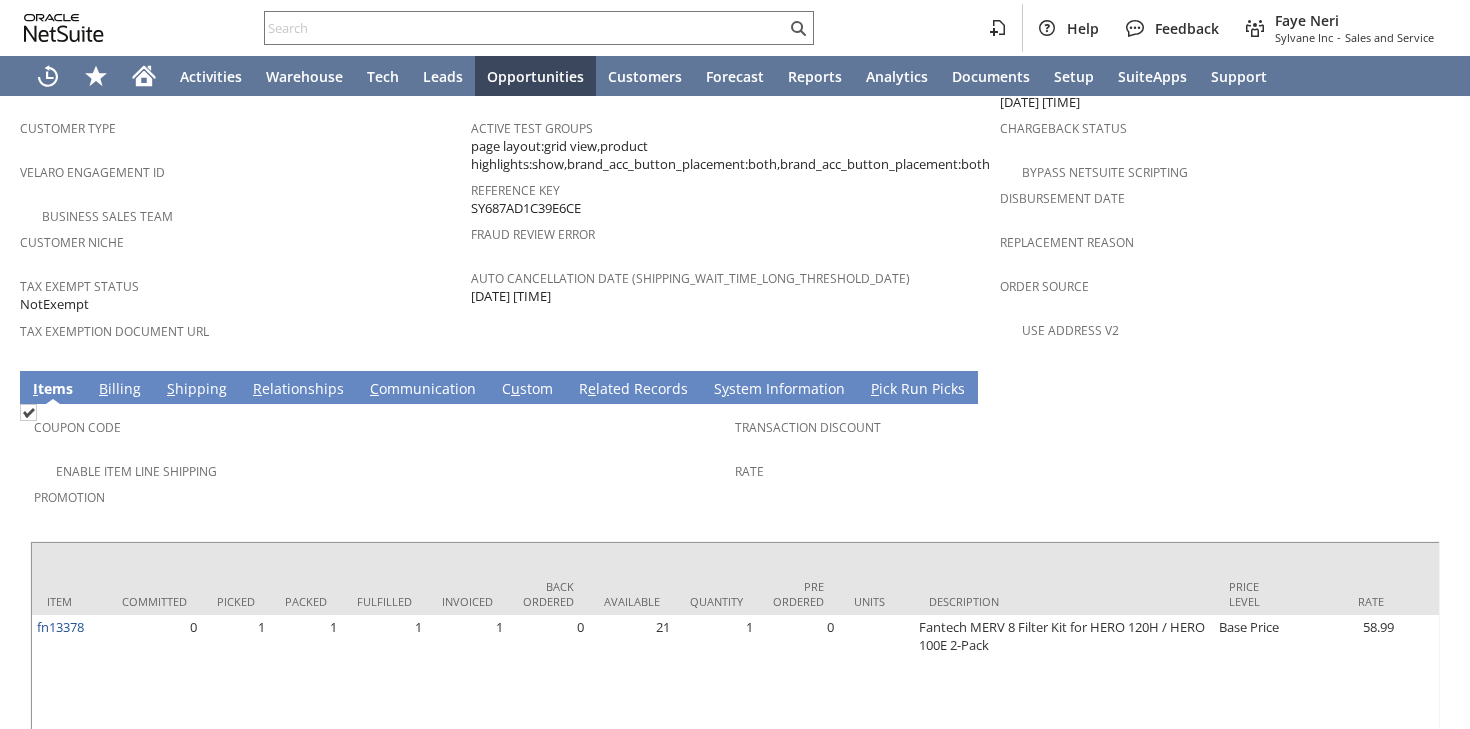 click on "S hipping" at bounding box center [197, 390] 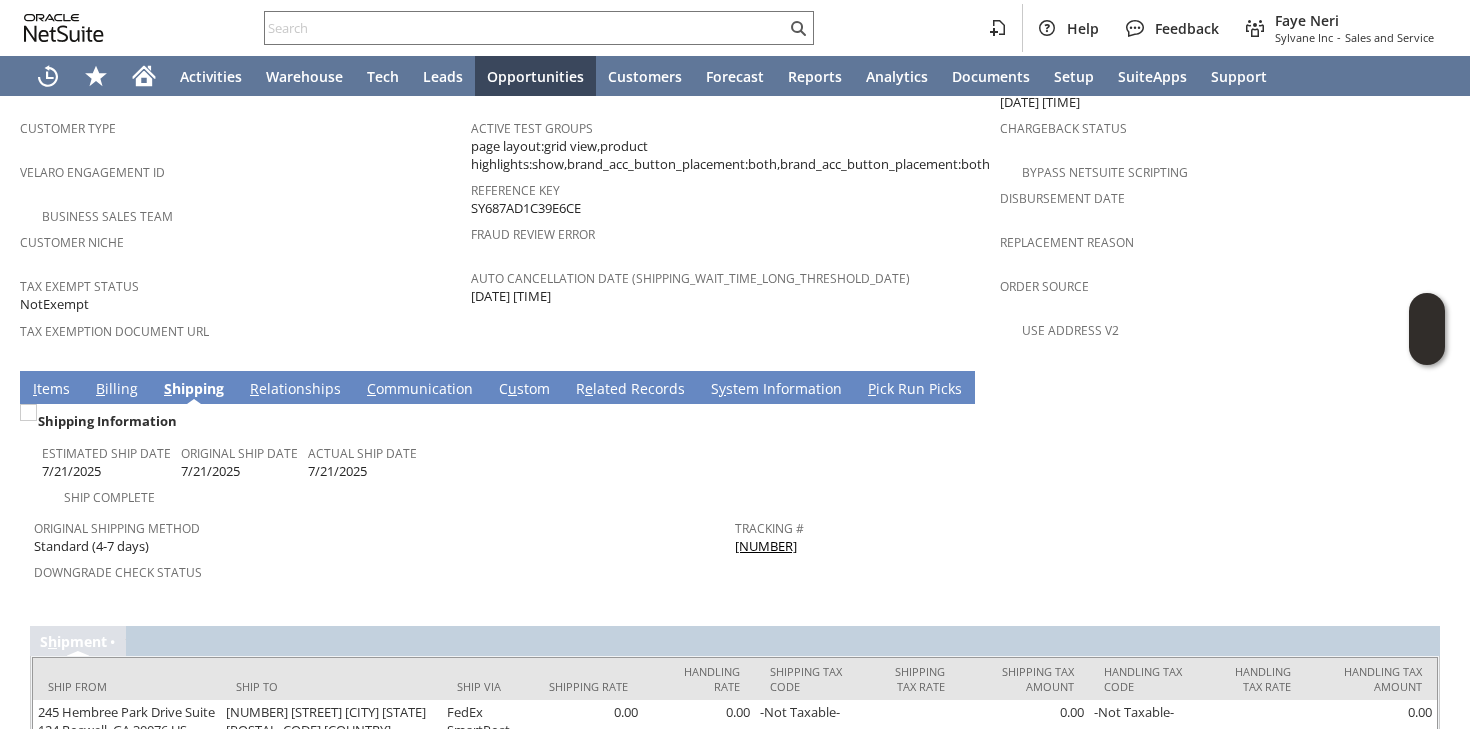 click on "391235723209" at bounding box center (766, 546) 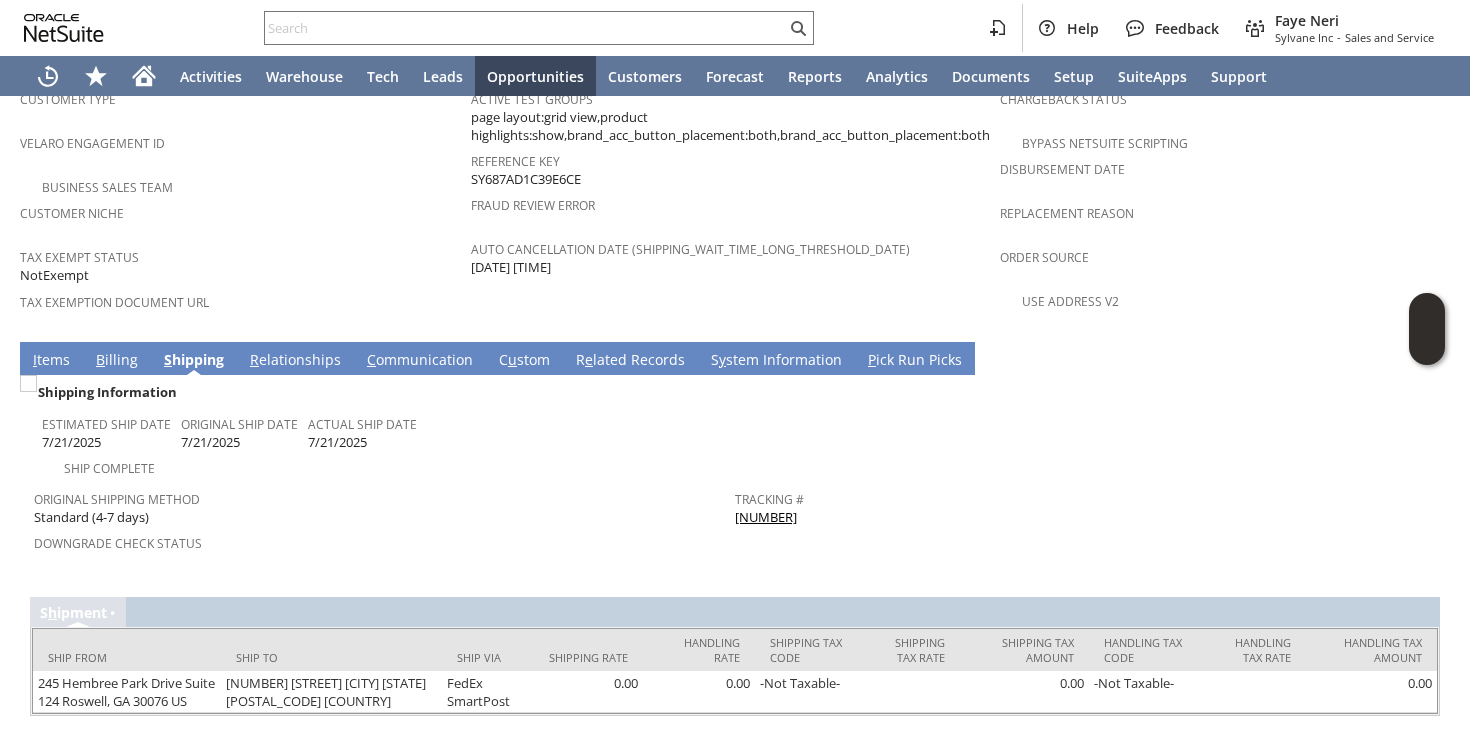 click on "Downgrade Check Status" at bounding box center [379, 540] 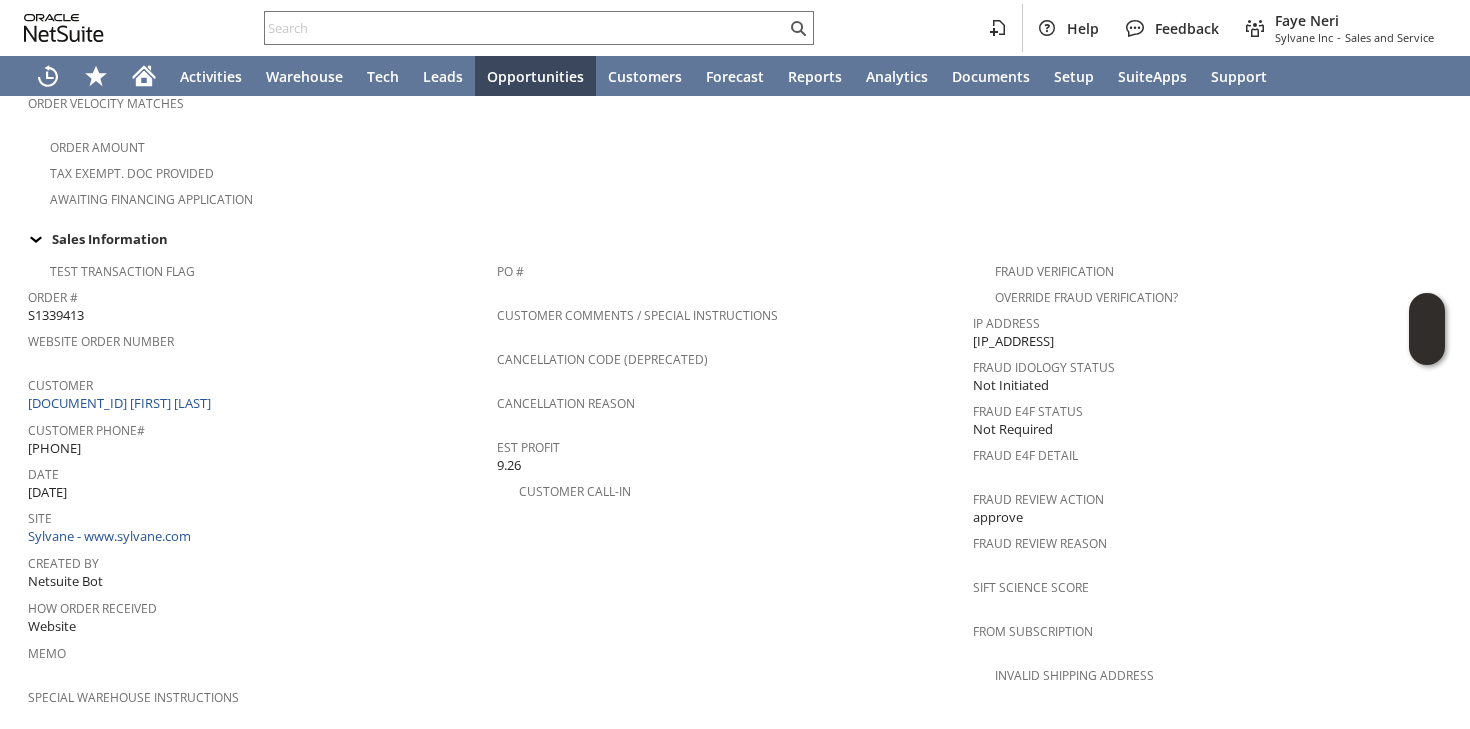 scroll, scrollTop: 809, scrollLeft: 0, axis: vertical 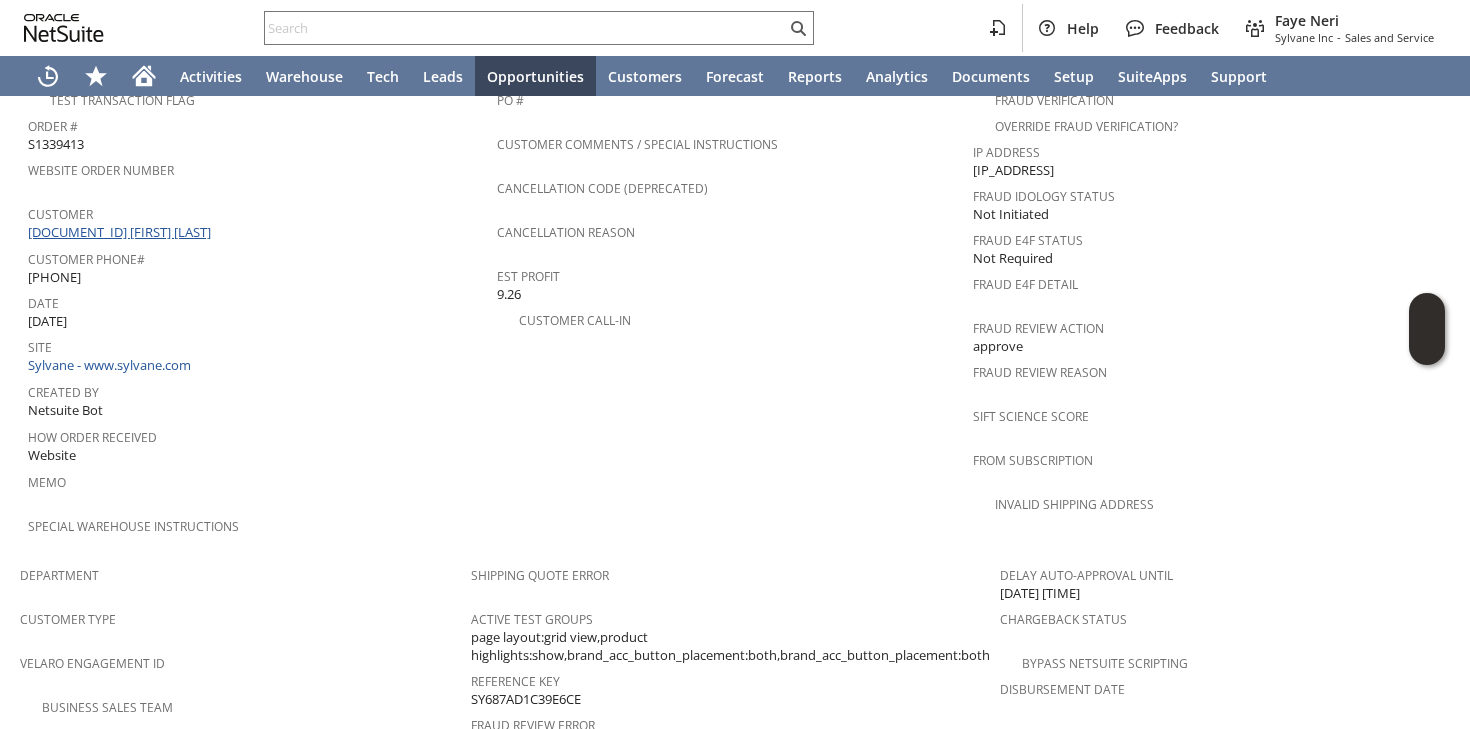 click on "[LICENSE] [FIRST] [LAST]" at bounding box center (122, 232) 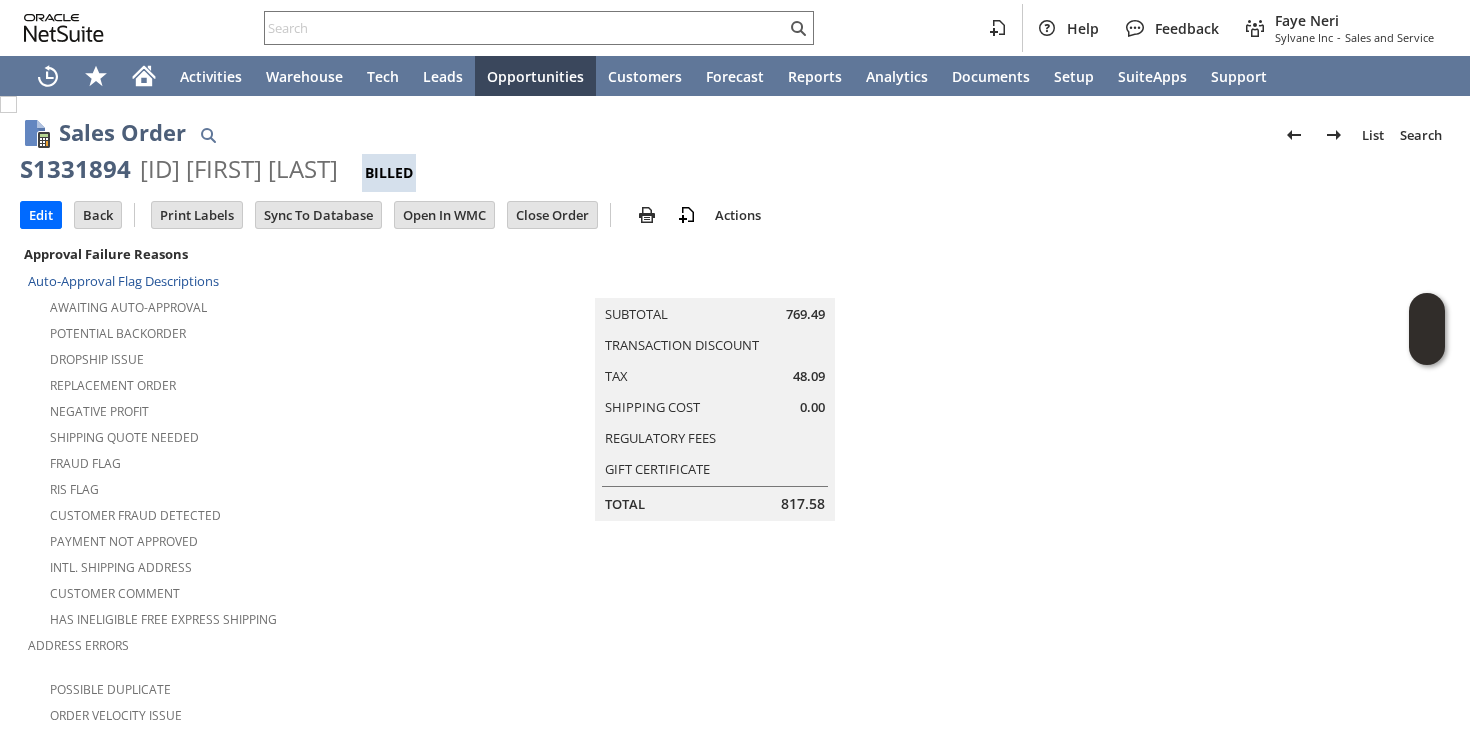 scroll, scrollTop: 0, scrollLeft: 0, axis: both 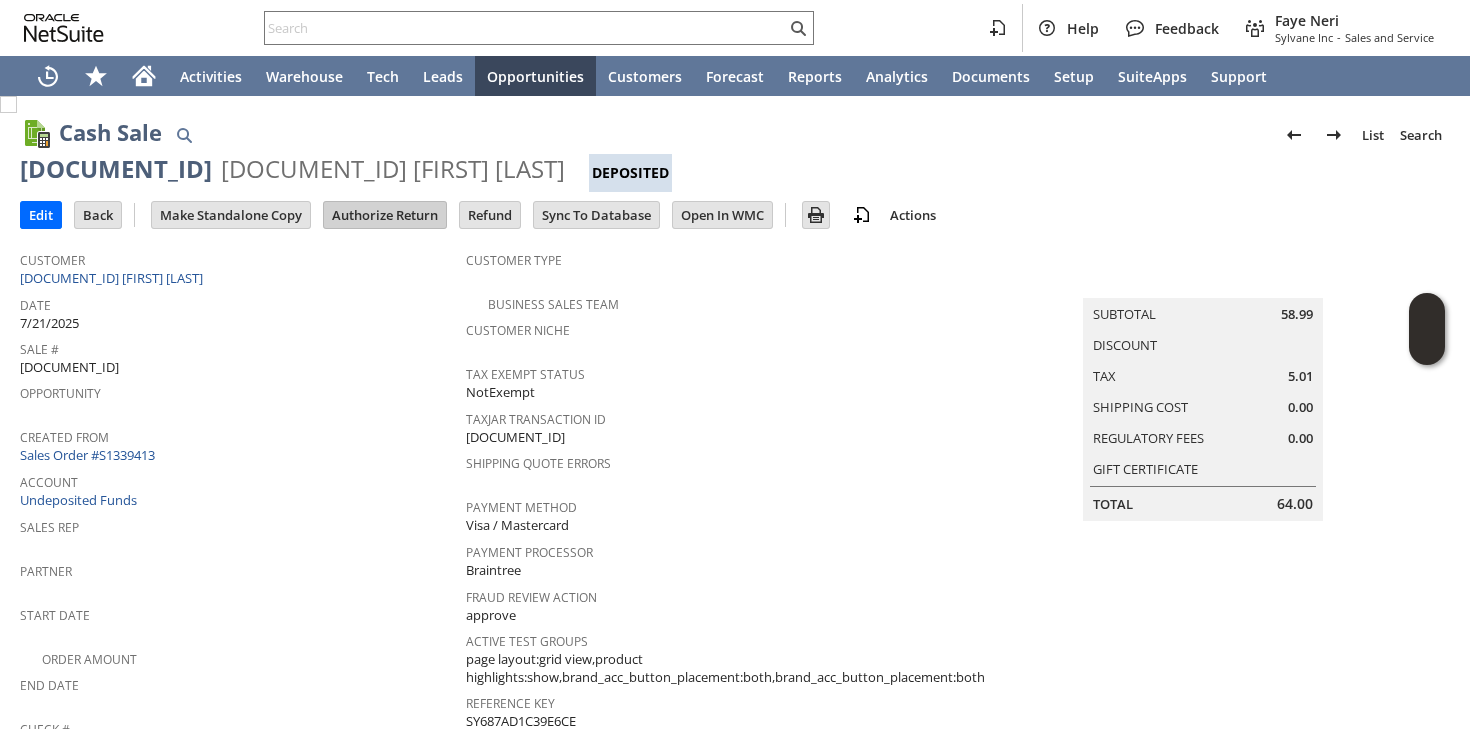 click on "Authorize Return" at bounding box center [385, 215] 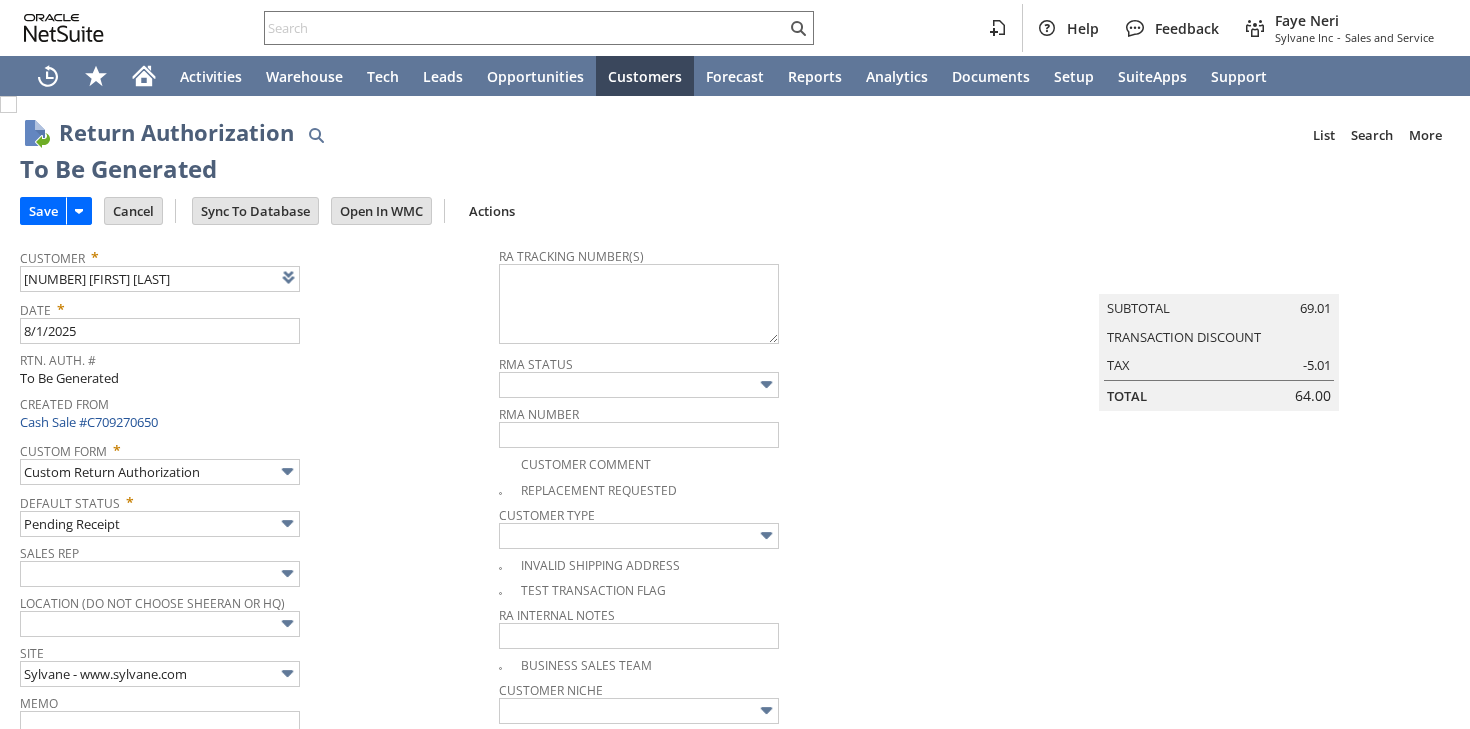 scroll, scrollTop: 0, scrollLeft: 0, axis: both 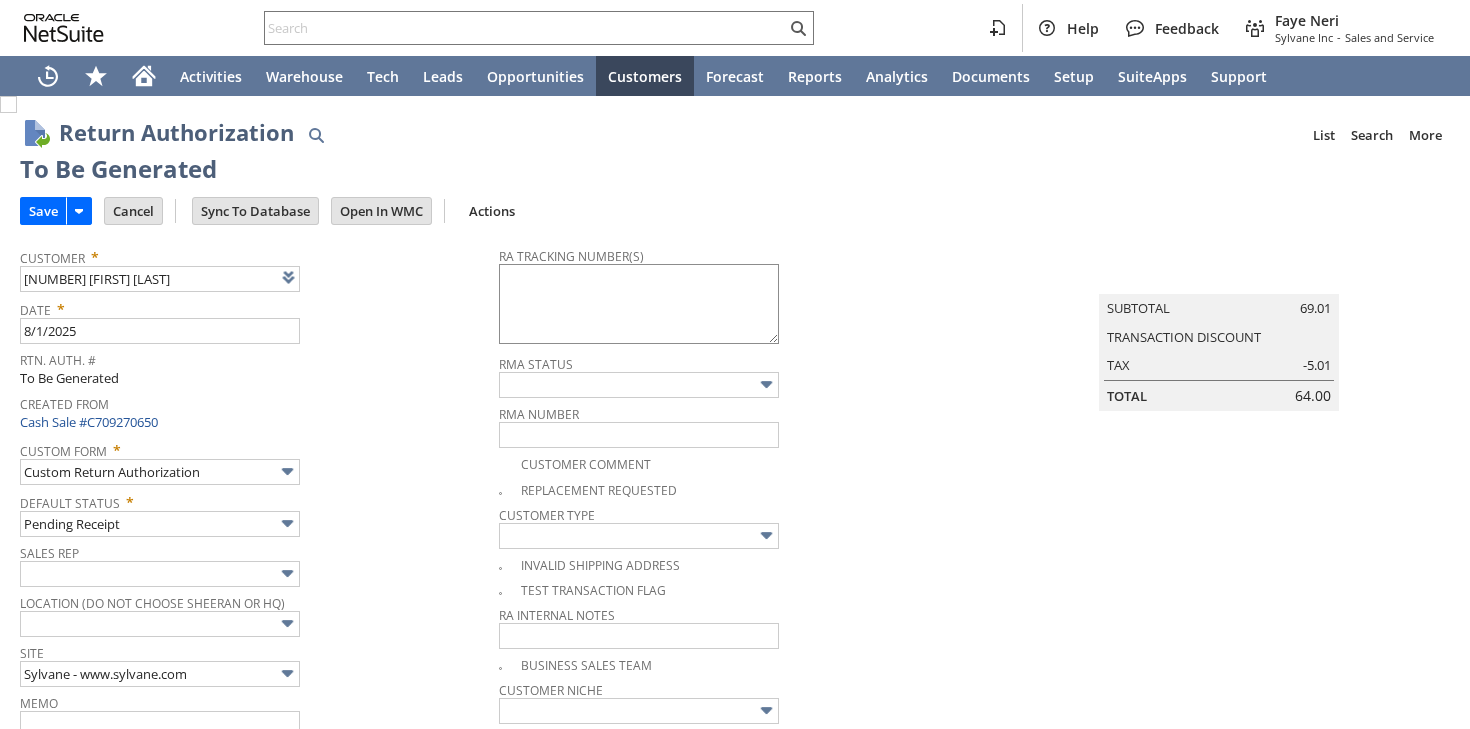 type 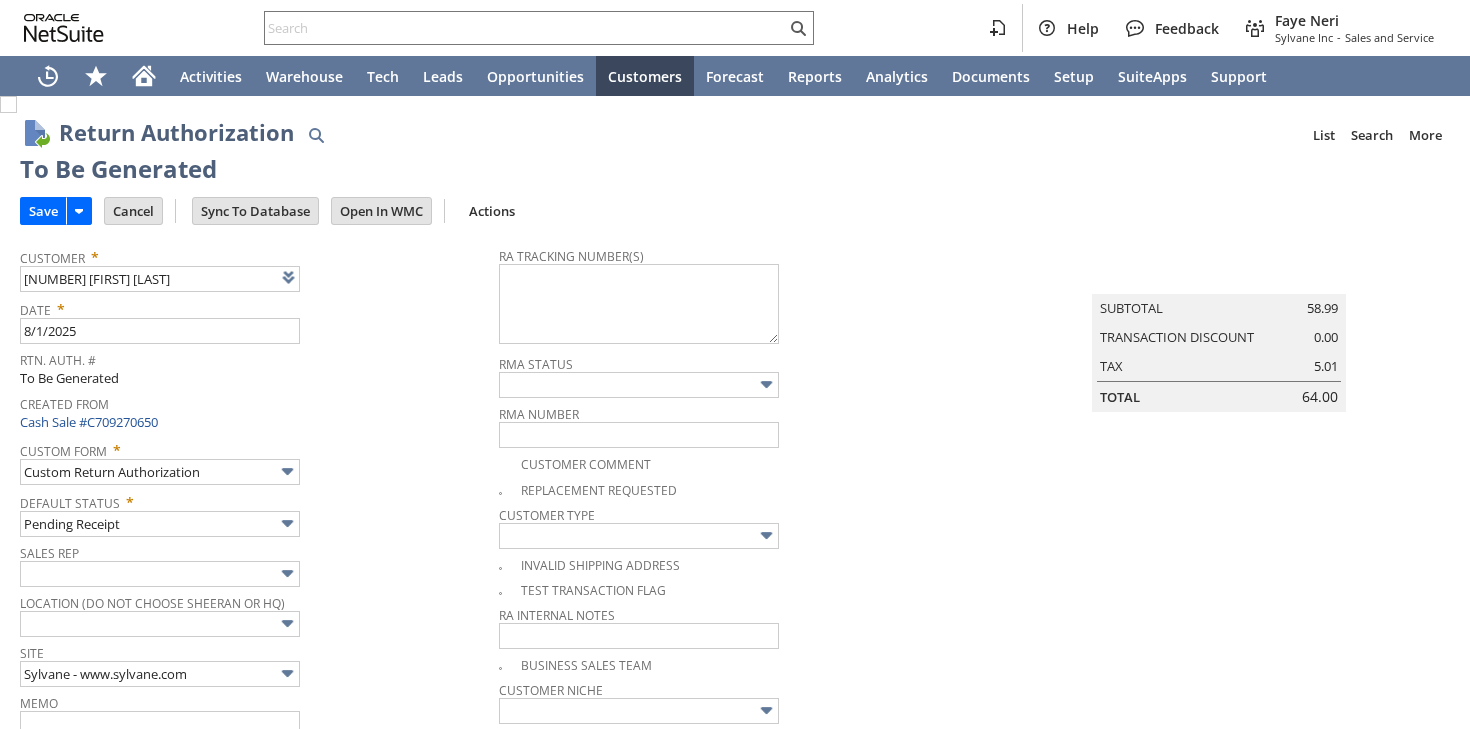 scroll, scrollTop: 1256, scrollLeft: 0, axis: vertical 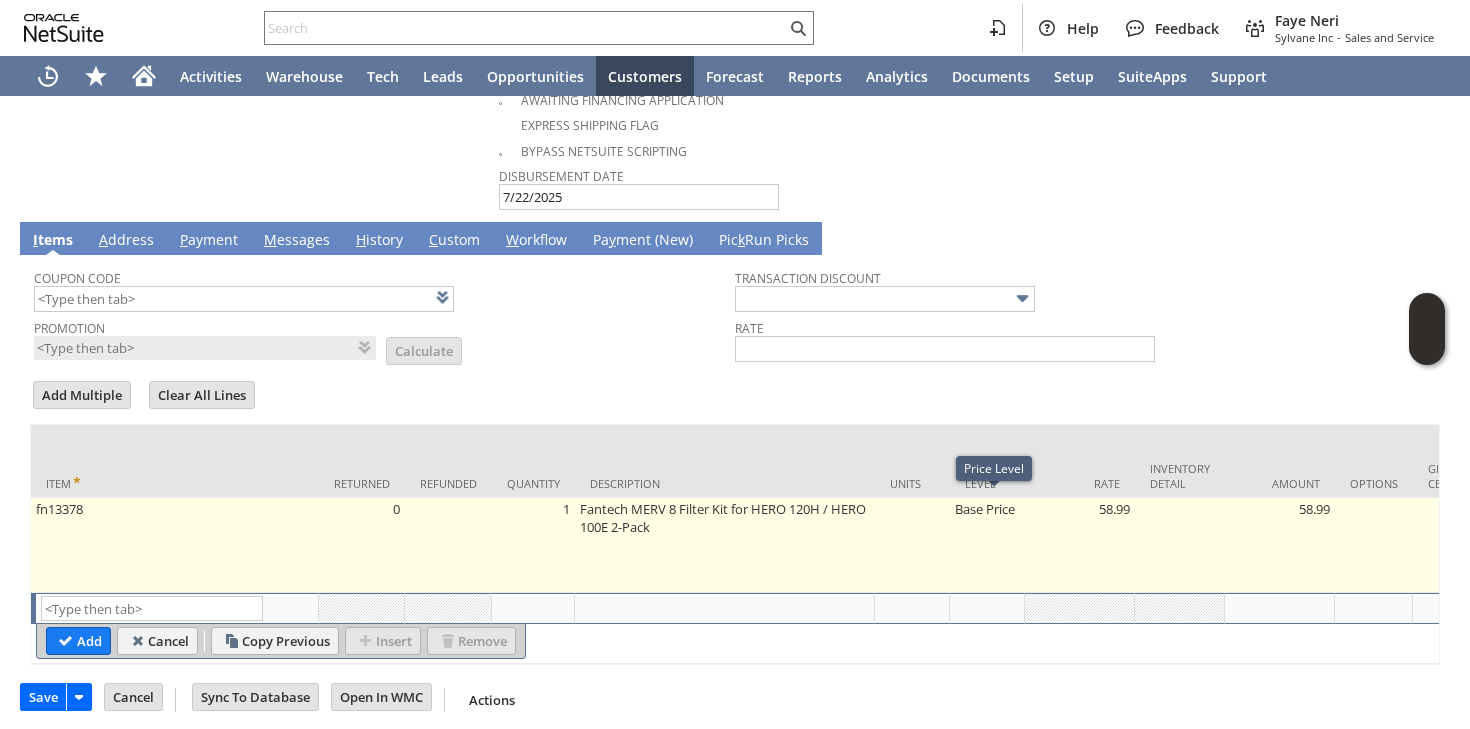 click on "Base Price" at bounding box center (987, 545) 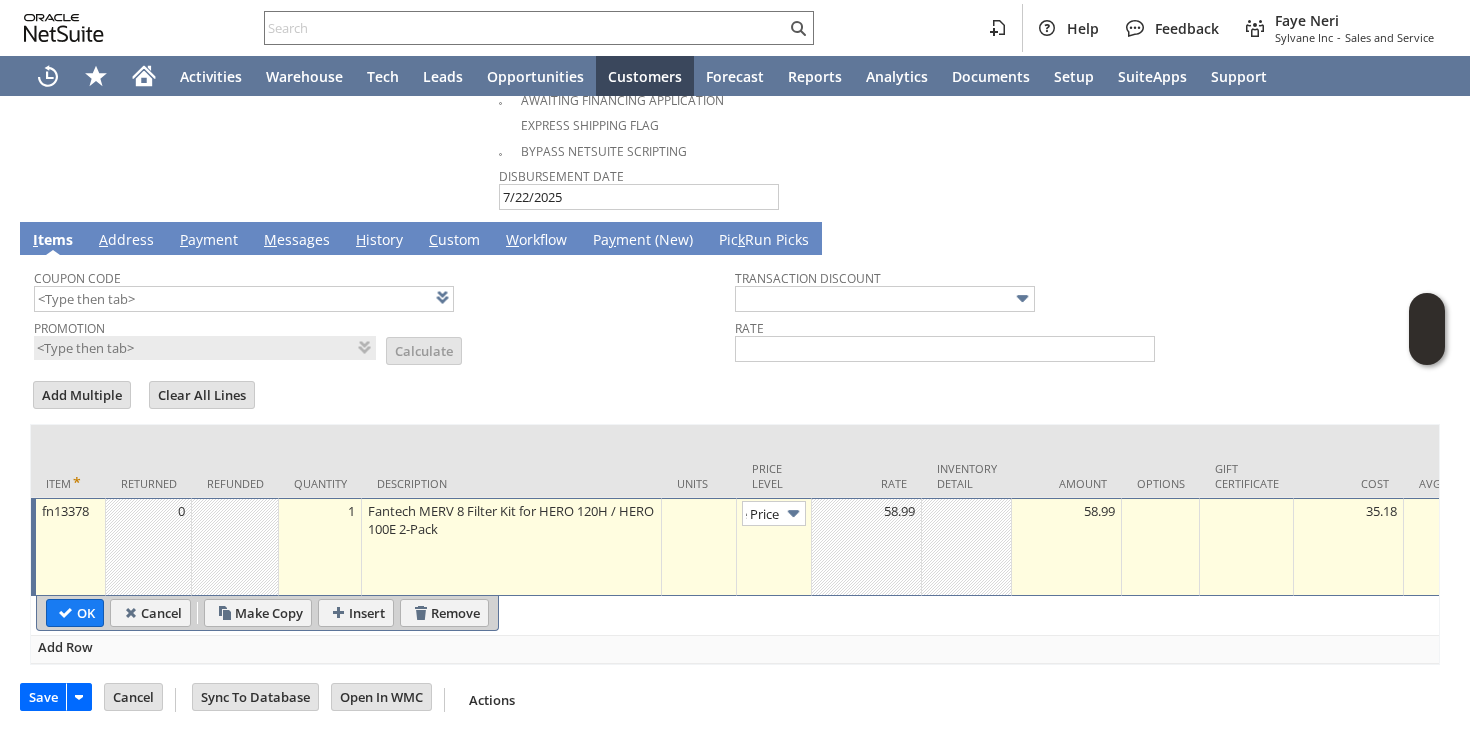 type on "Custom" 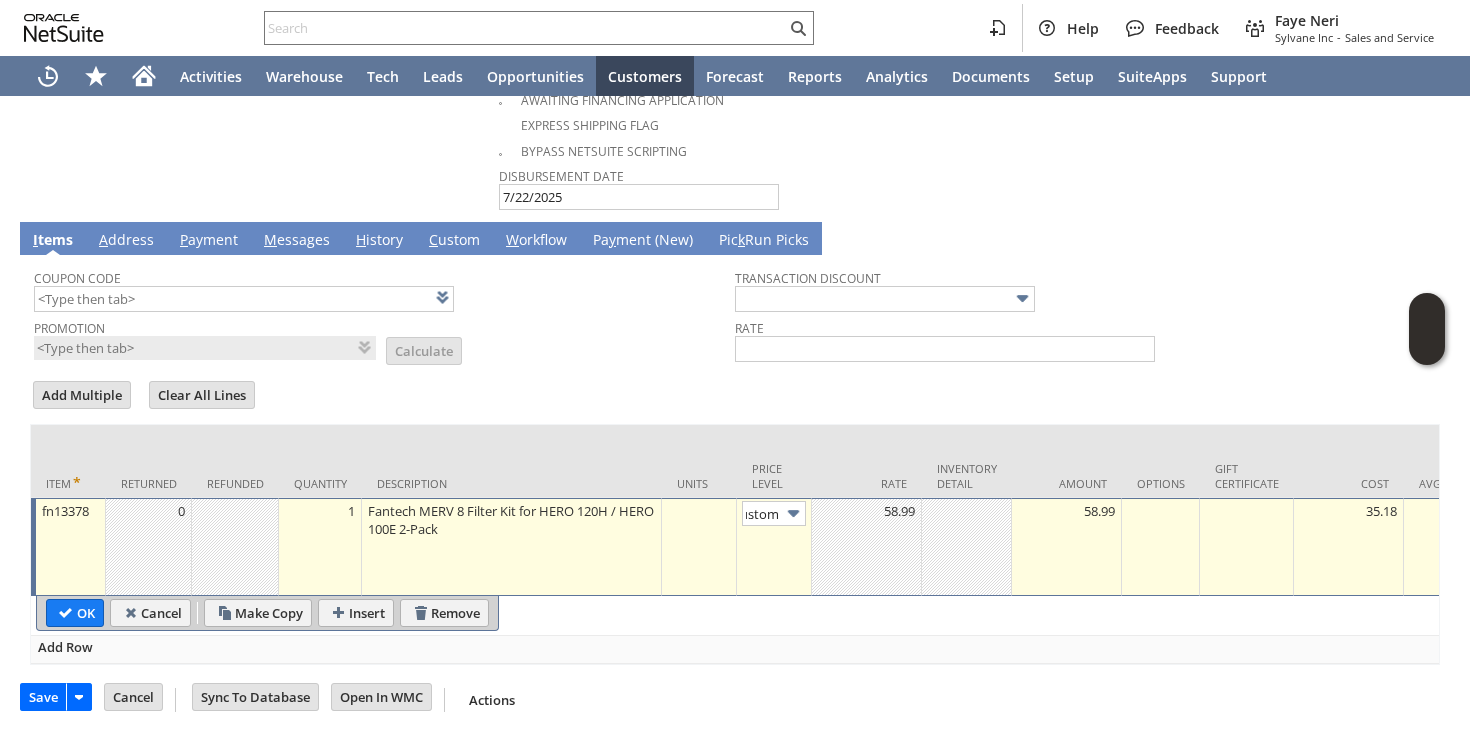 scroll, scrollTop: 0, scrollLeft: 14, axis: horizontal 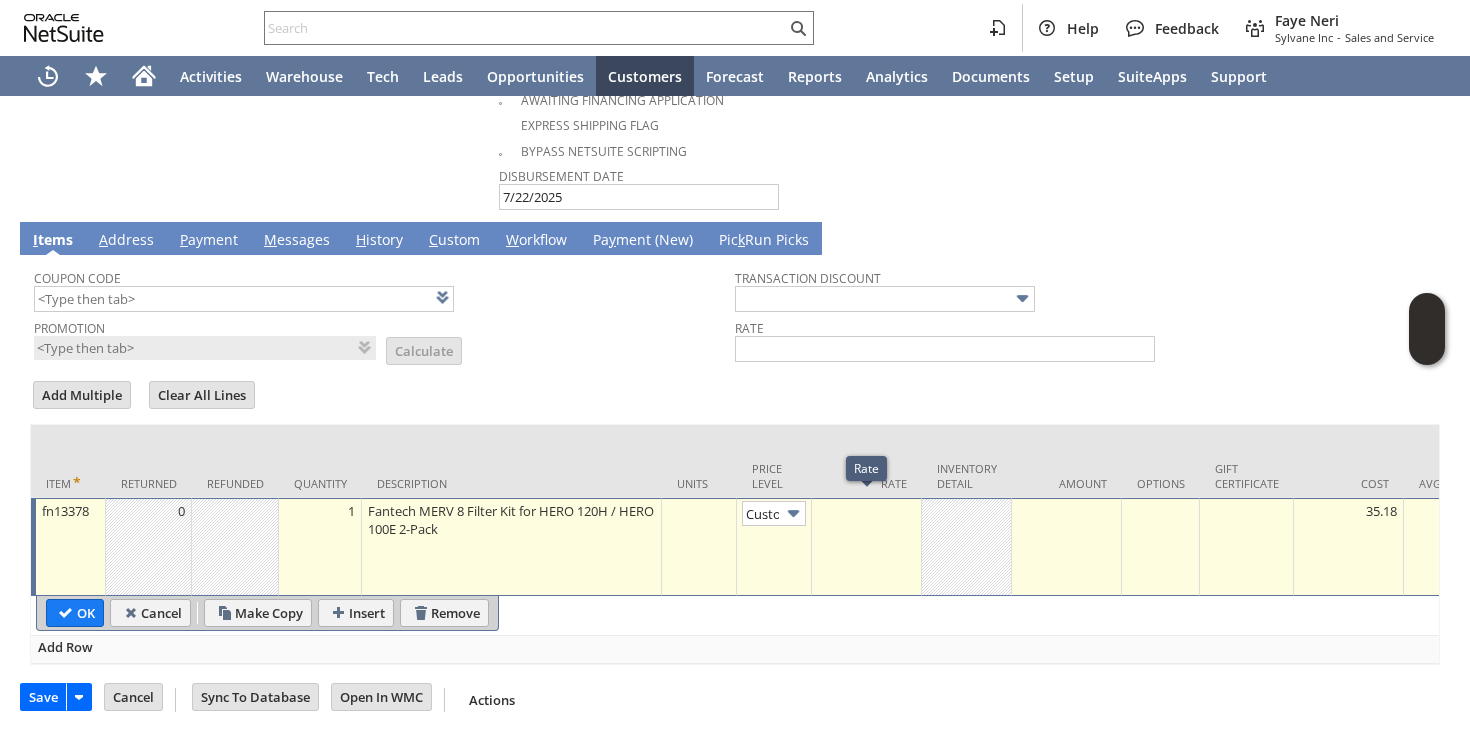 click at bounding box center [866, 511] 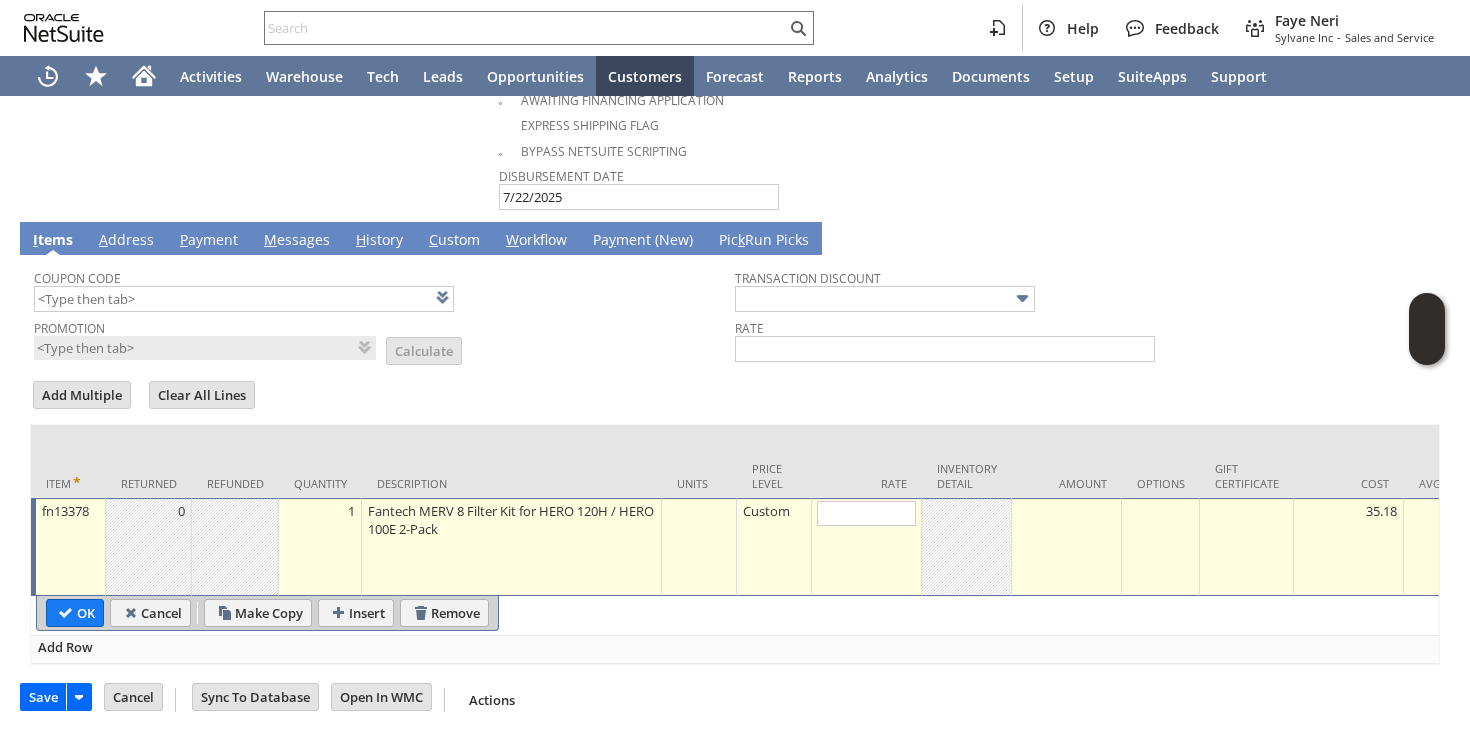 type on "0" 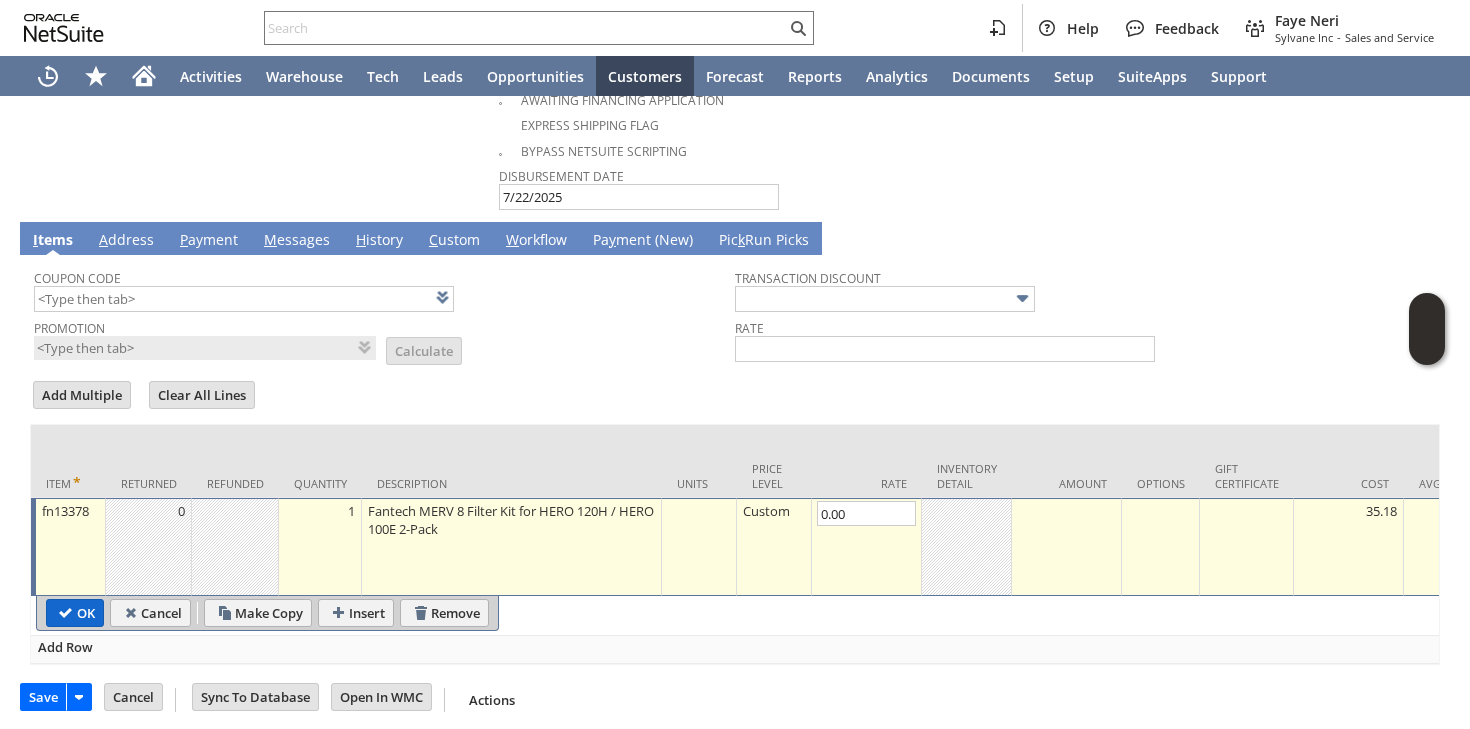click on "OK" at bounding box center (75, 613) 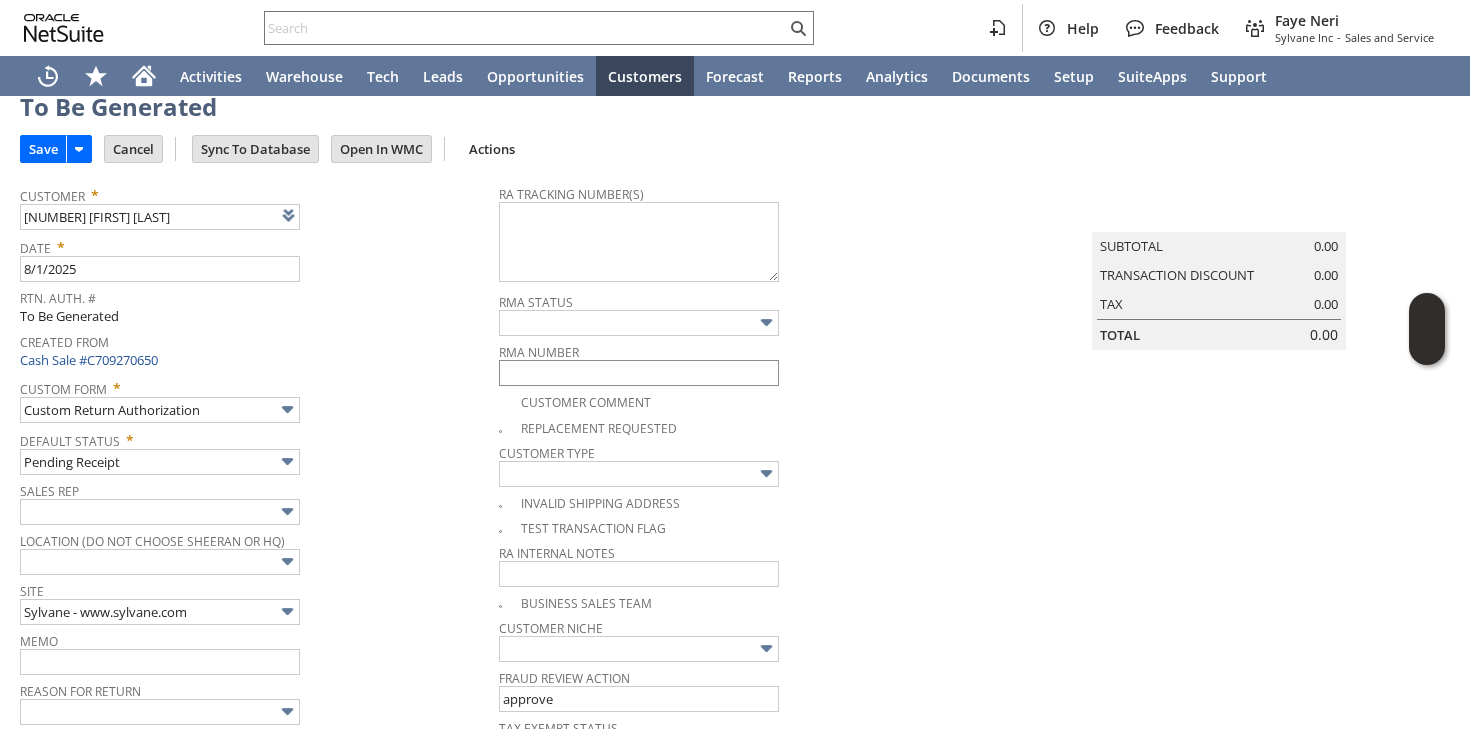 scroll, scrollTop: 65, scrollLeft: 0, axis: vertical 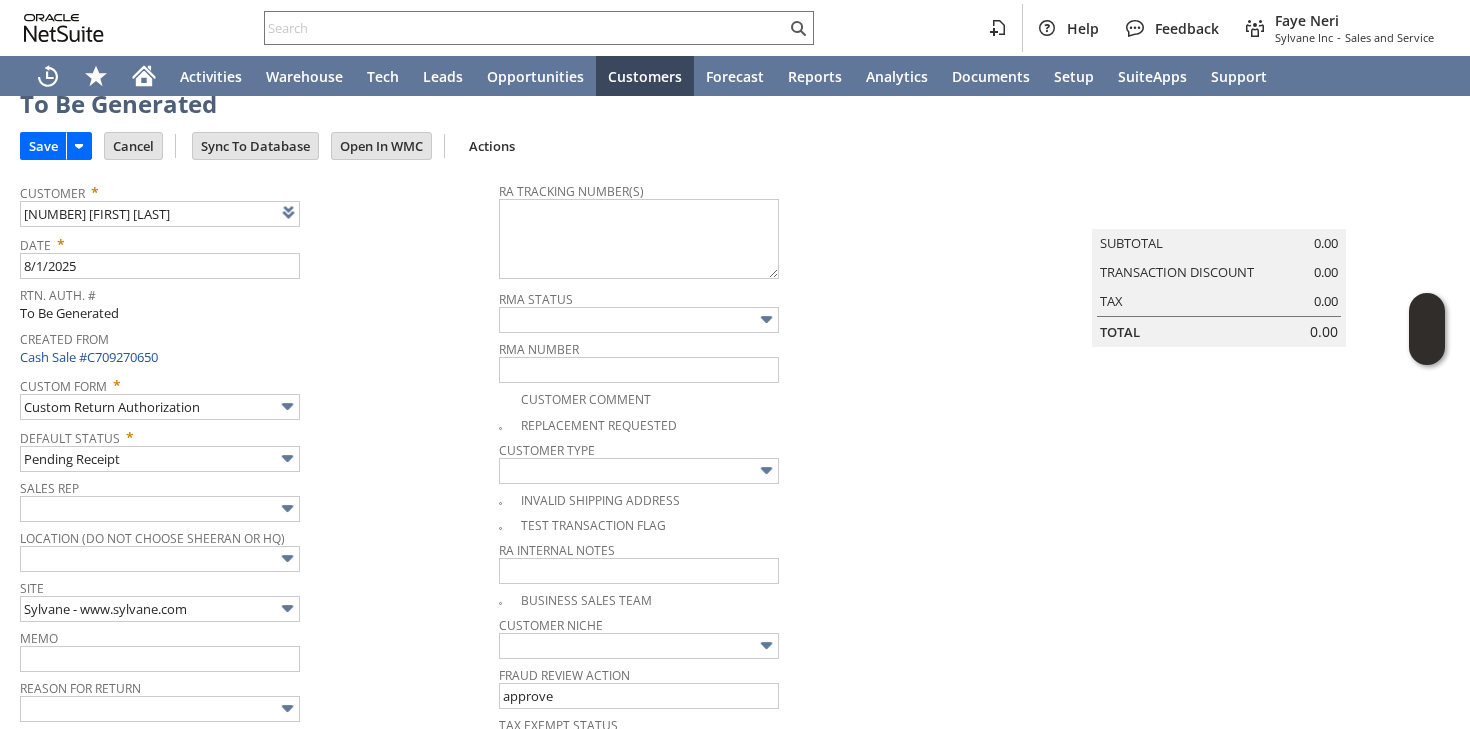 click at bounding box center (510, 425) 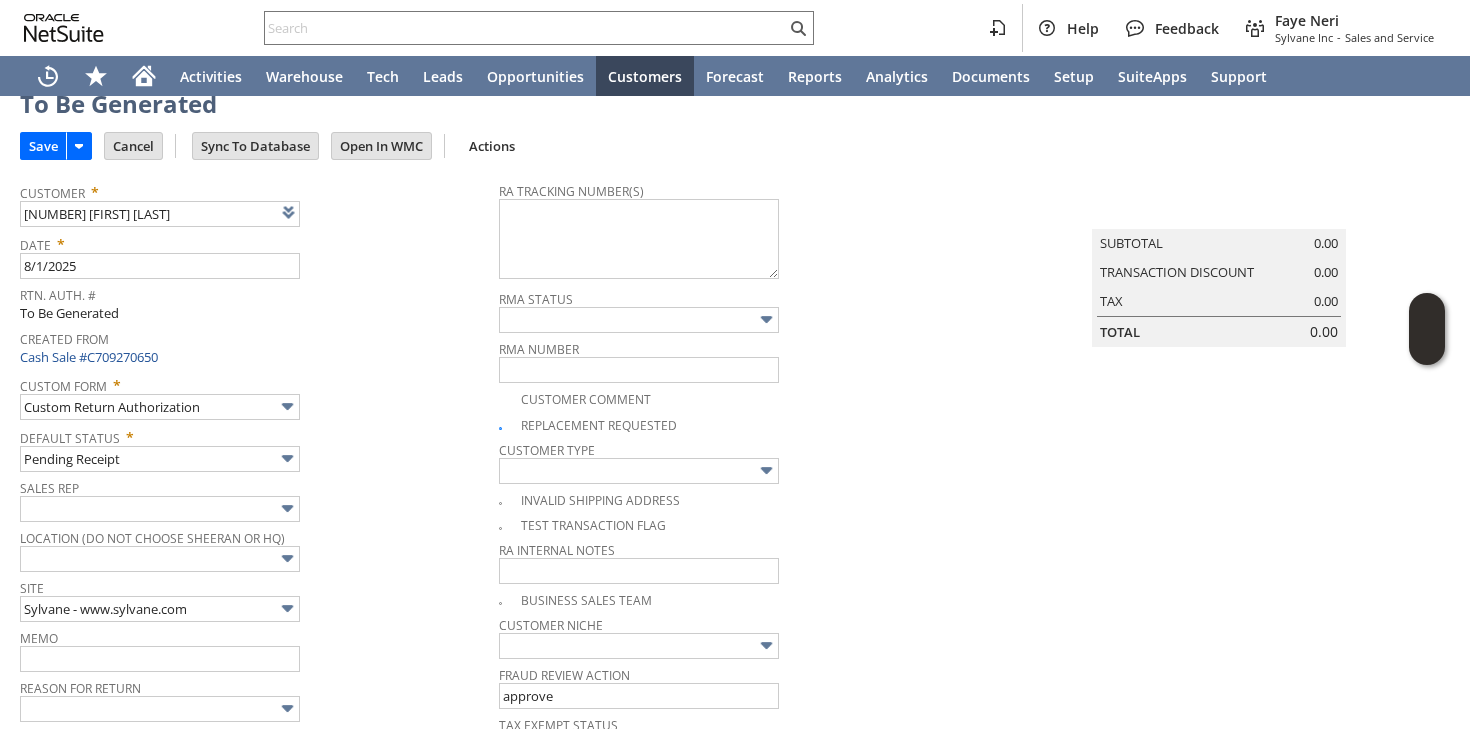checkbox on "true" 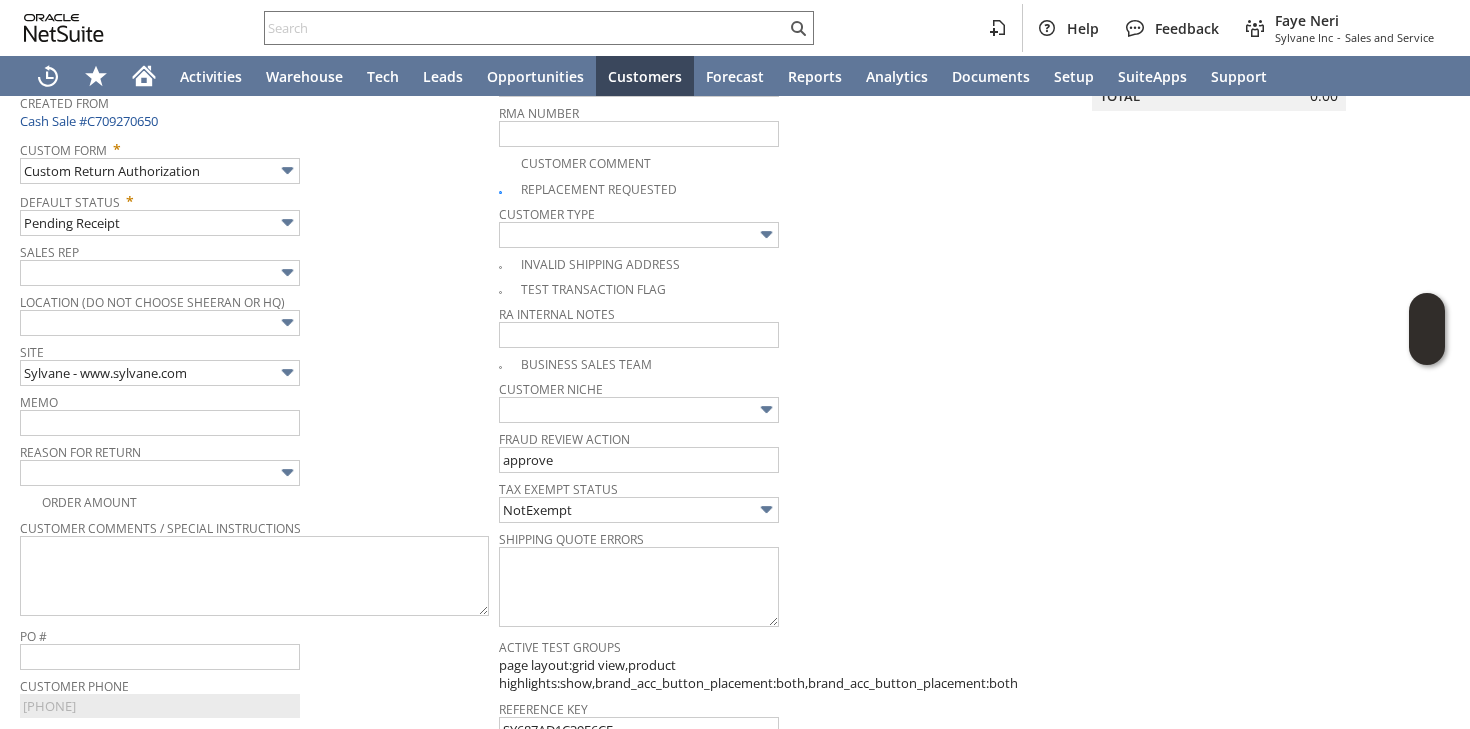 scroll, scrollTop: 300, scrollLeft: 0, axis: vertical 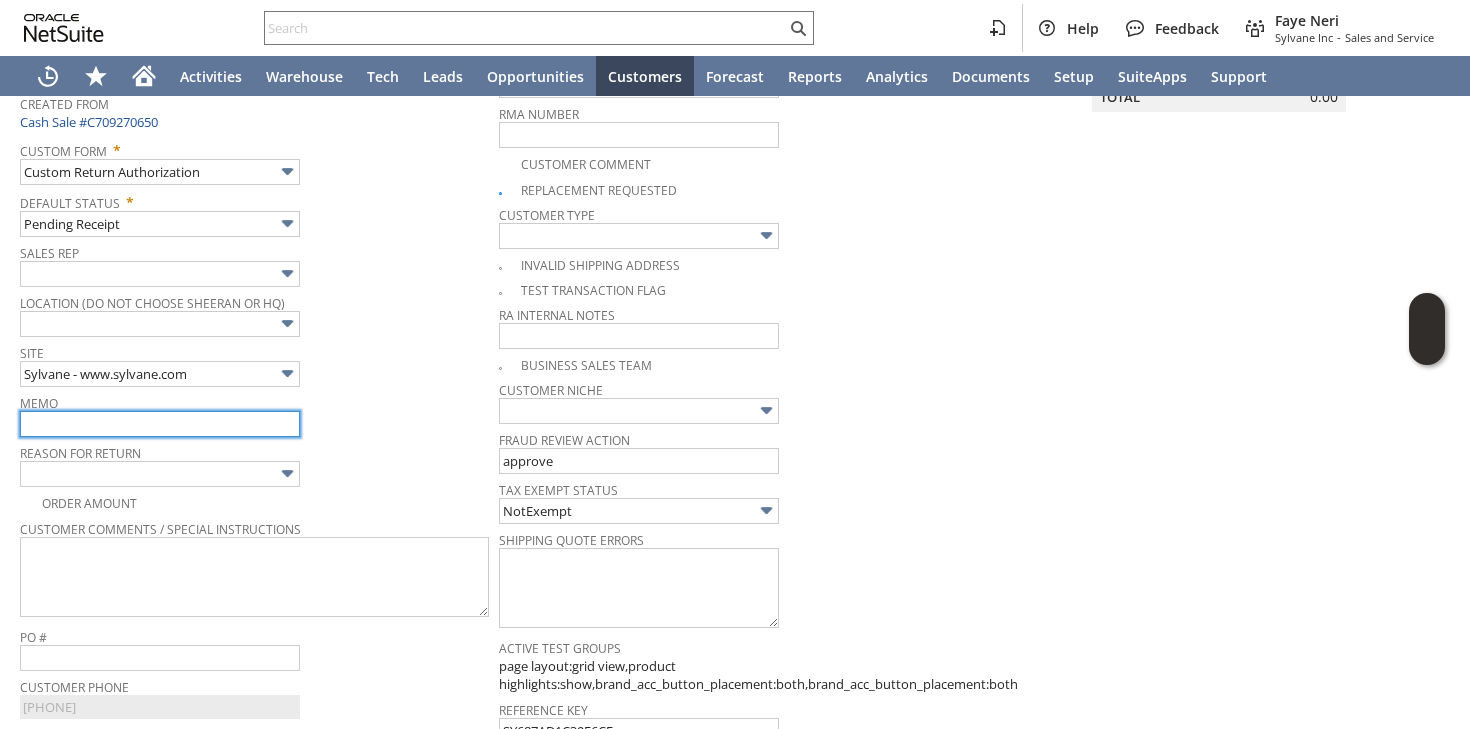 click at bounding box center (160, 424) 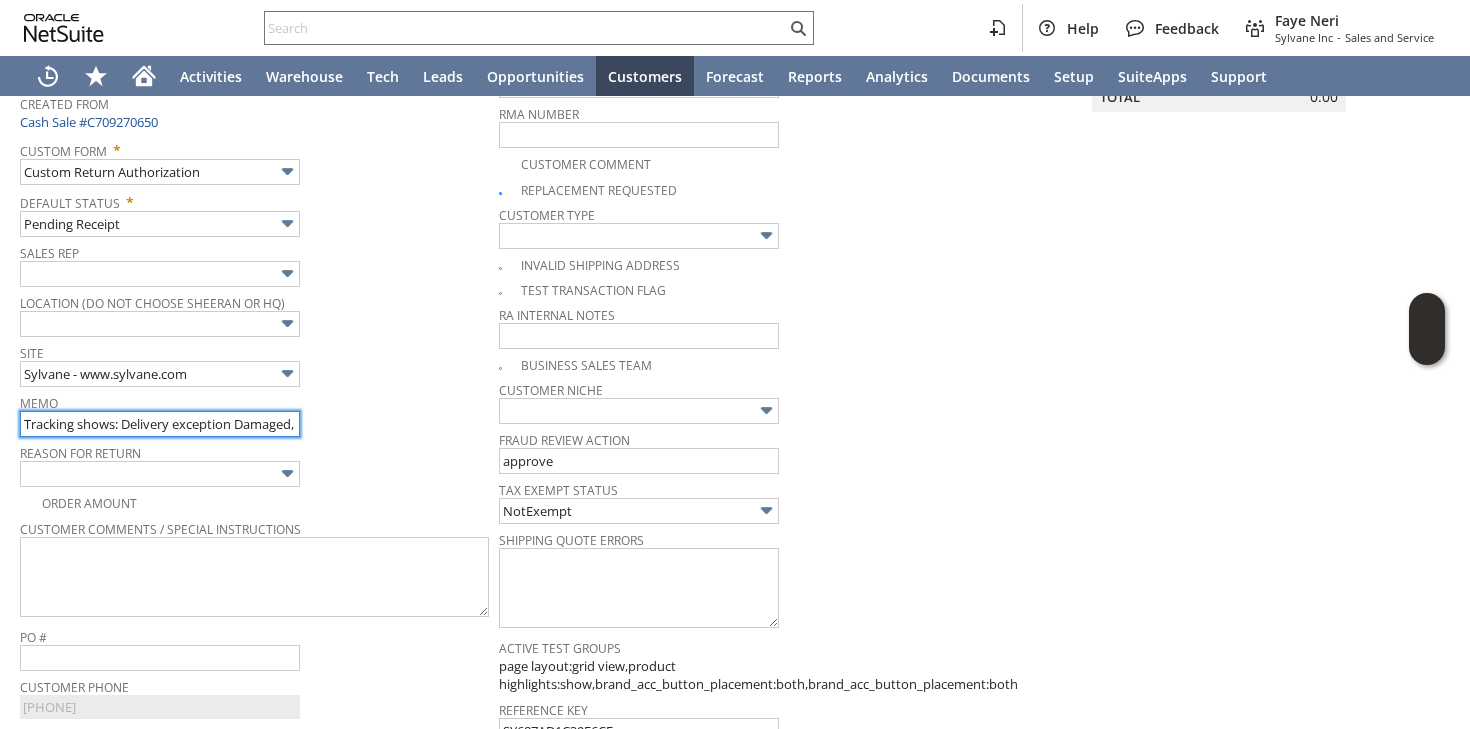 click on "Tracking shows: Delivery exception Damaged, handling per shipper instructions | damage claim filed | processing replacement" at bounding box center (160, 424) 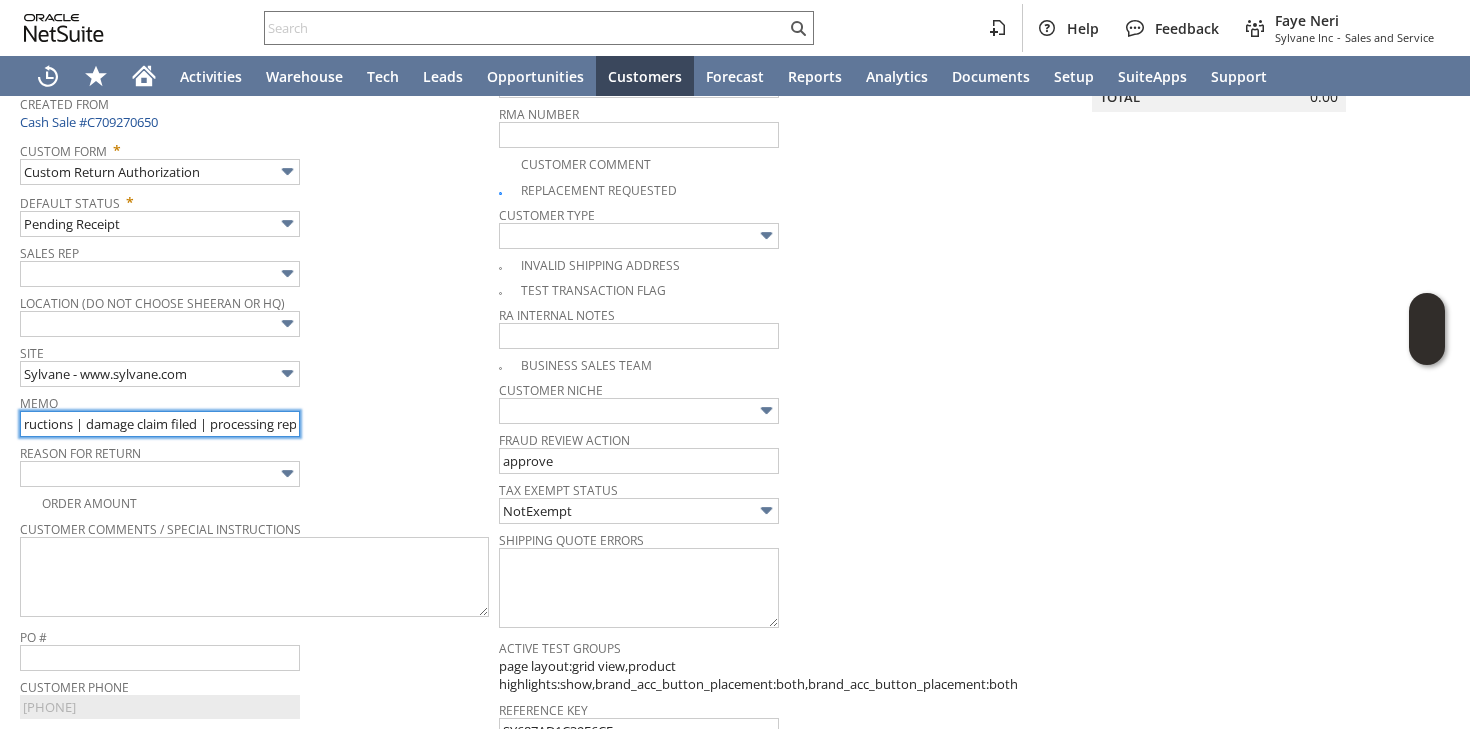 scroll, scrollTop: 0, scrollLeft: 426, axis: horizontal 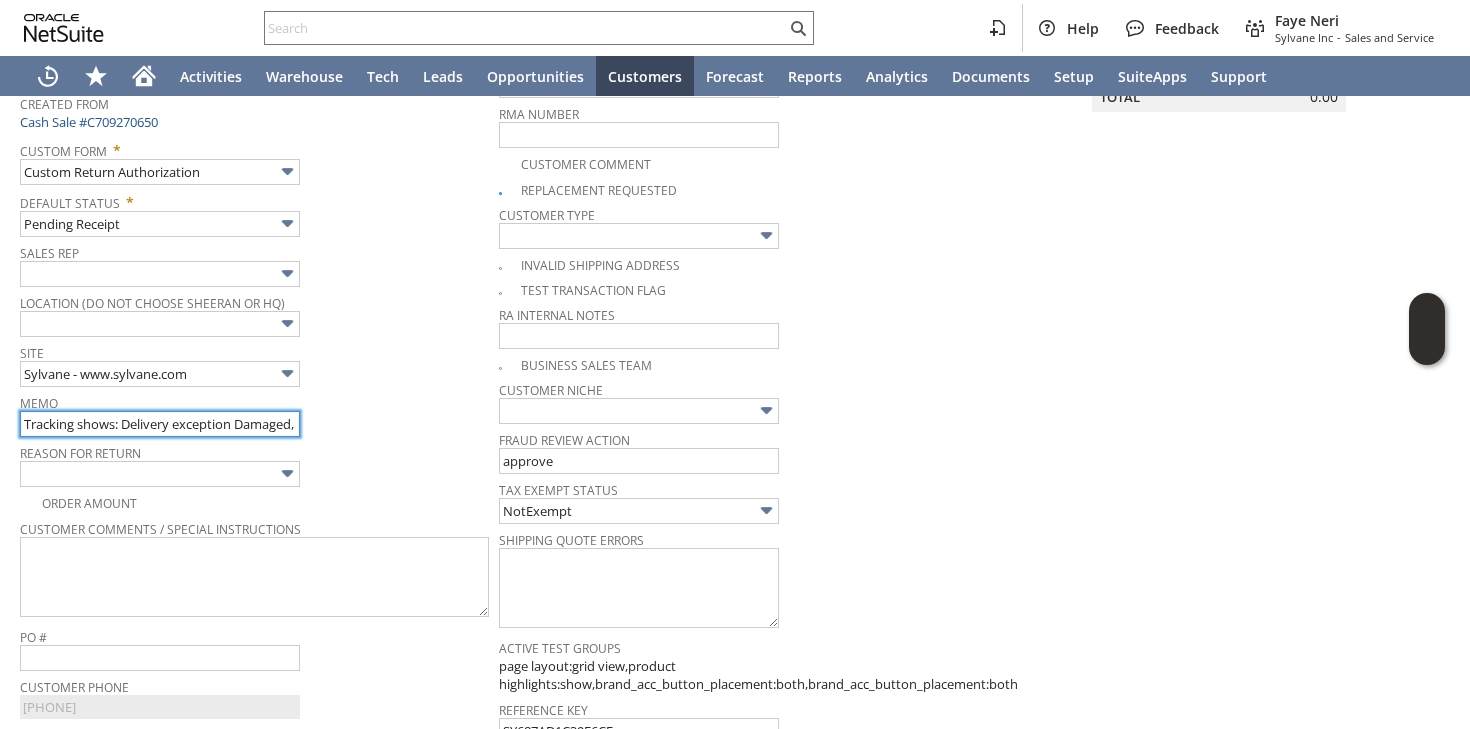 click on "Tracking shows: Delivery exception Damaged, handling per shipper instructions | damage claim filed | processing replacement" at bounding box center [160, 424] 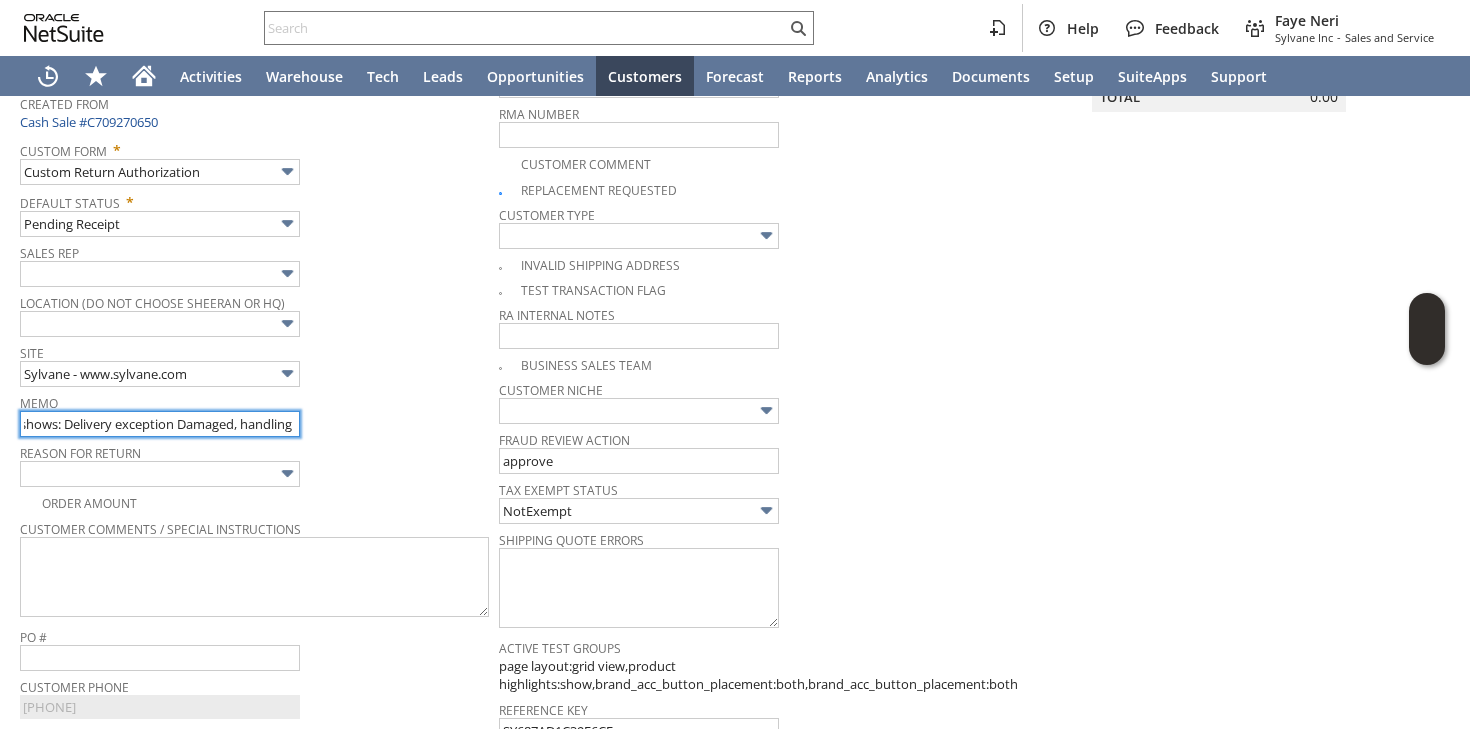 scroll, scrollTop: 0, scrollLeft: 58, axis: horizontal 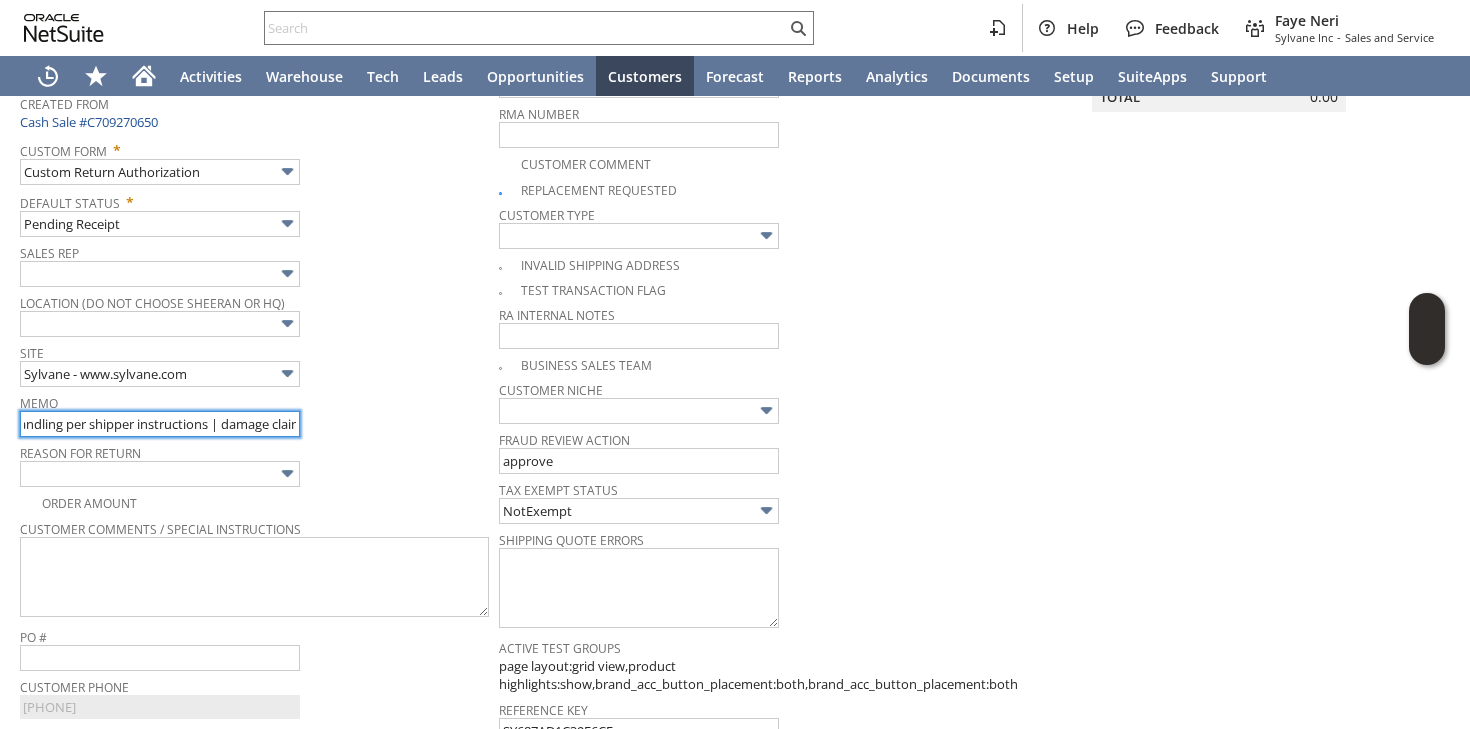 drag, startPoint x: 179, startPoint y: 424, endPoint x: 215, endPoint y: 427, distance: 36.124783 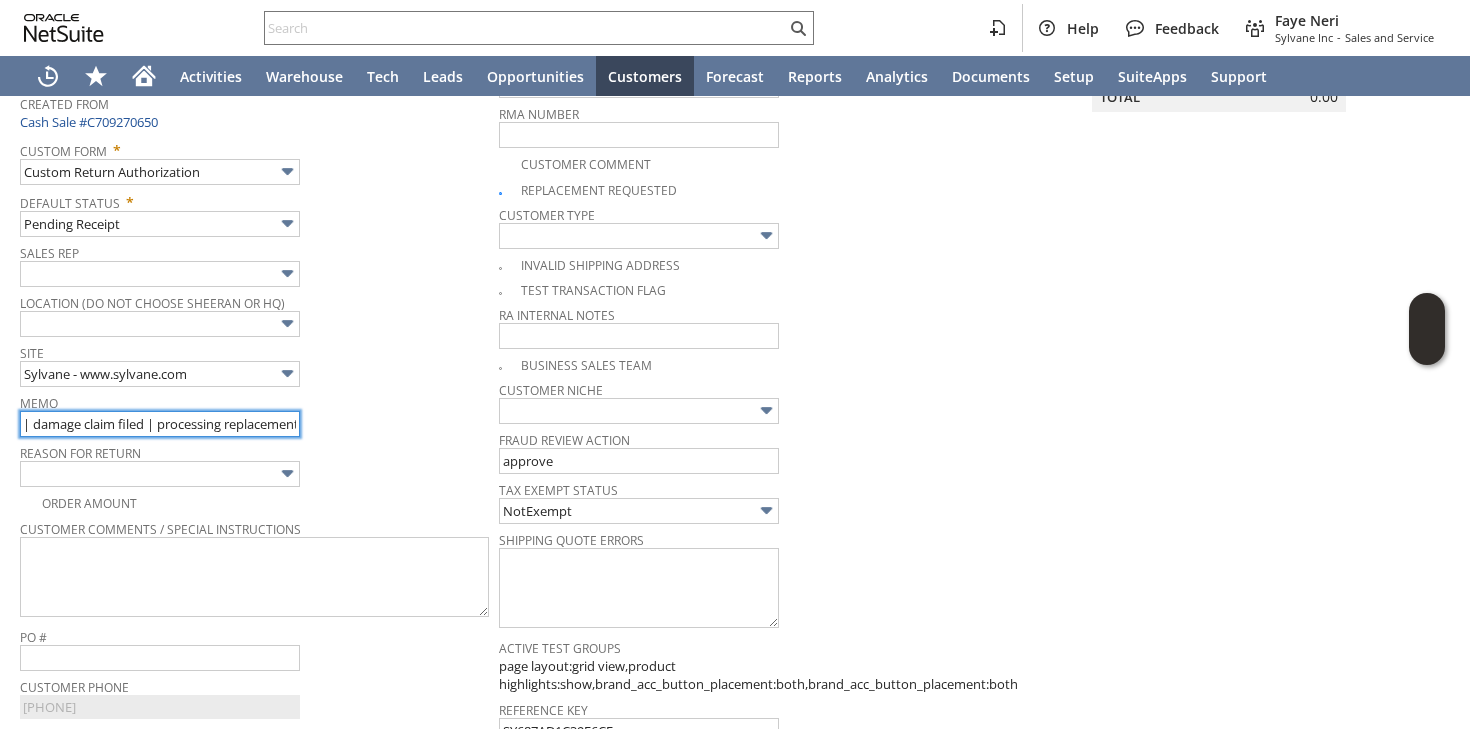 scroll, scrollTop: 0, scrollLeft: 75, axis: horizontal 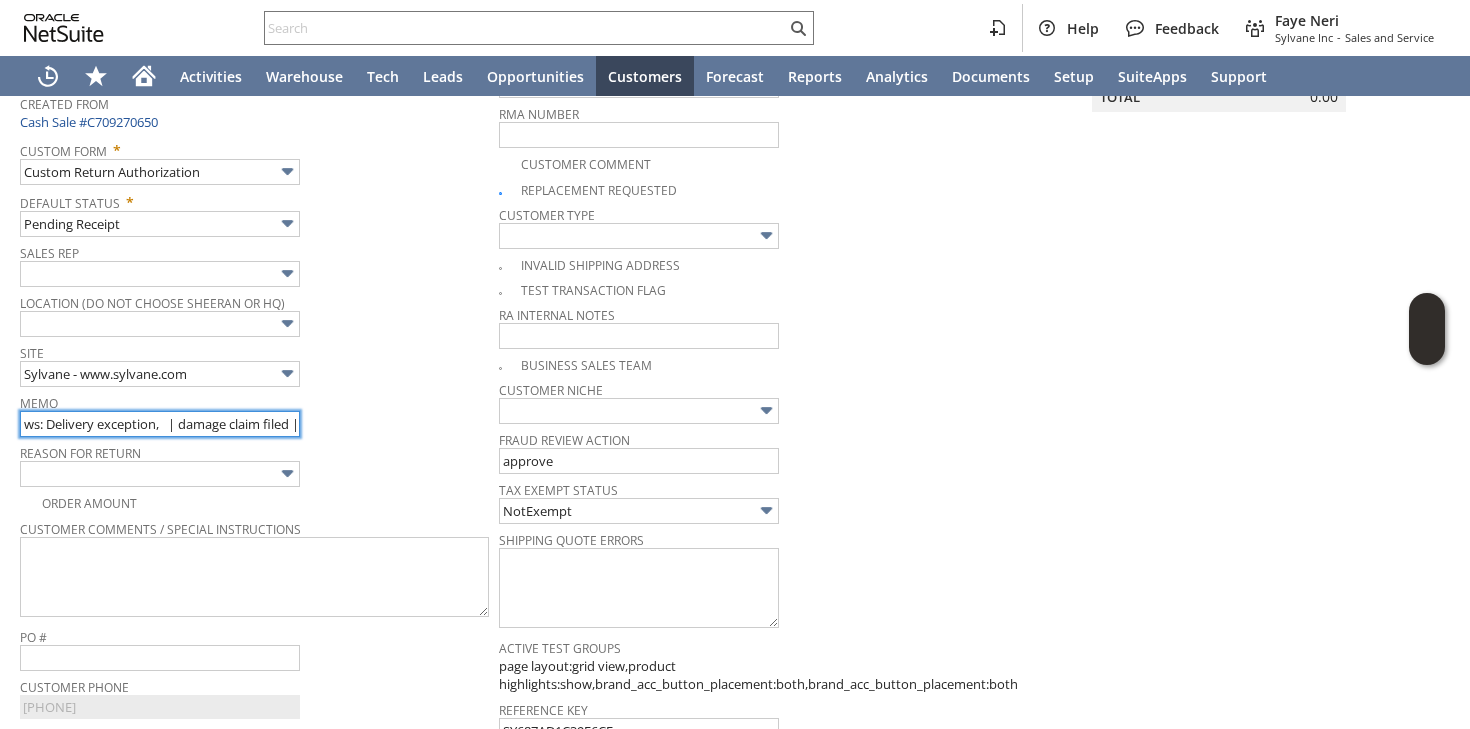 paste on "Unable to deliver - Damaged package" 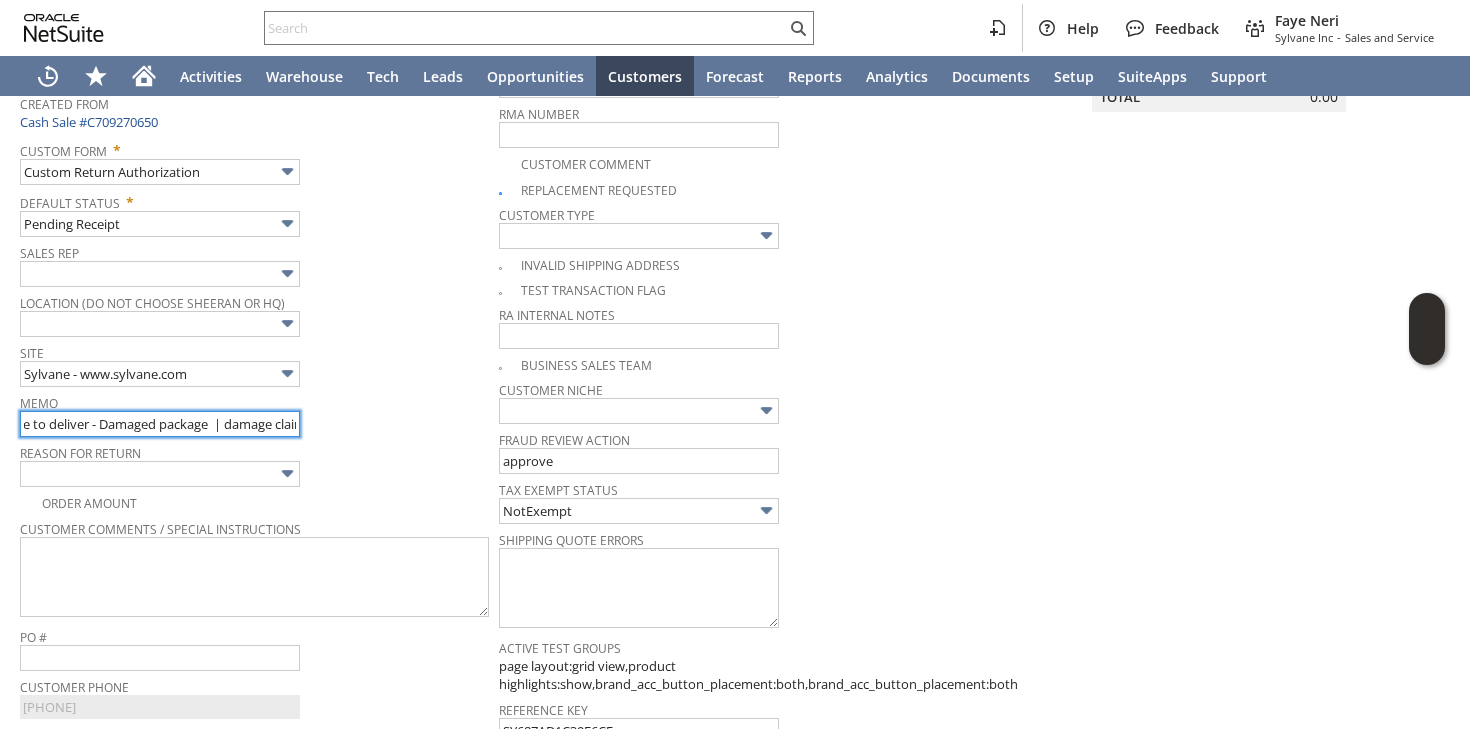 scroll, scrollTop: 0, scrollLeft: 258, axis: horizontal 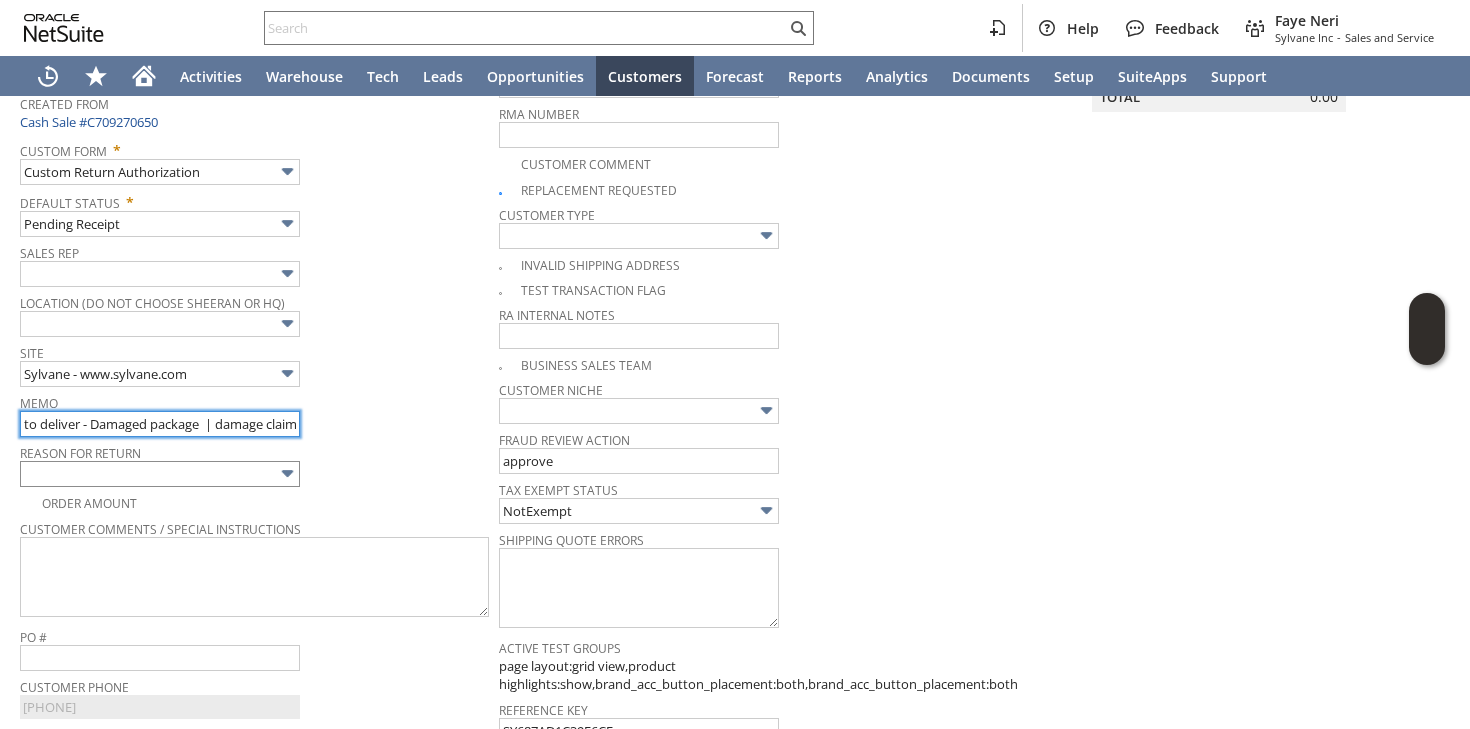 type on "Tracking shows: Delivery exception, Unable to deliver - Damaged package  | damage claim filed | processing replacement" 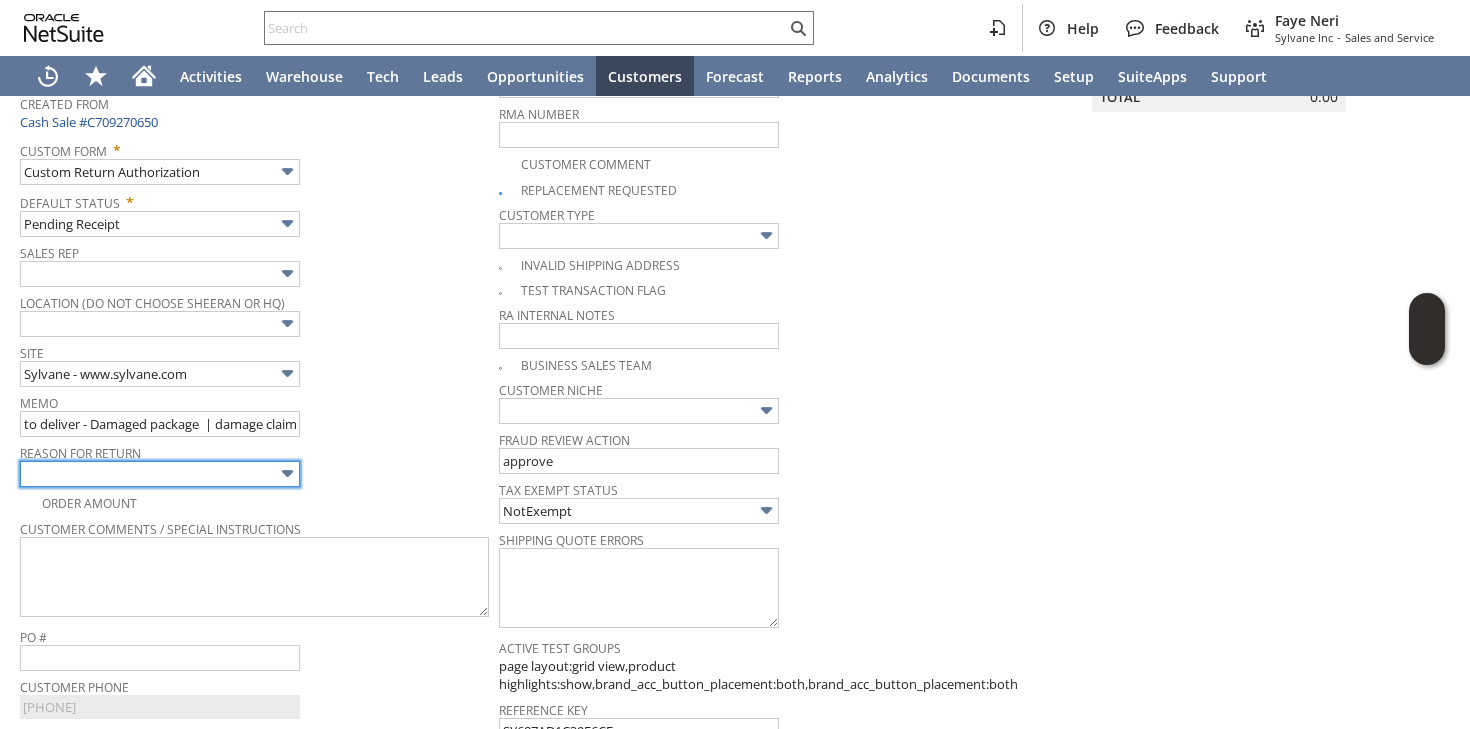 click at bounding box center (160, 474) 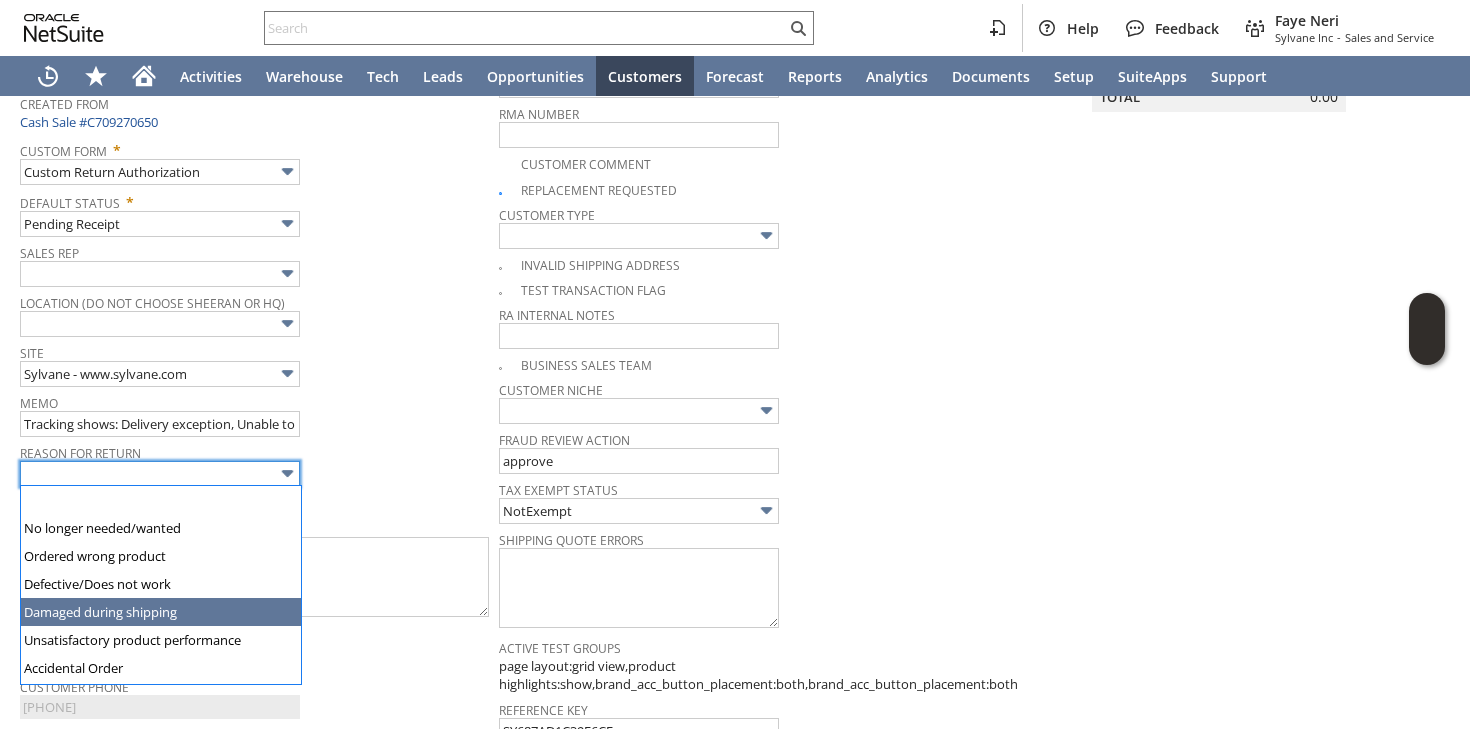 type on "Damaged during shipping" 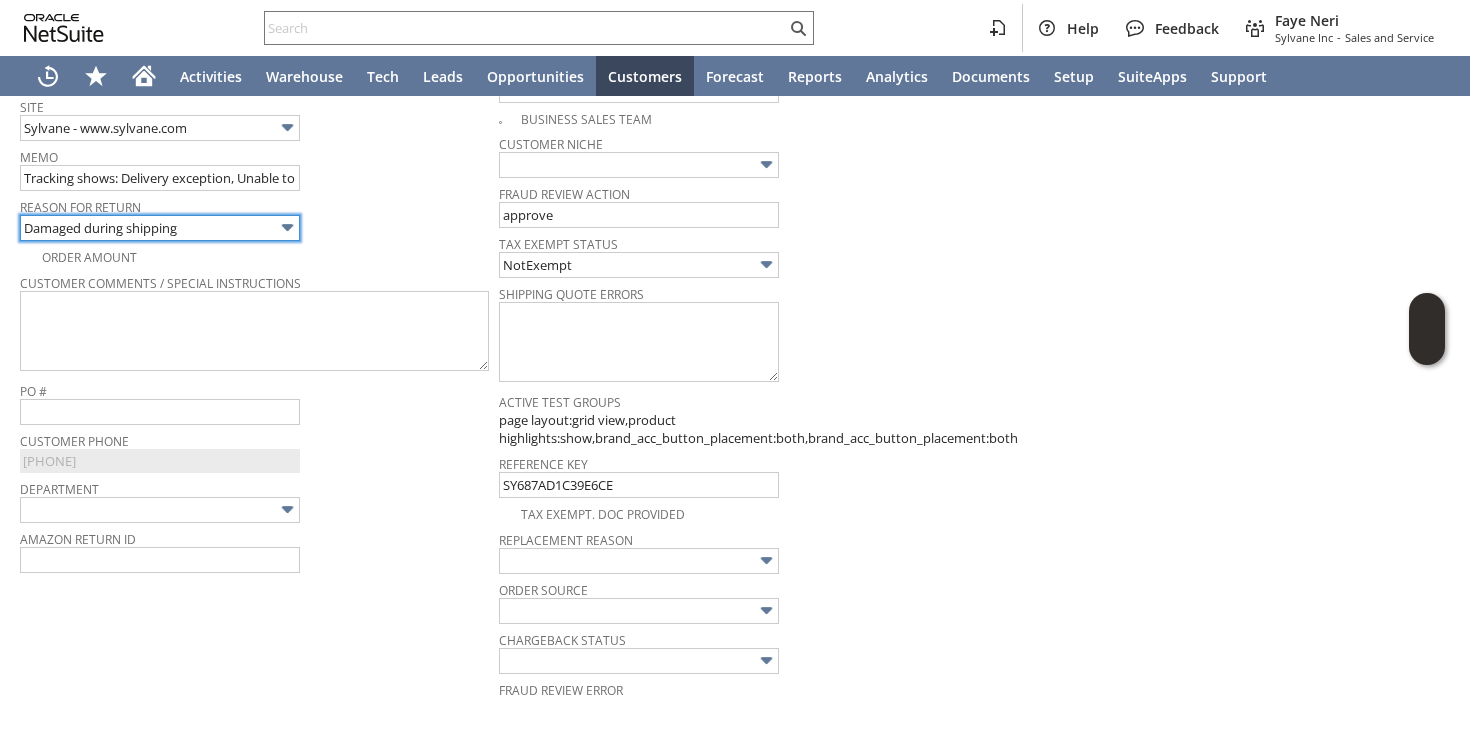 scroll, scrollTop: 547, scrollLeft: 0, axis: vertical 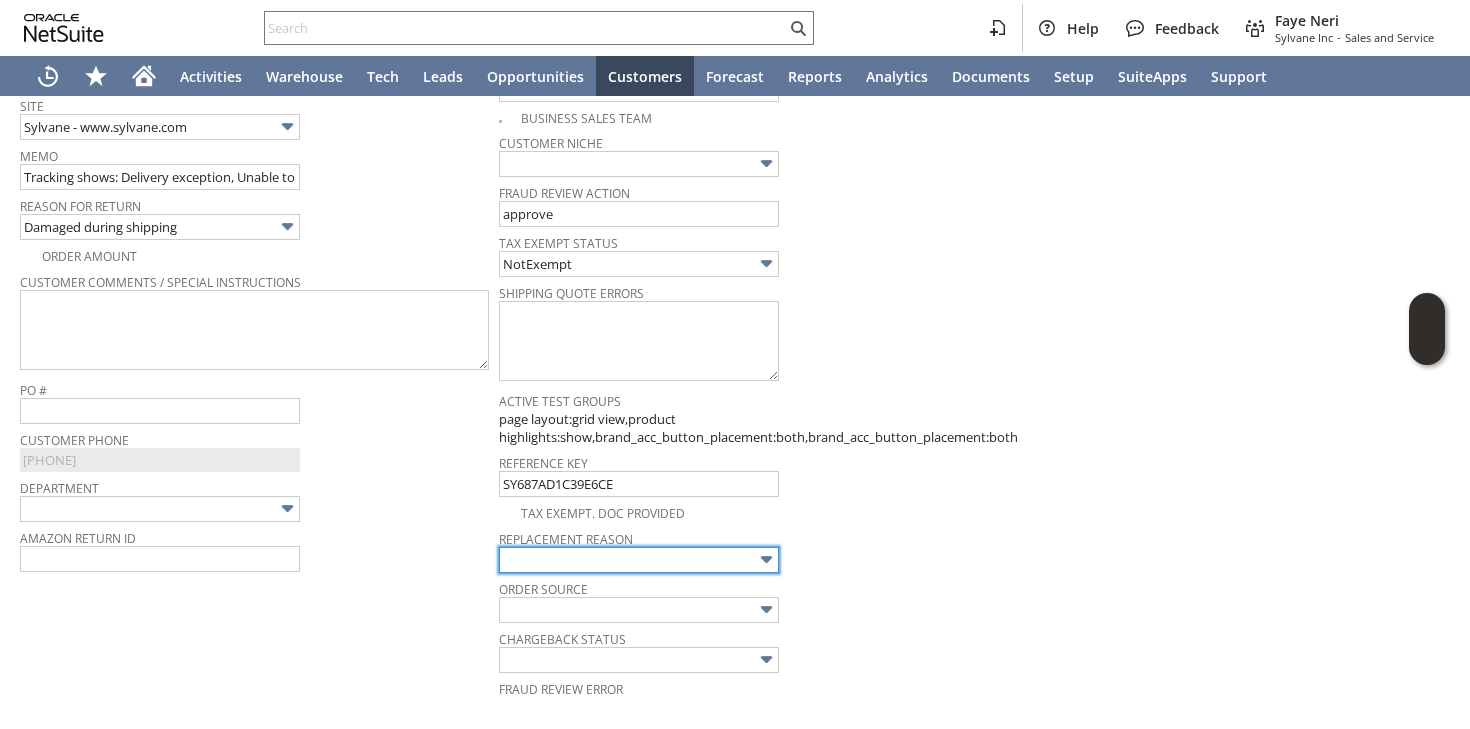 click at bounding box center (639, 560) 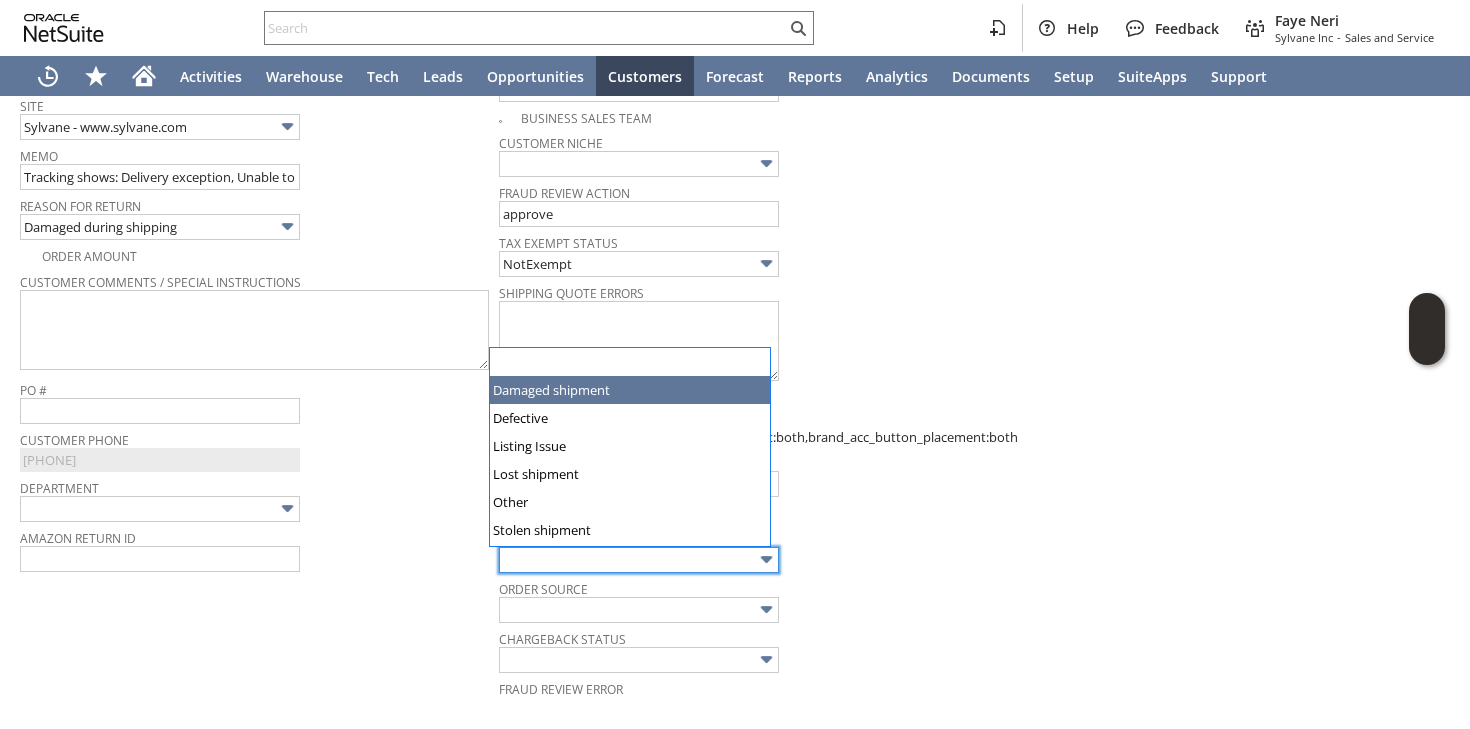 type on "Damaged shipment" 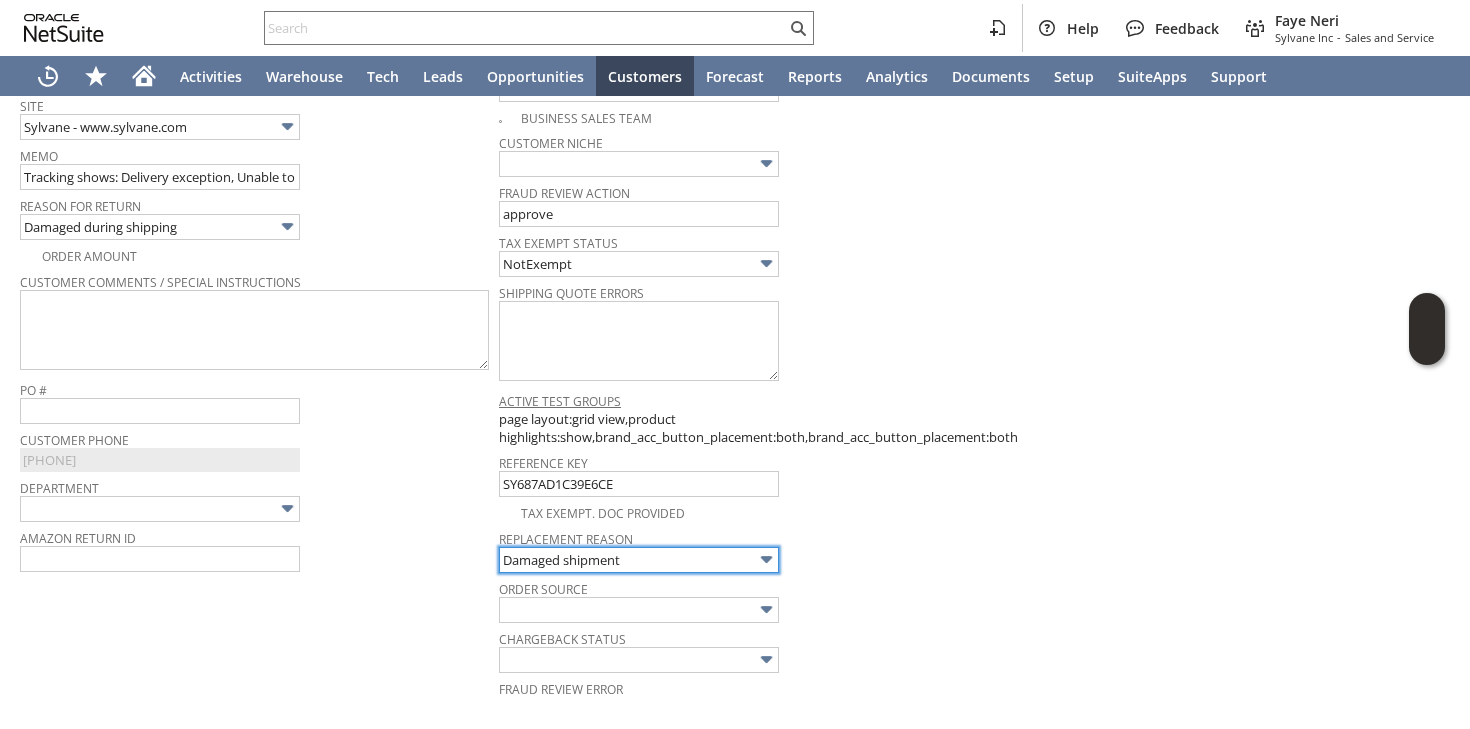 scroll, scrollTop: 0, scrollLeft: 0, axis: both 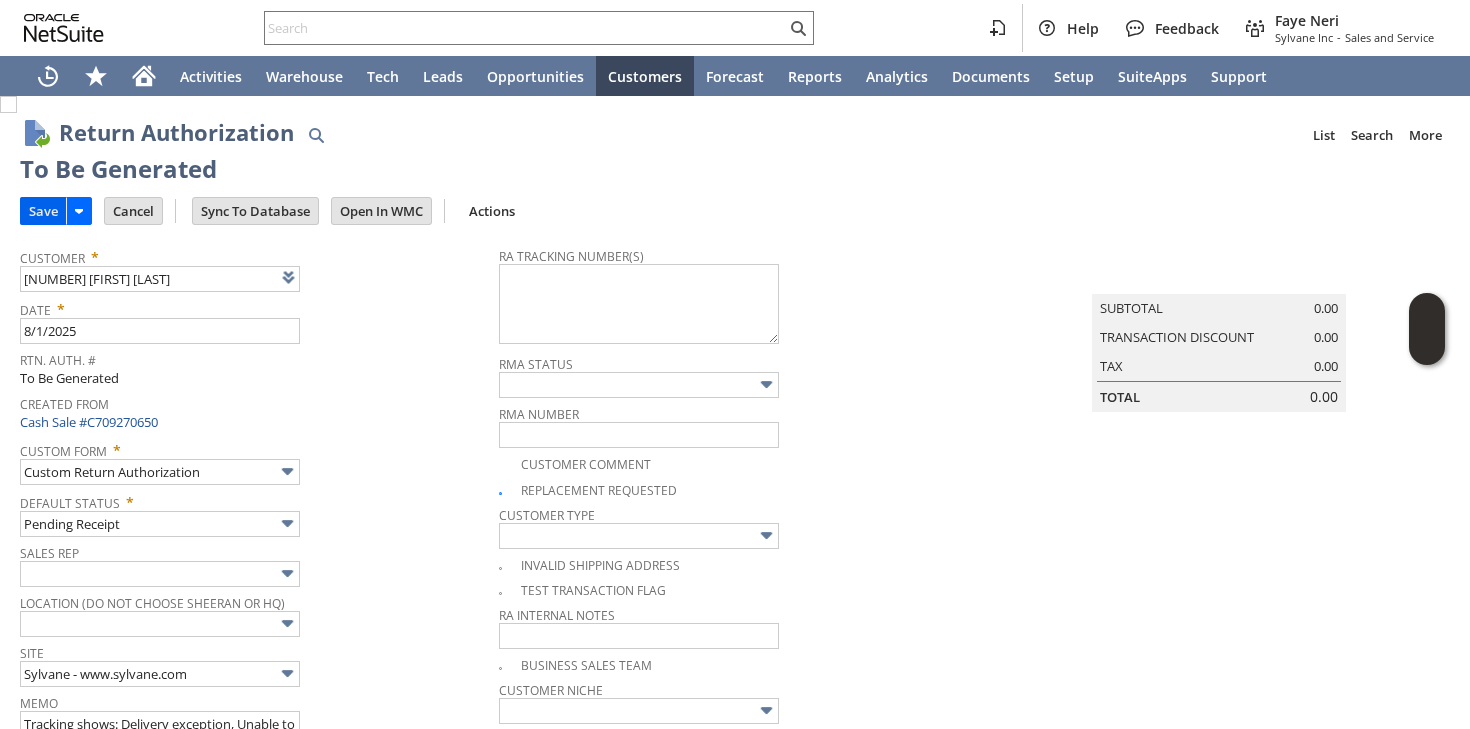 click on "Save" at bounding box center (43, 211) 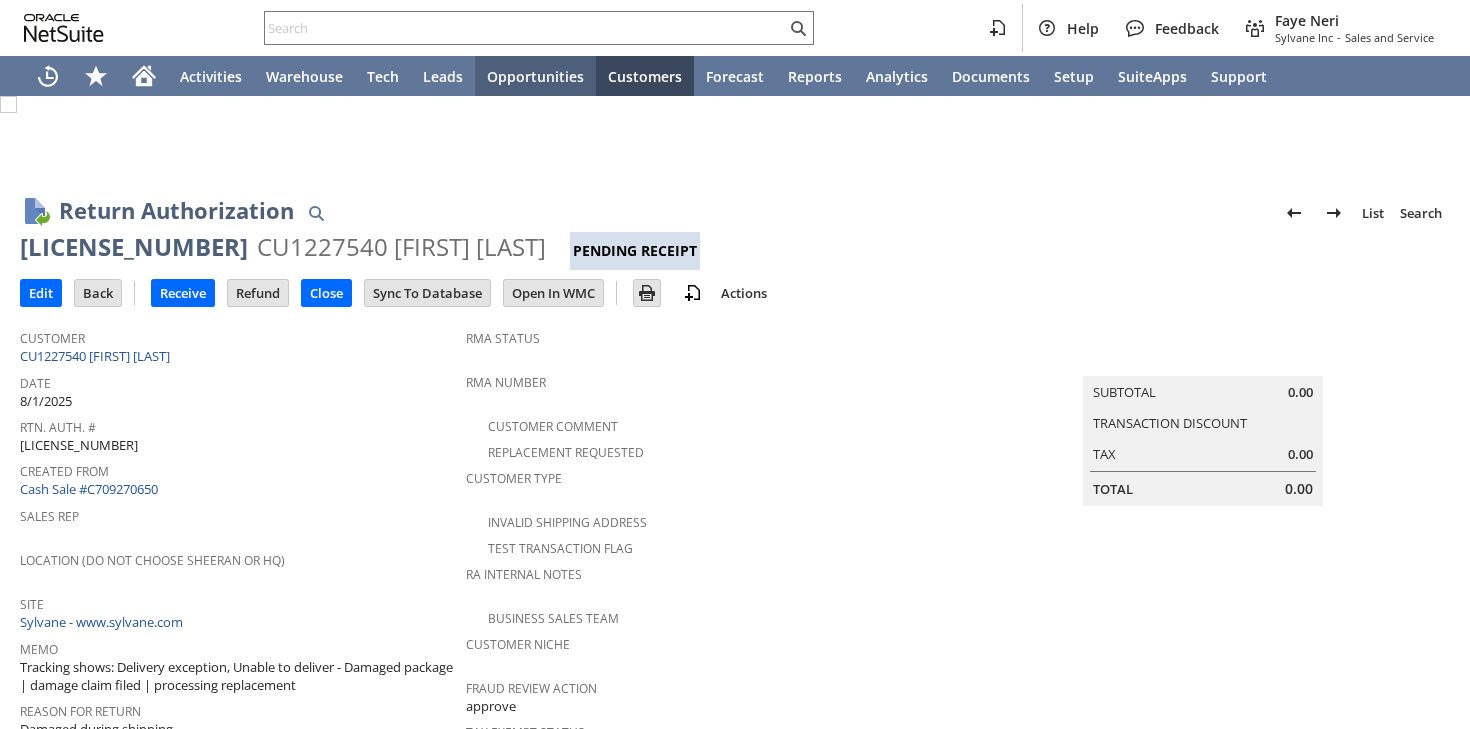 scroll, scrollTop: 0, scrollLeft: 0, axis: both 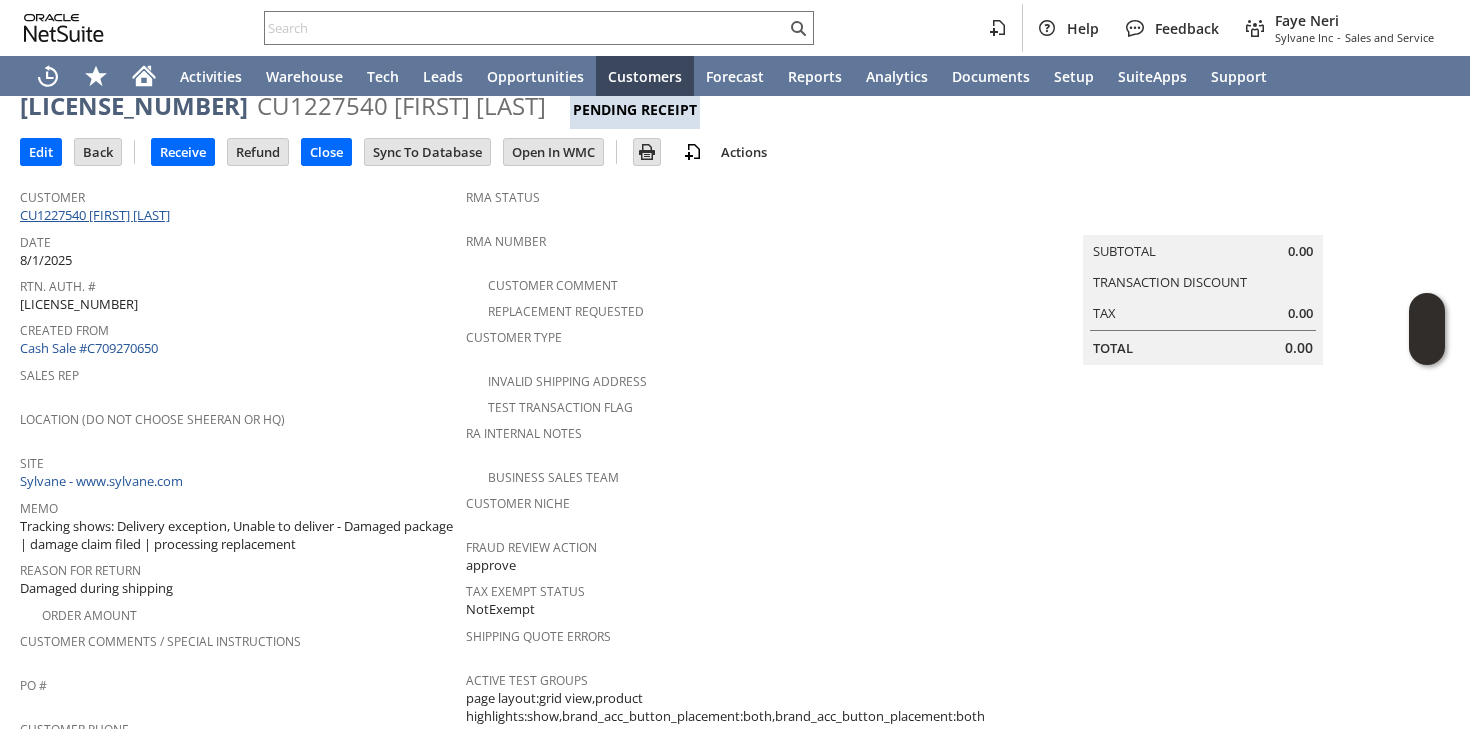 click on "CU1227540 [FIRST] [LAST]" at bounding box center [97, 215] 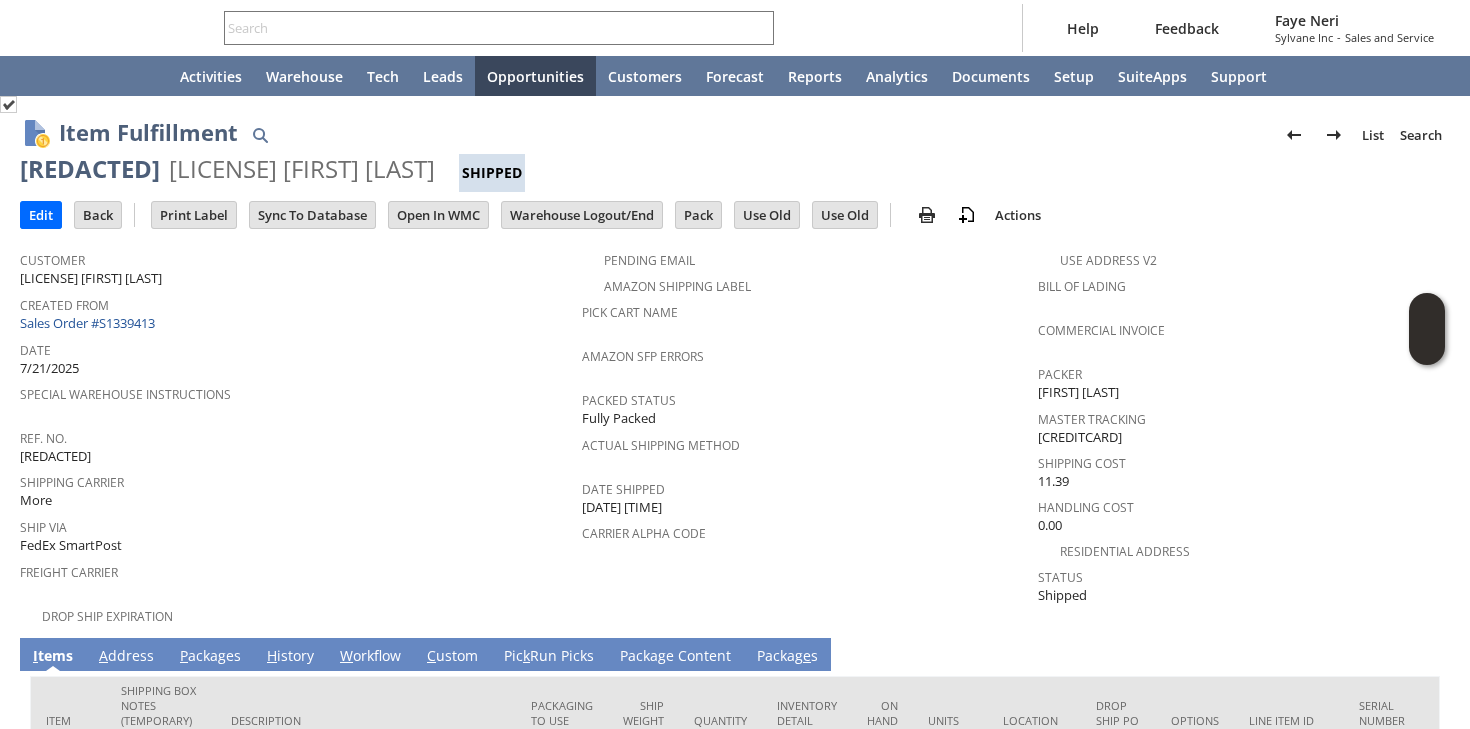 scroll, scrollTop: 0, scrollLeft: 0, axis: both 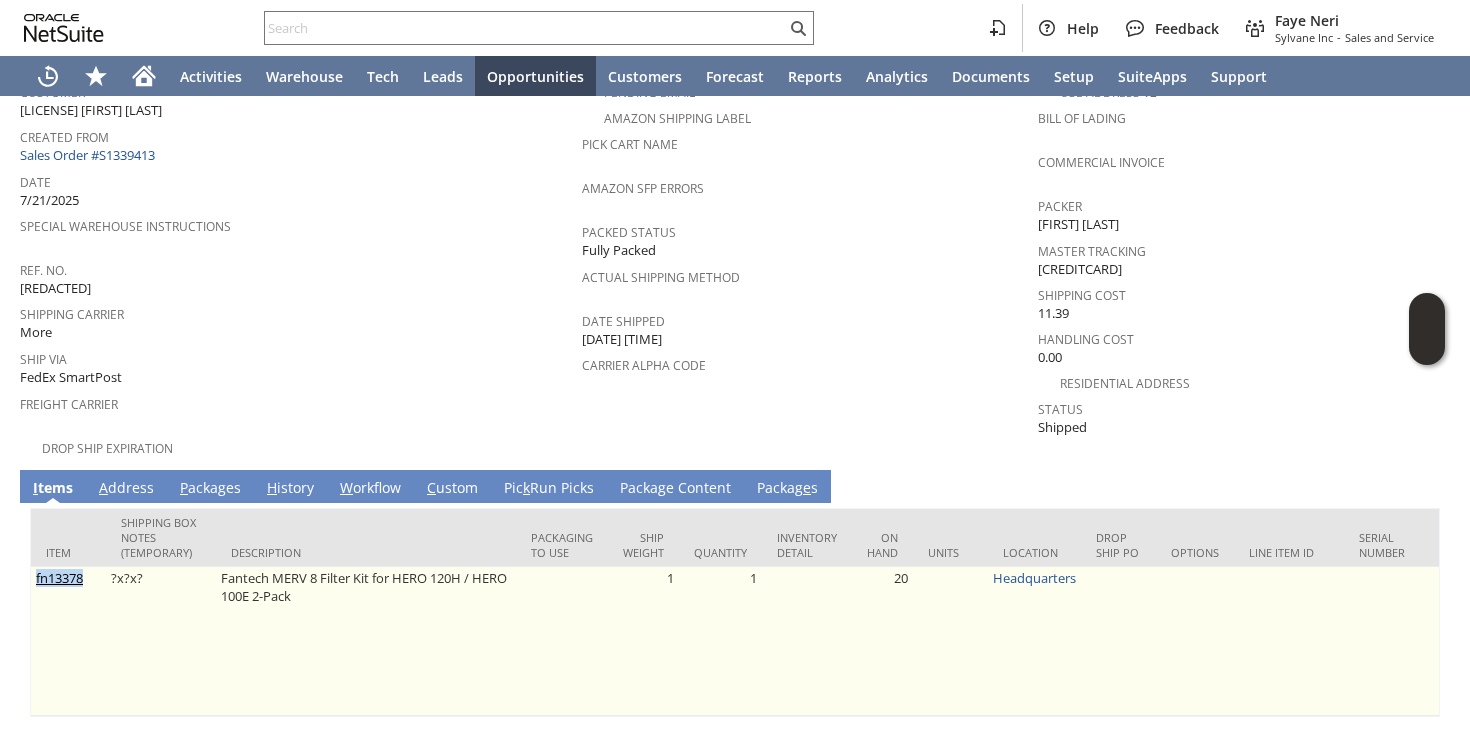 drag, startPoint x: 86, startPoint y: 568, endPoint x: 39, endPoint y: 566, distance: 47.042534 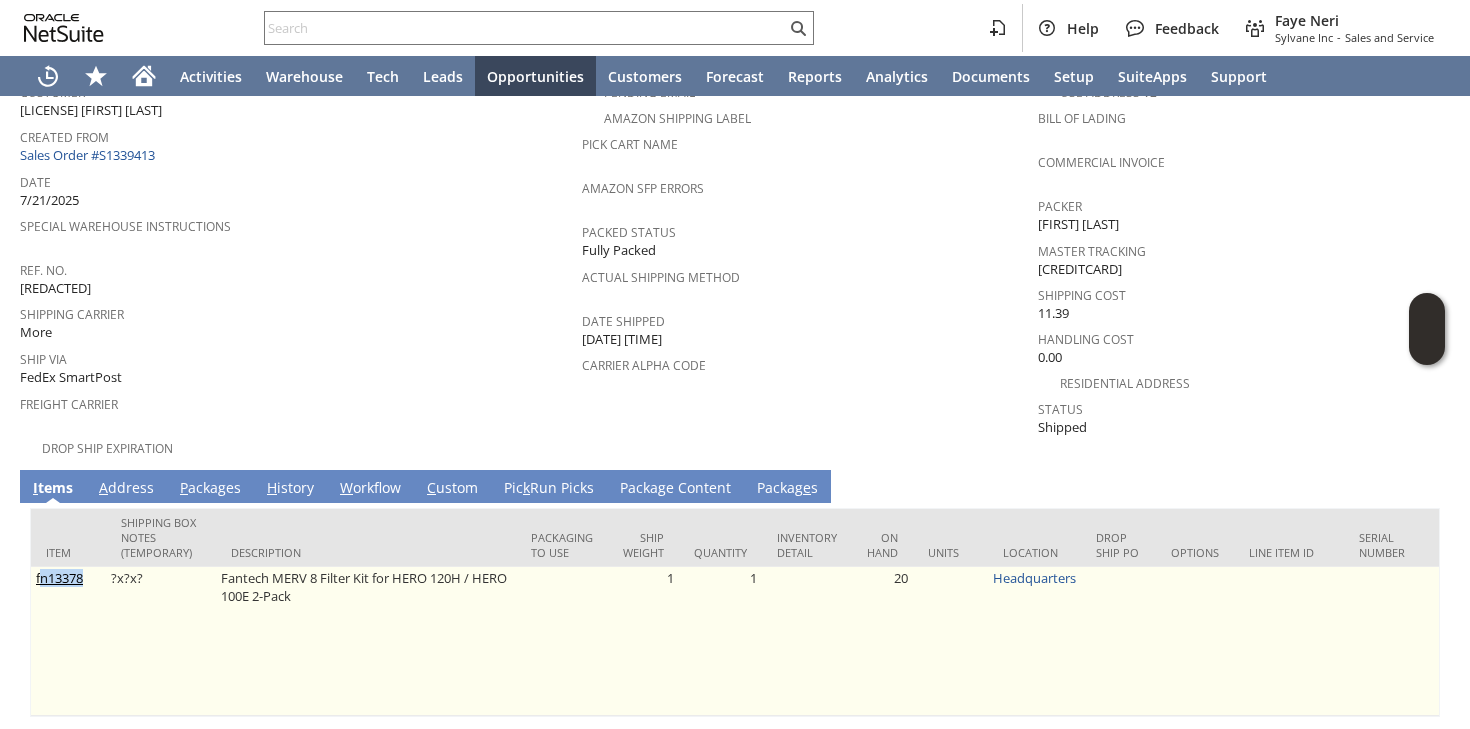 copy on "n[REDACTED]" 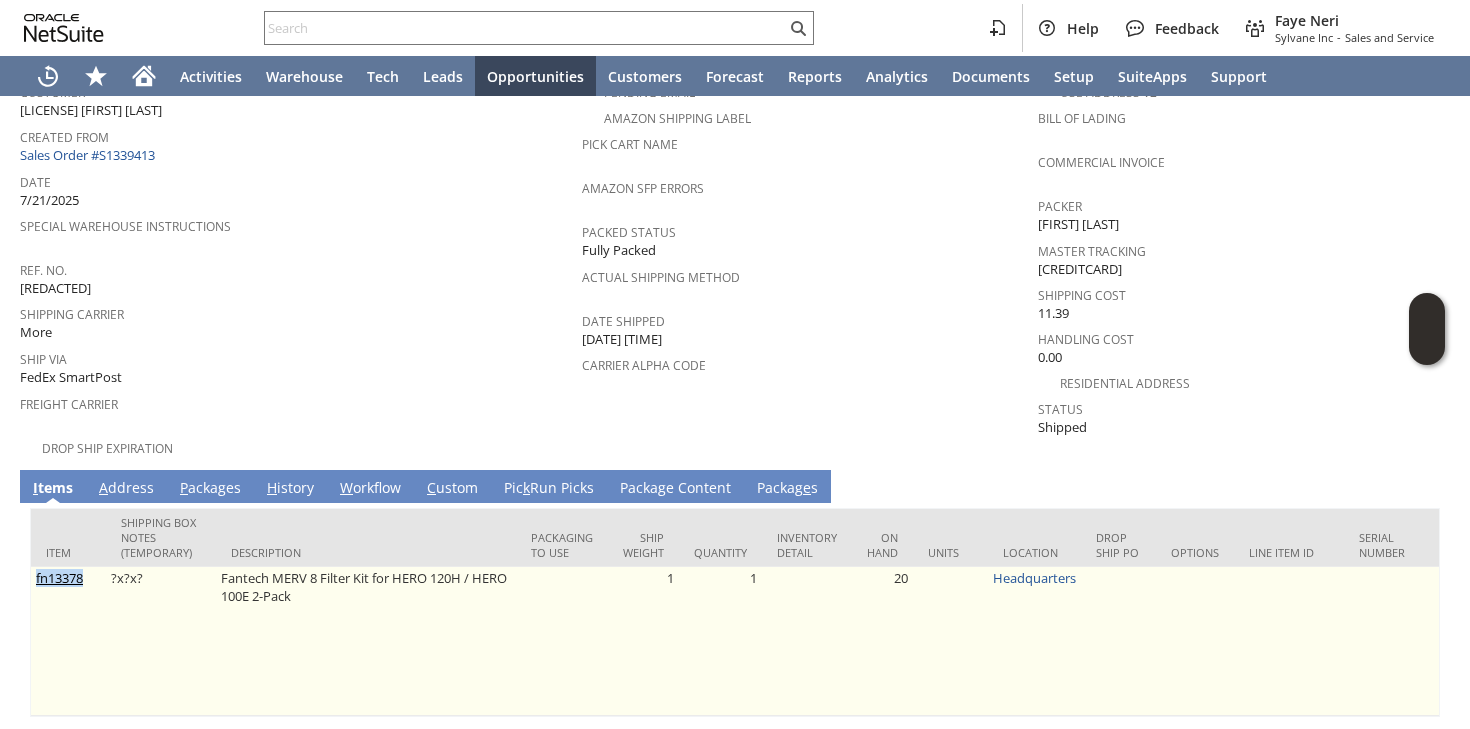 drag, startPoint x: 89, startPoint y: 560, endPoint x: 31, endPoint y: 561, distance: 58.00862 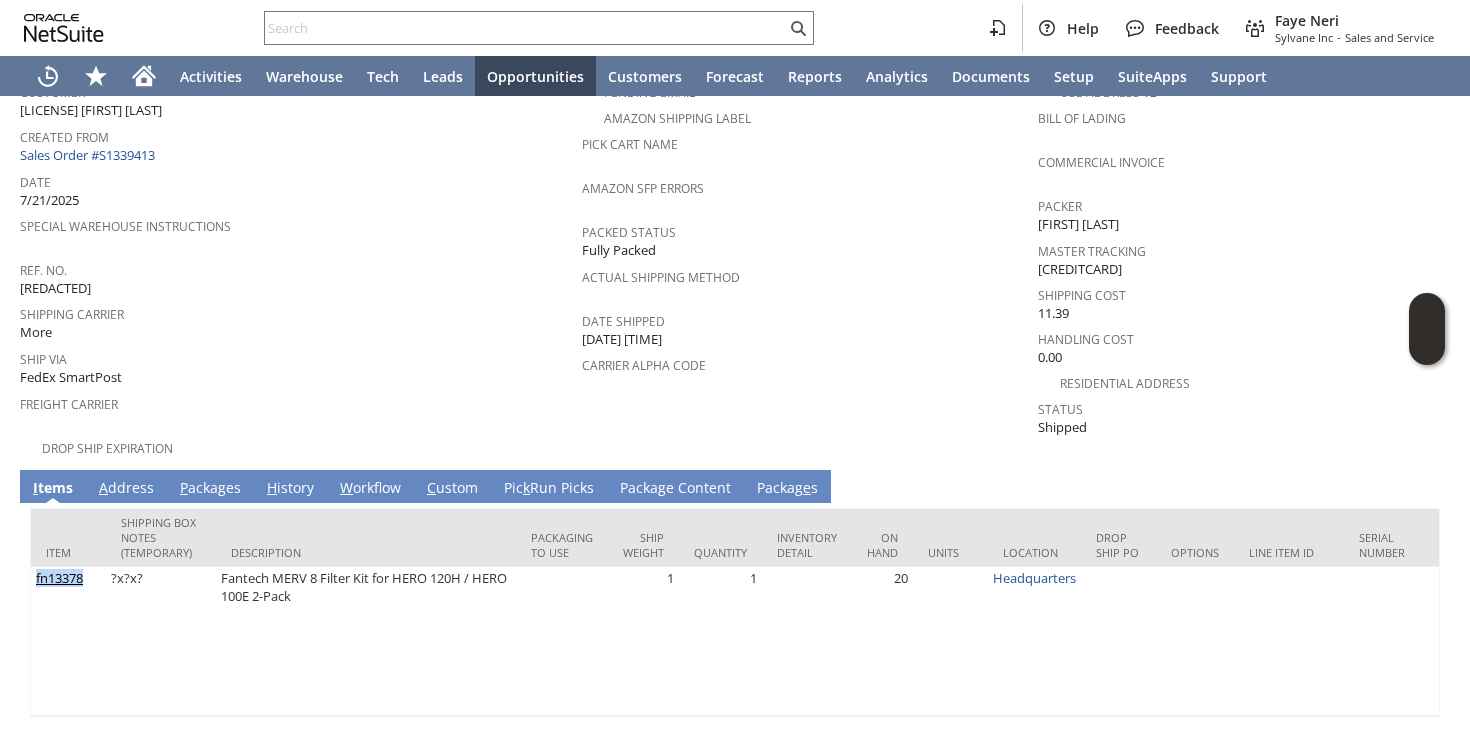 click on "P ackages" at bounding box center (210, 489) 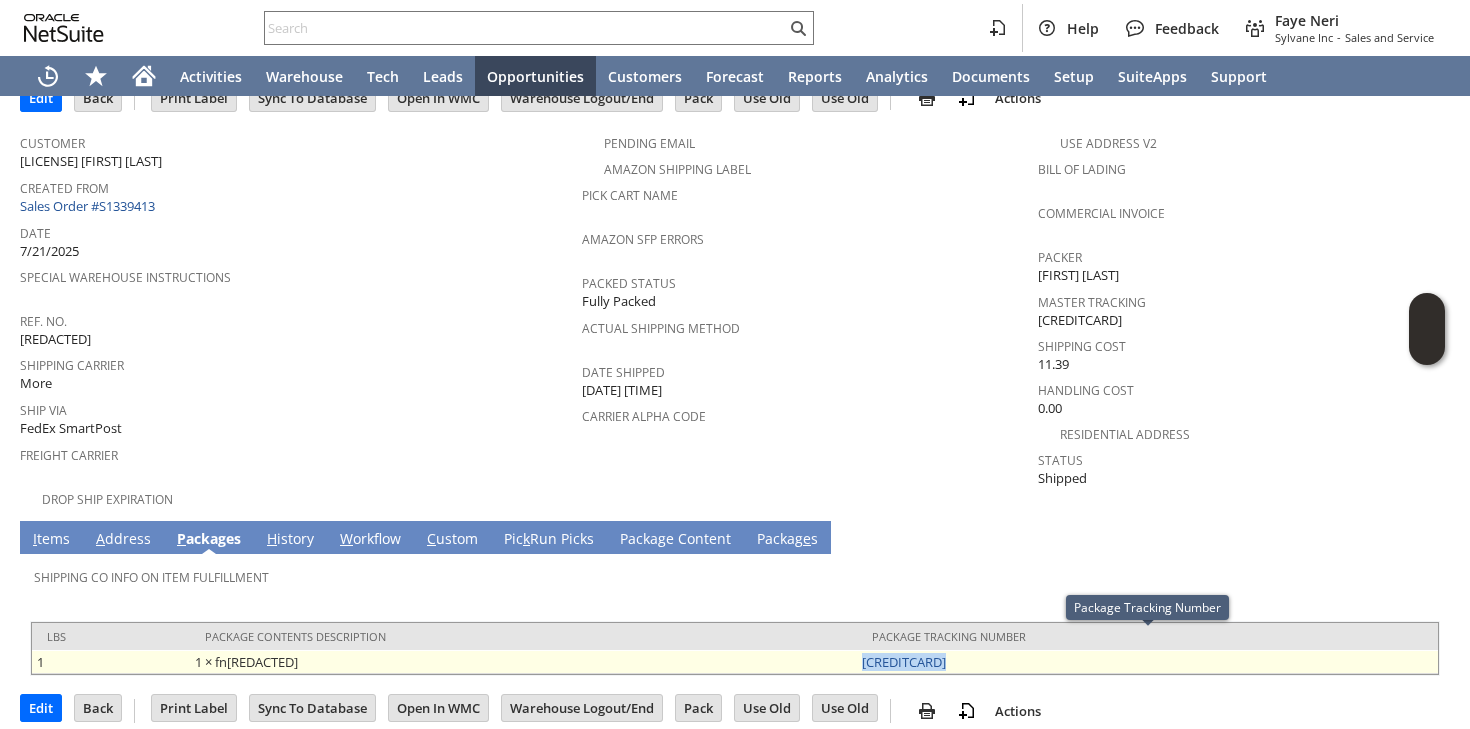 drag, startPoint x: 962, startPoint y: 645, endPoint x: 857, endPoint y: 641, distance: 105.076164 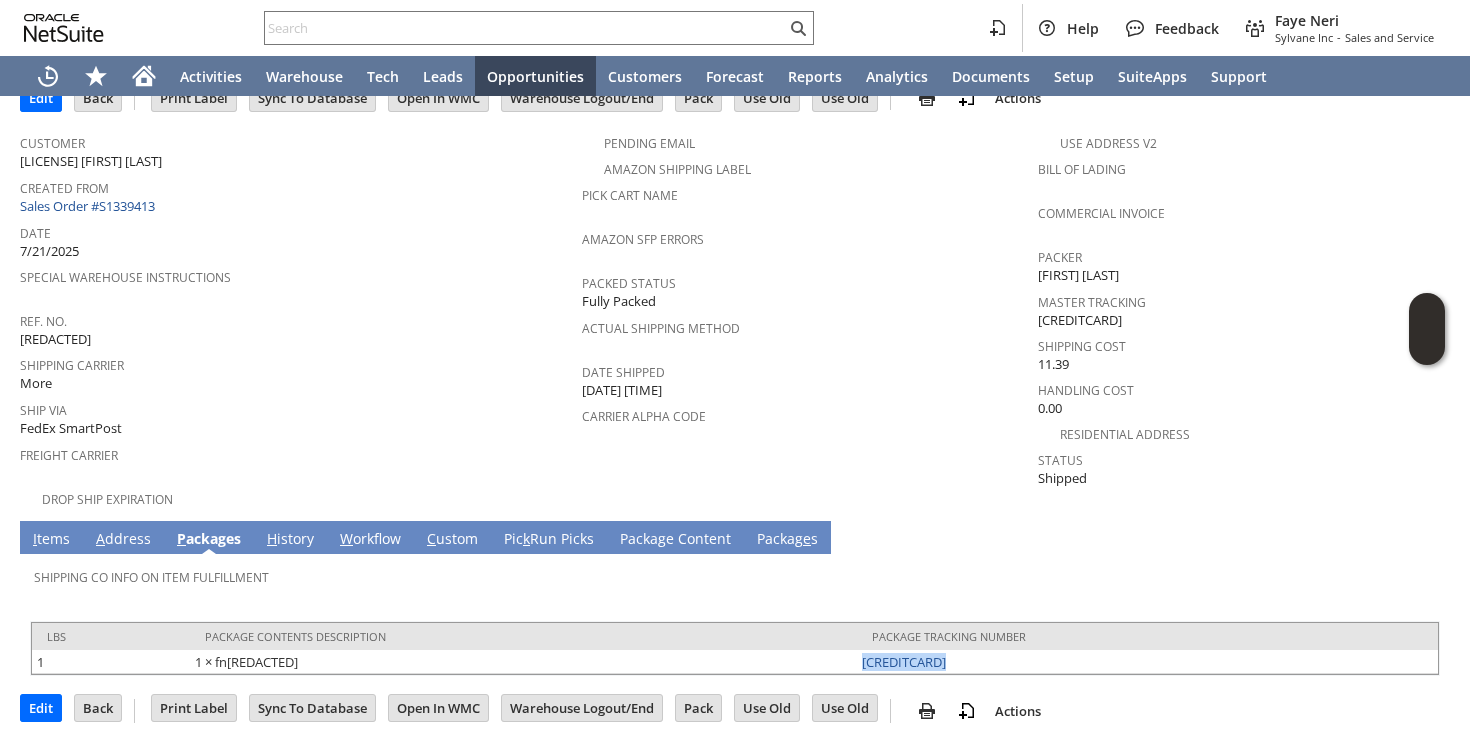 scroll, scrollTop: 105, scrollLeft: 0, axis: vertical 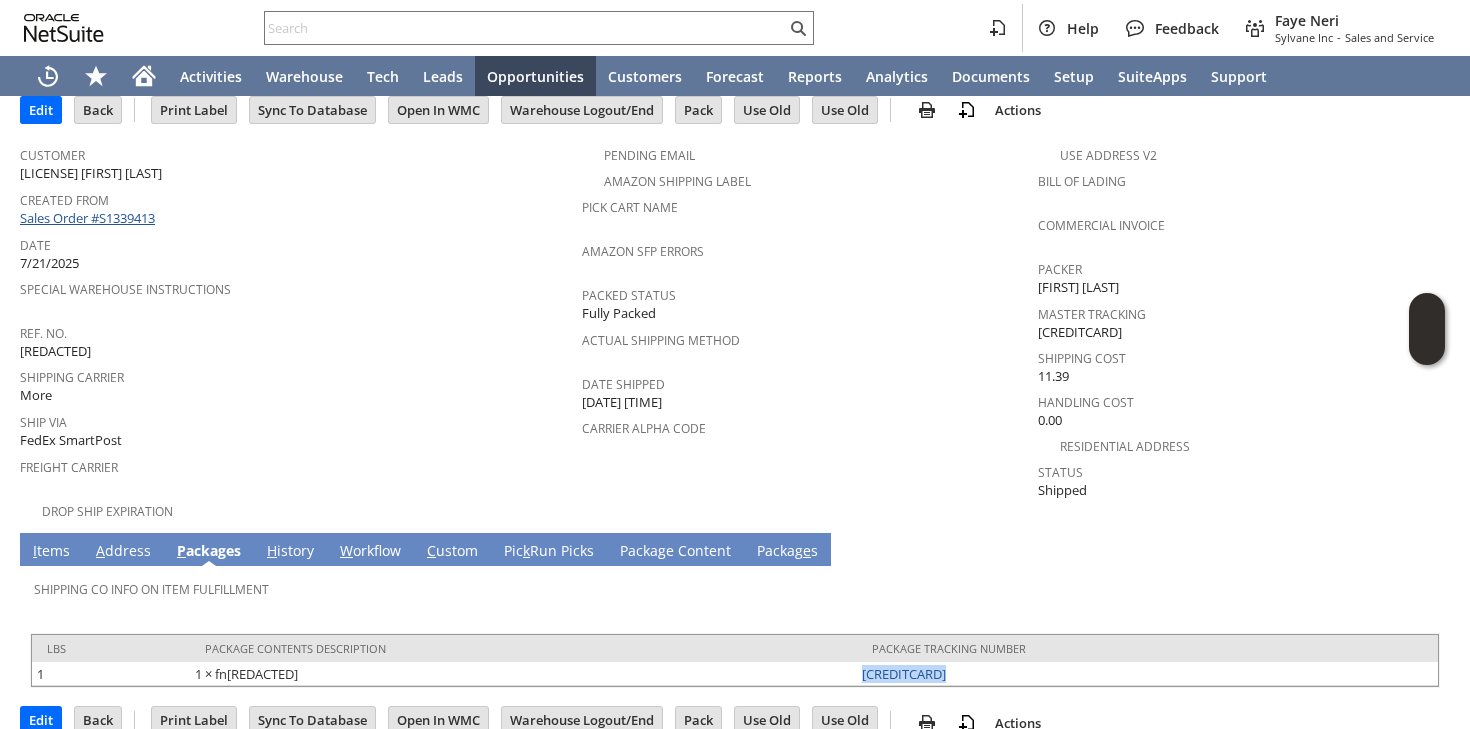 click on "Sales Order #S1339413" at bounding box center (90, 218) 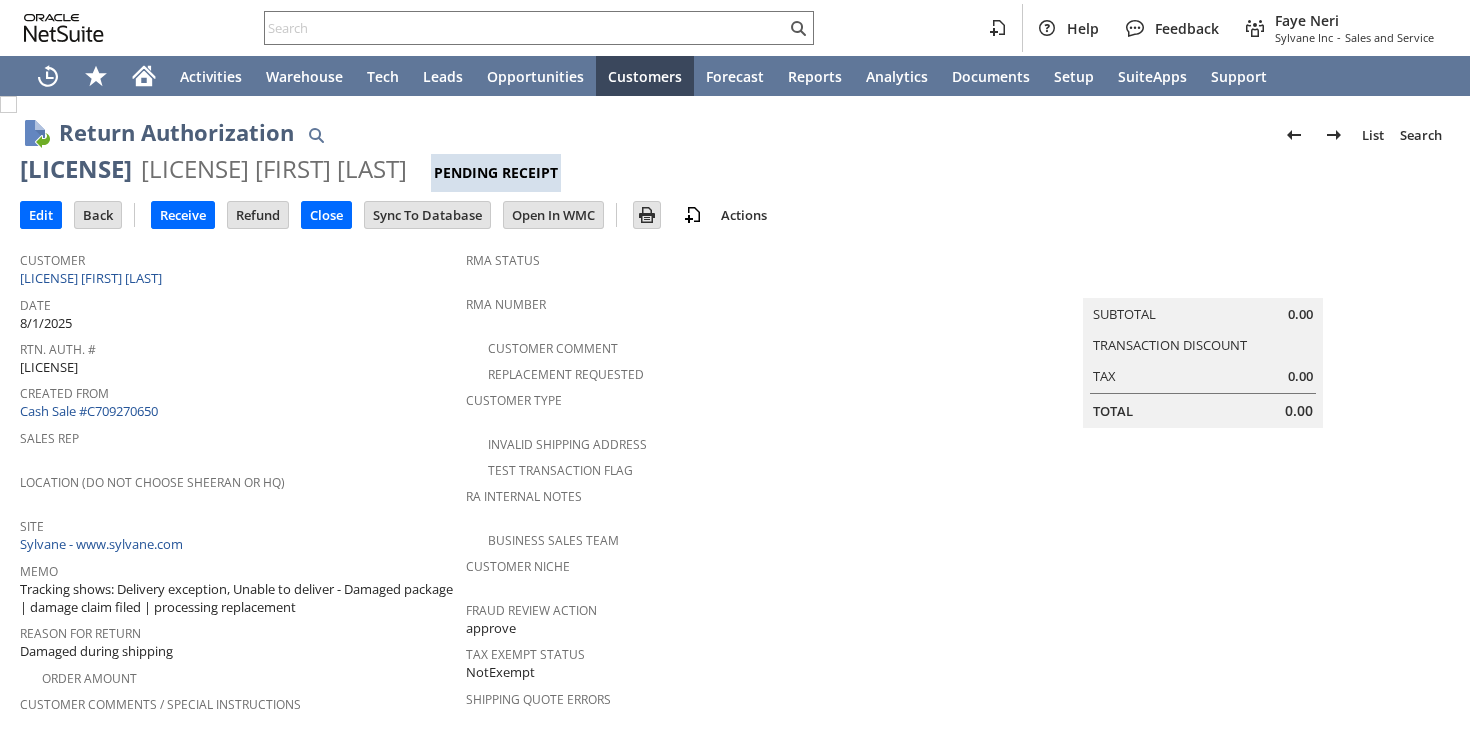 scroll, scrollTop: 0, scrollLeft: 0, axis: both 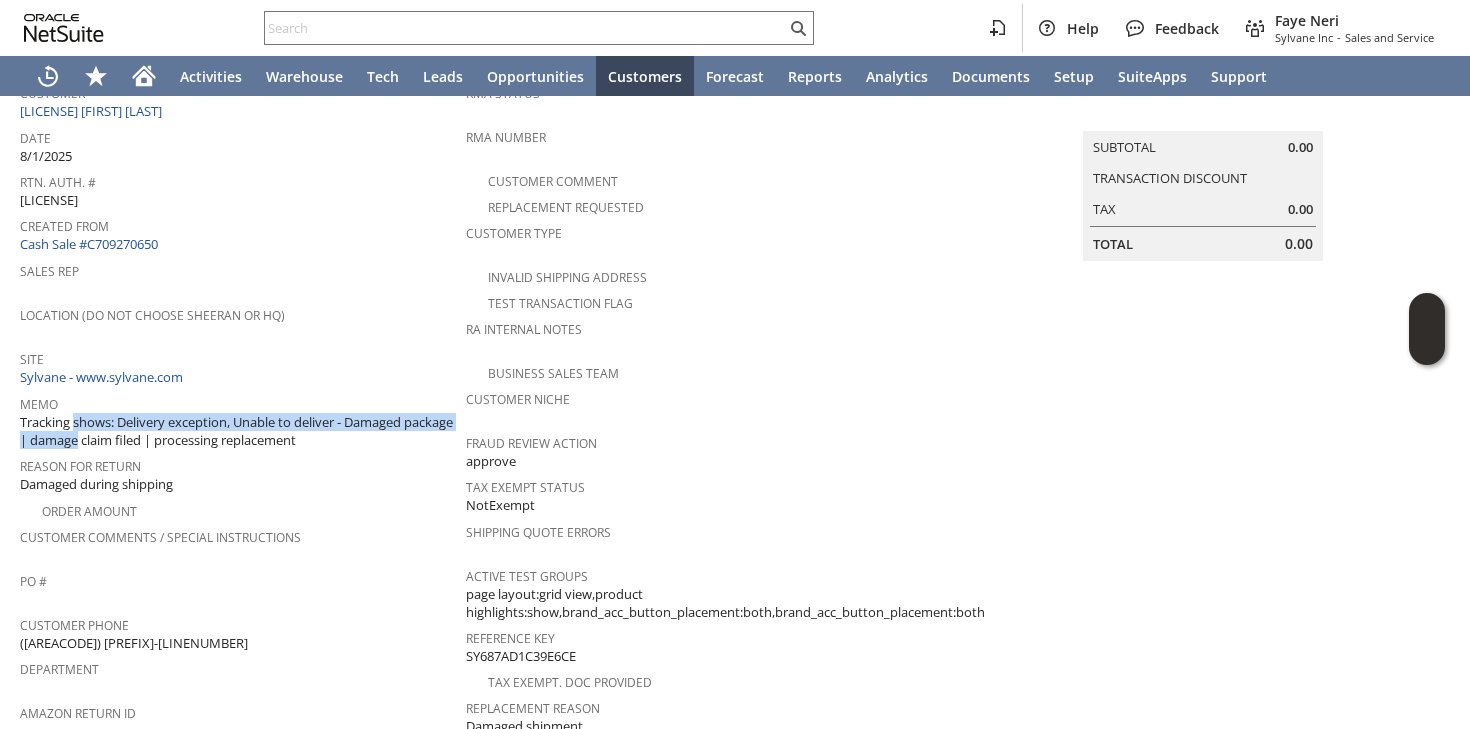 drag, startPoint x: 20, startPoint y: 410, endPoint x: 75, endPoint y: 424, distance: 56.753853 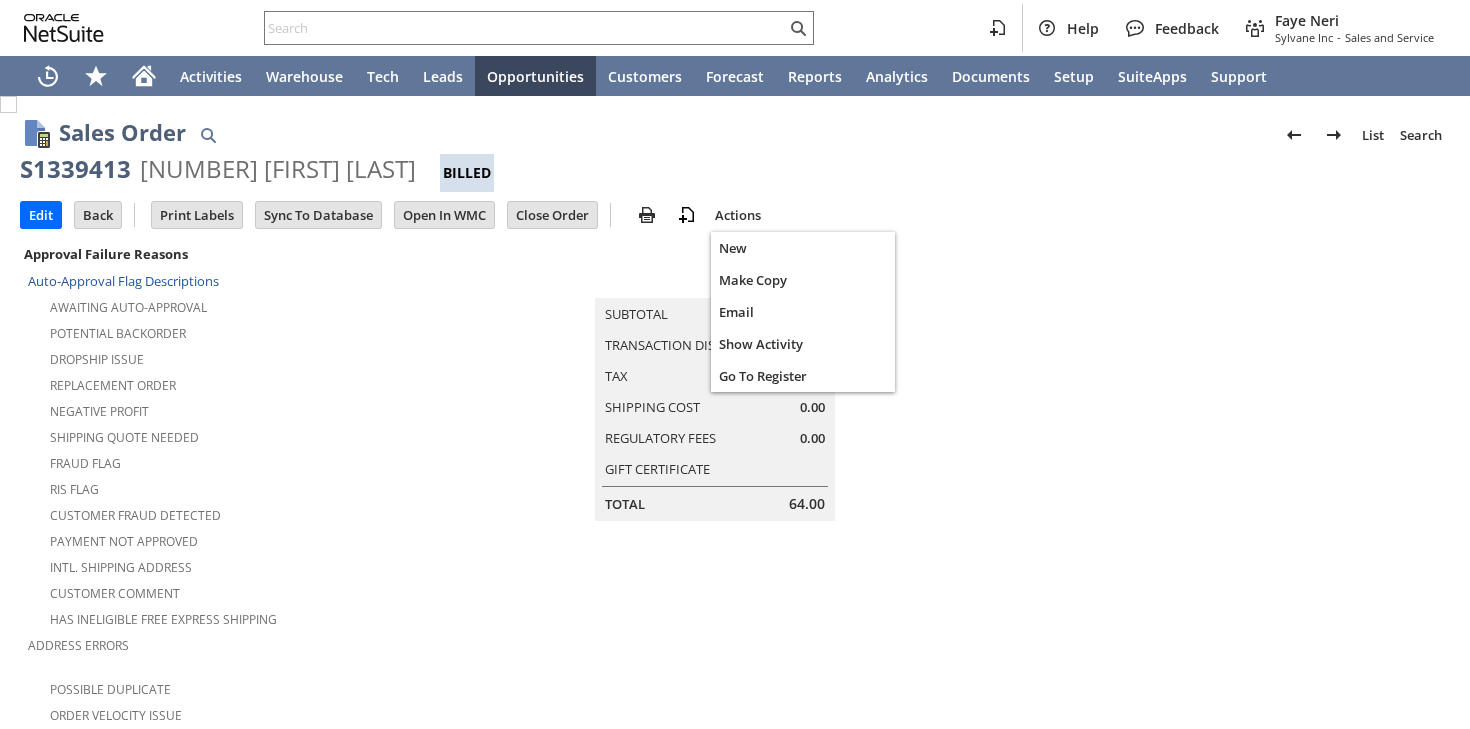 scroll, scrollTop: 0, scrollLeft: 0, axis: both 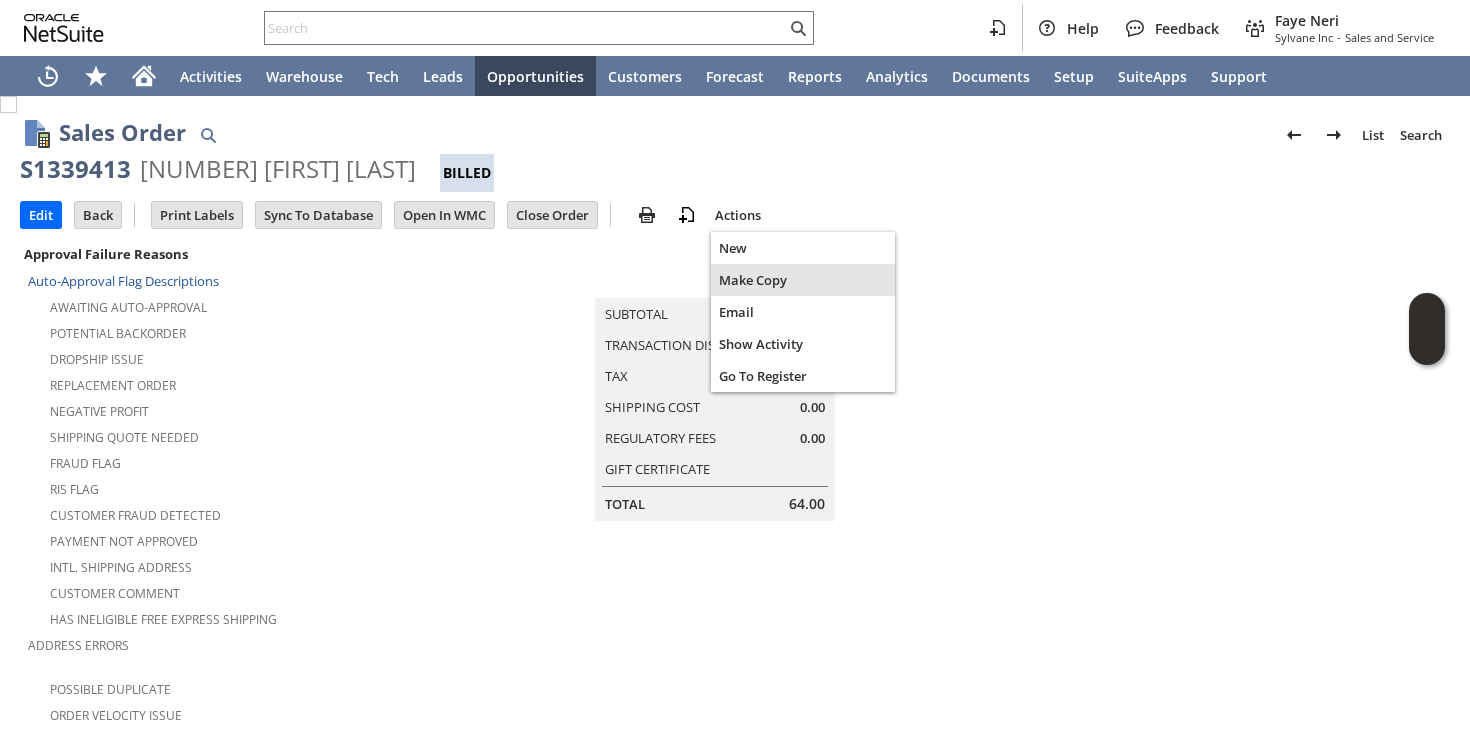 click on "Make Copy" at bounding box center (803, 280) 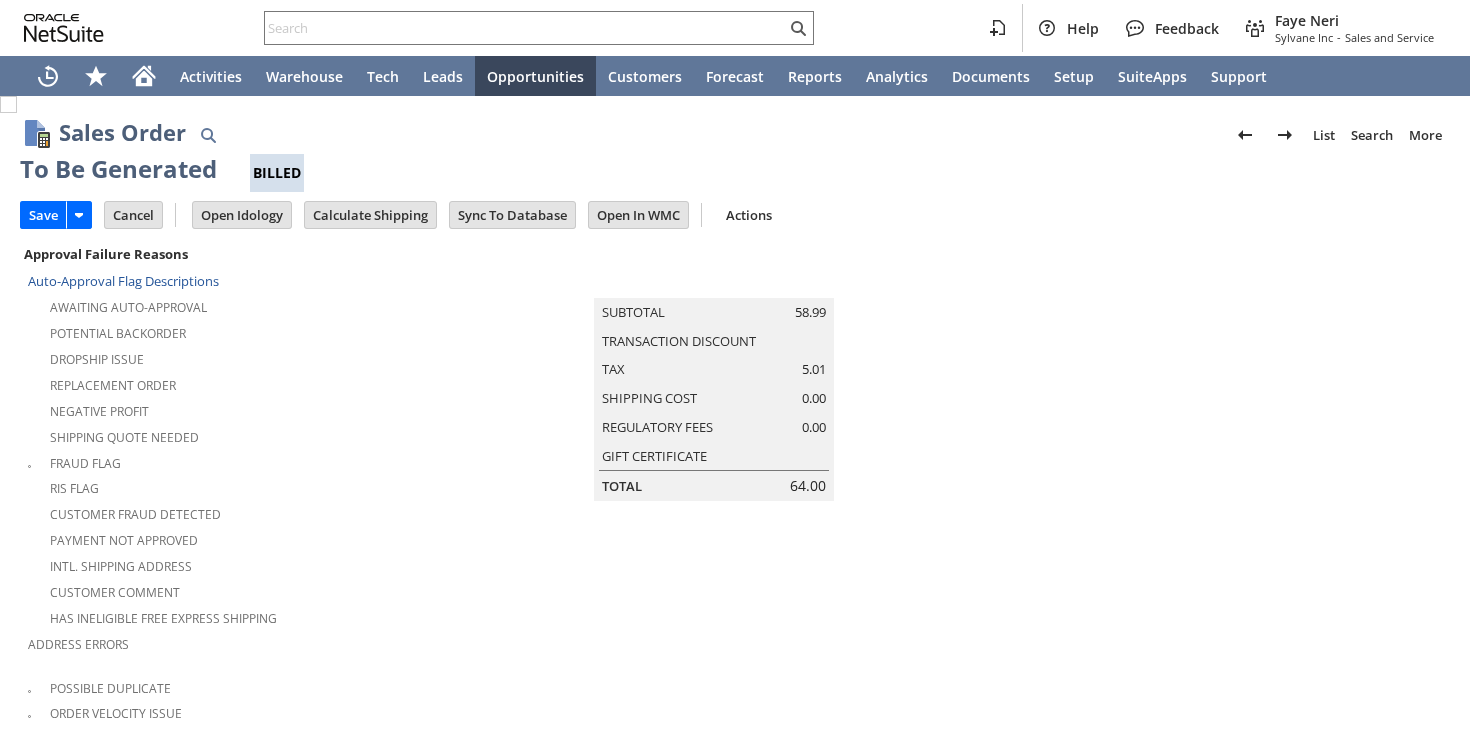 scroll, scrollTop: 0, scrollLeft: 0, axis: both 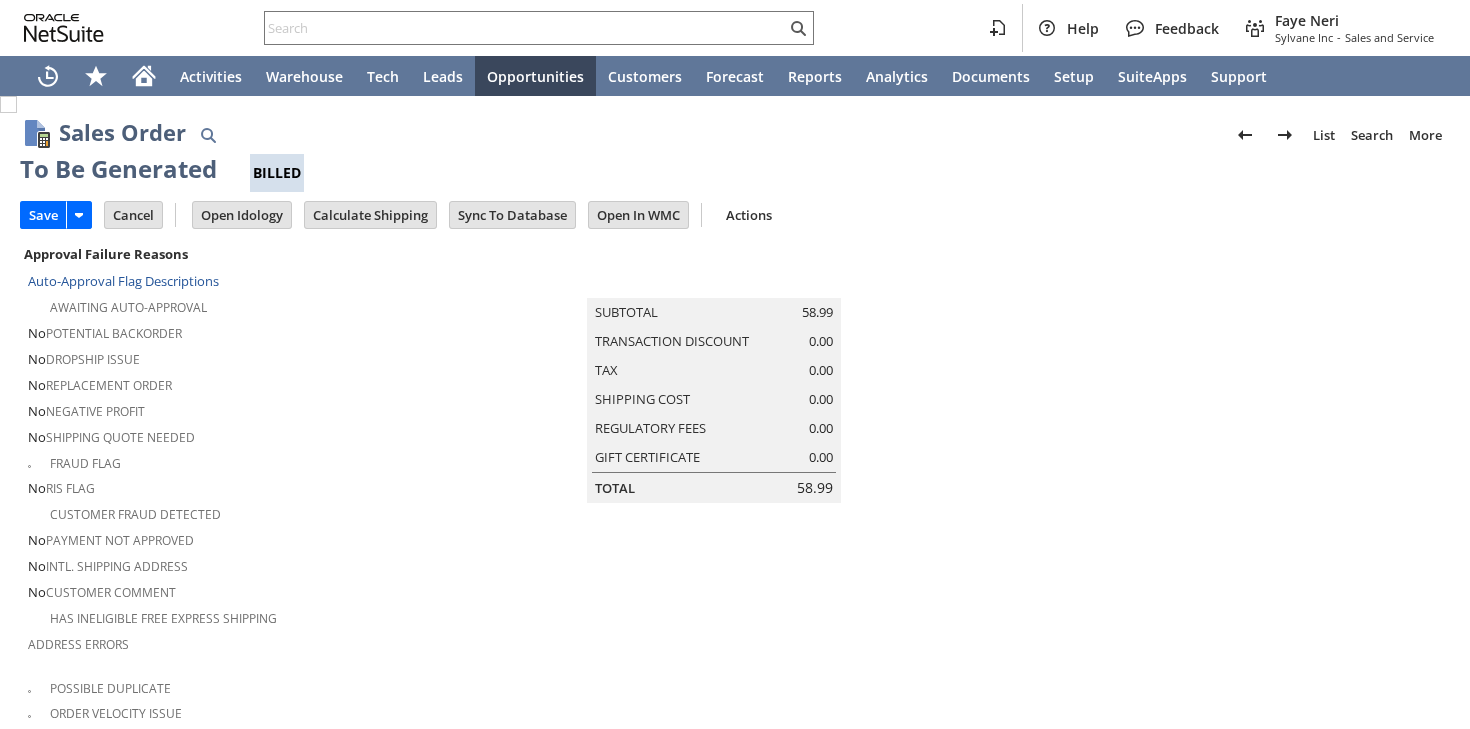 type on "Headquarters - Phone/Fax" 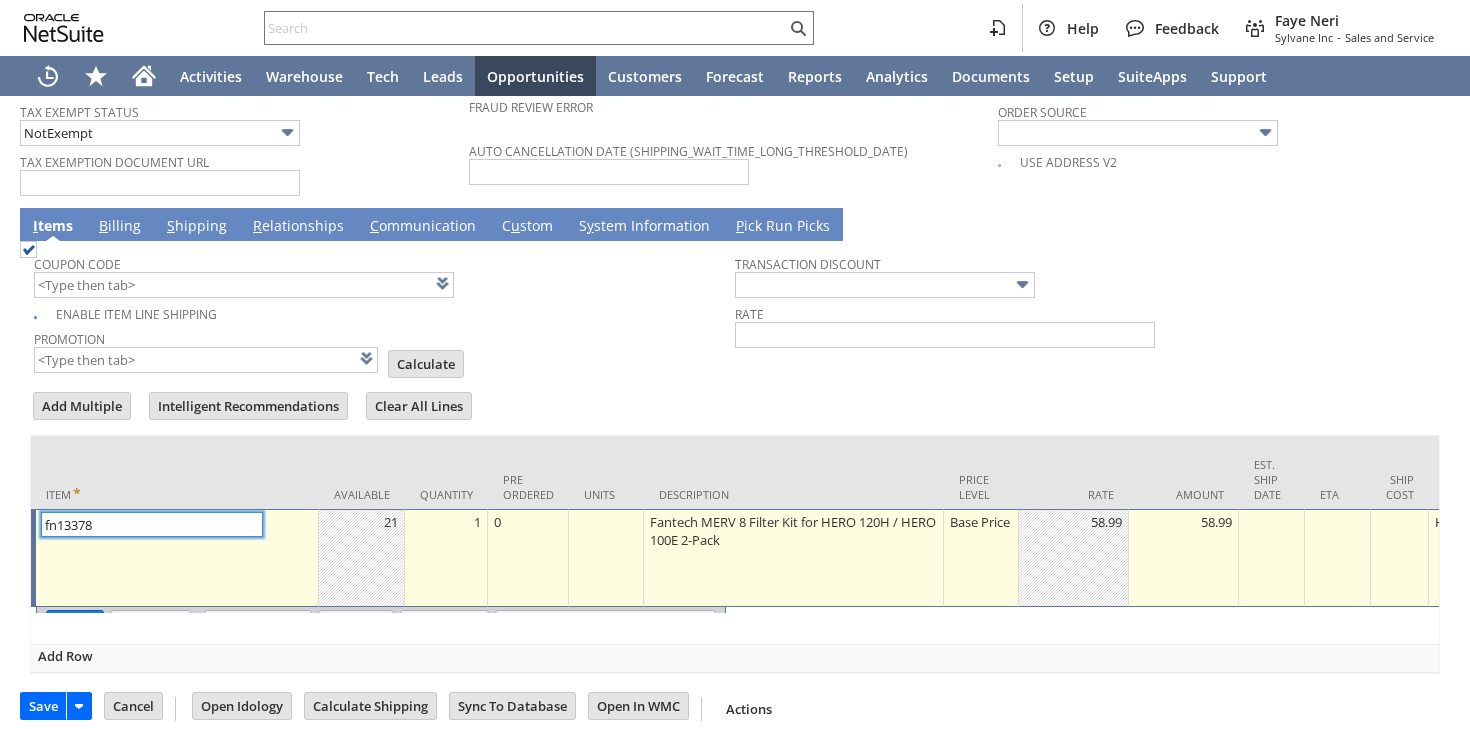type on "Intelligent Recommendations ⁰" 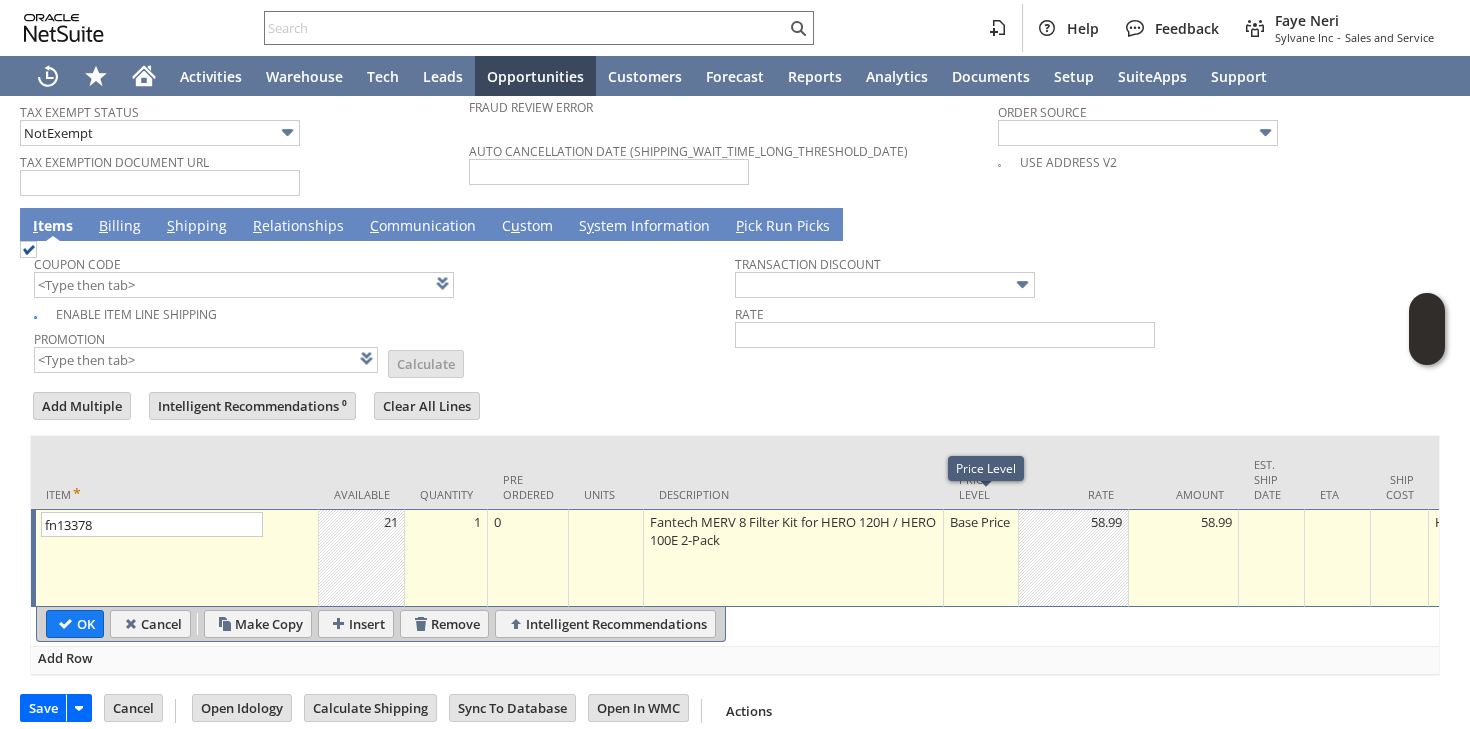 click on "Base Price" at bounding box center [981, 522] 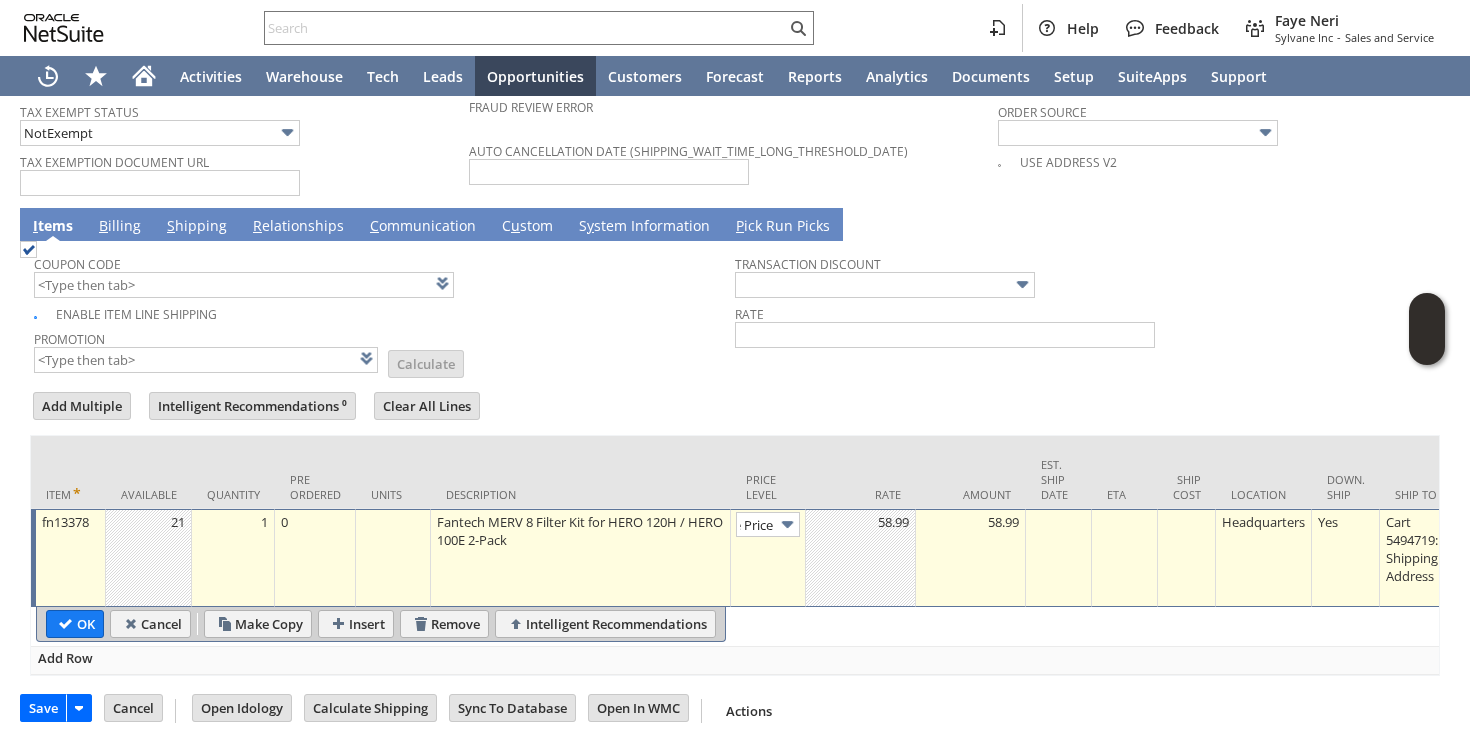 type on "Custom" 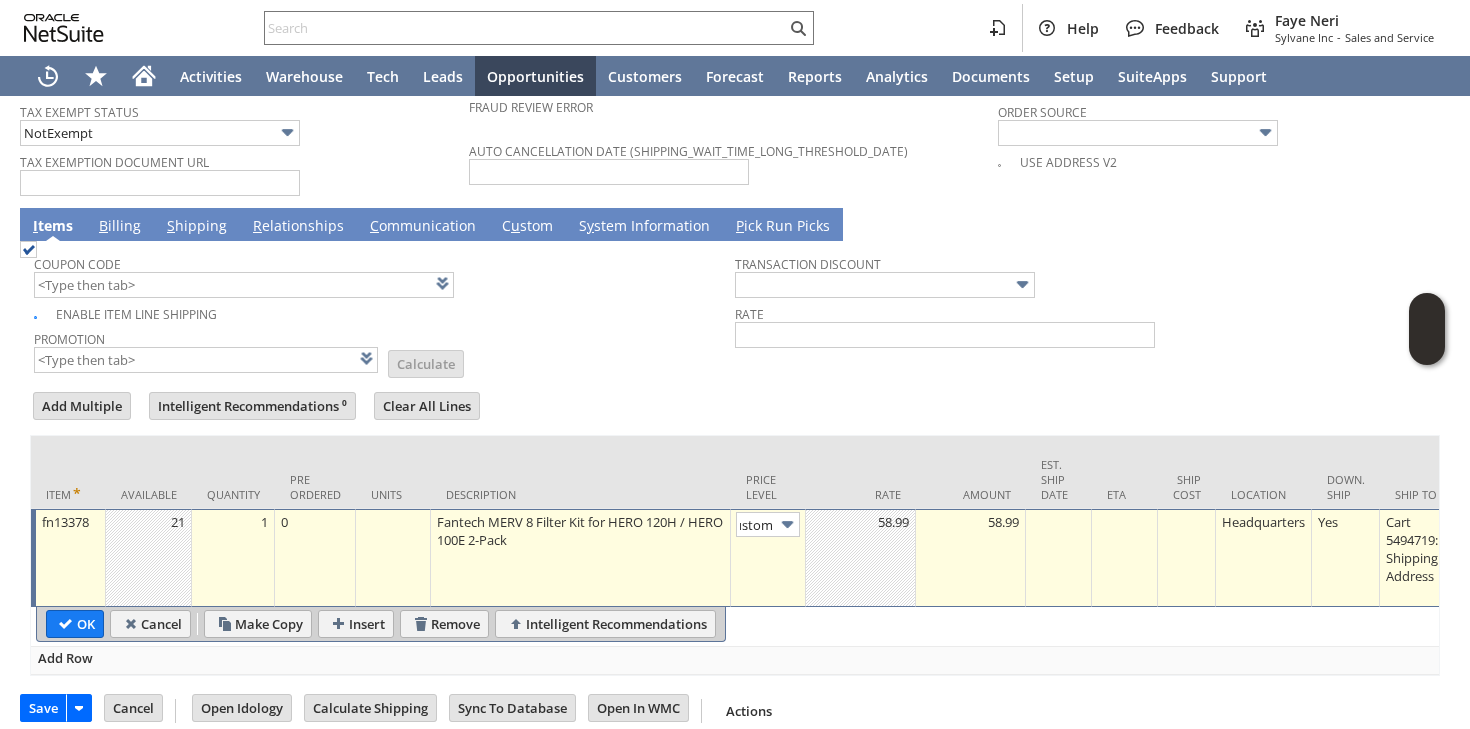 scroll, scrollTop: 0, scrollLeft: 14, axis: horizontal 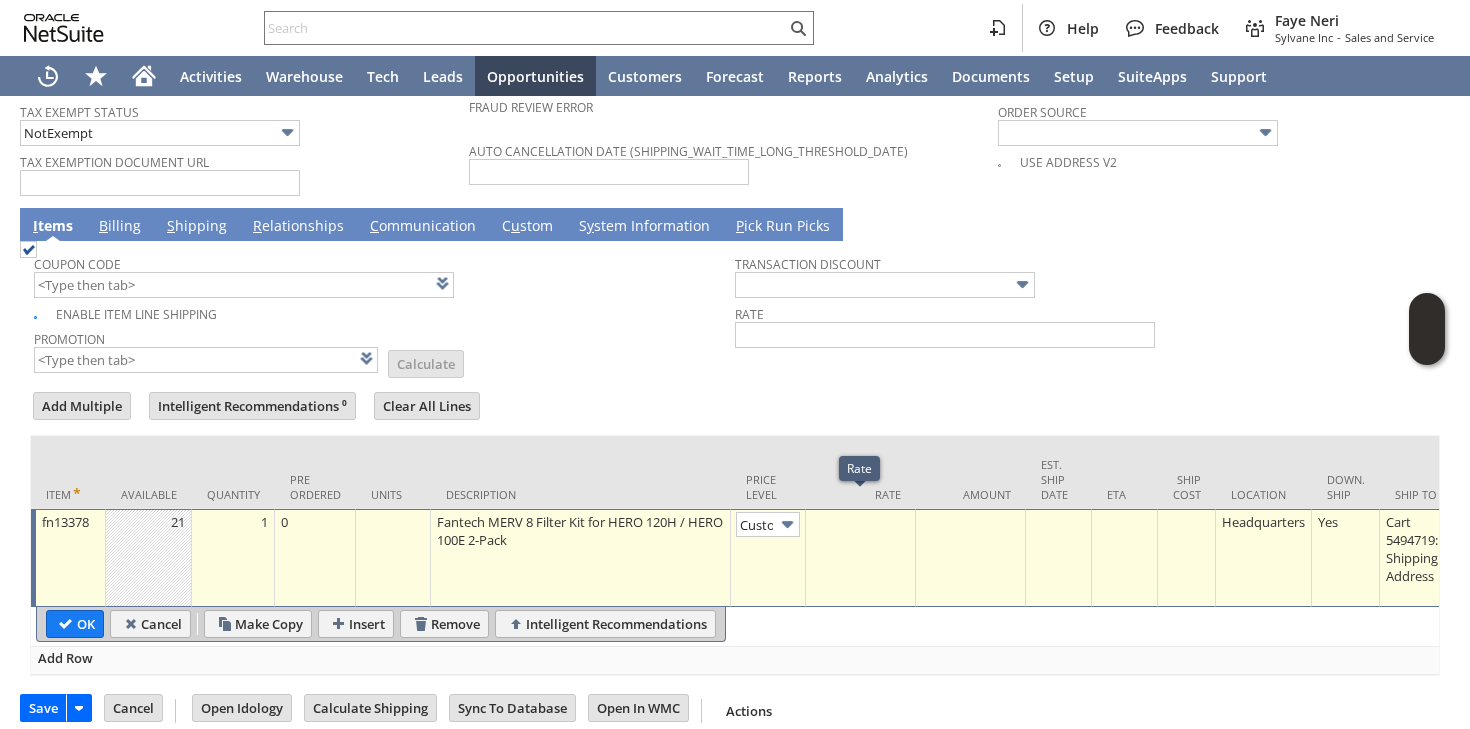click at bounding box center (860, 522) 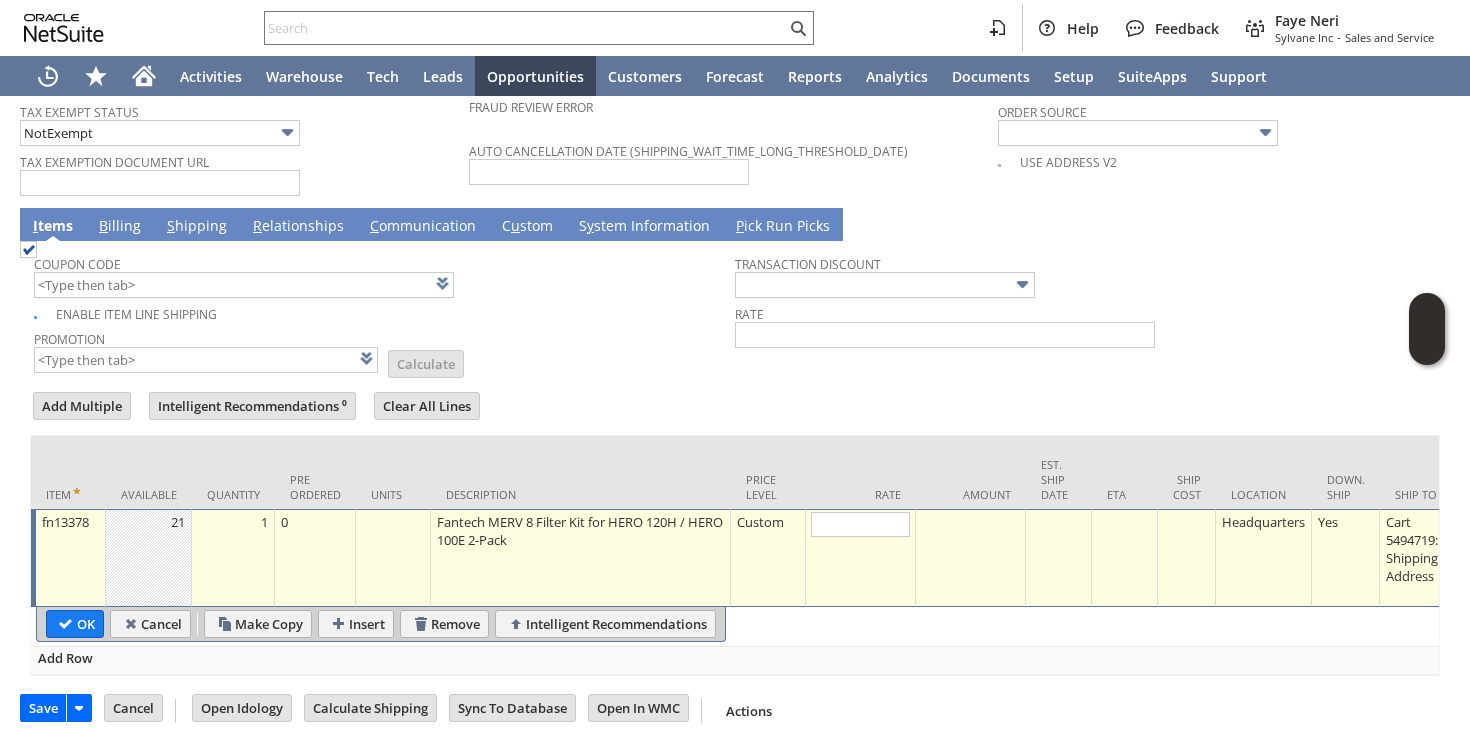 type on "0" 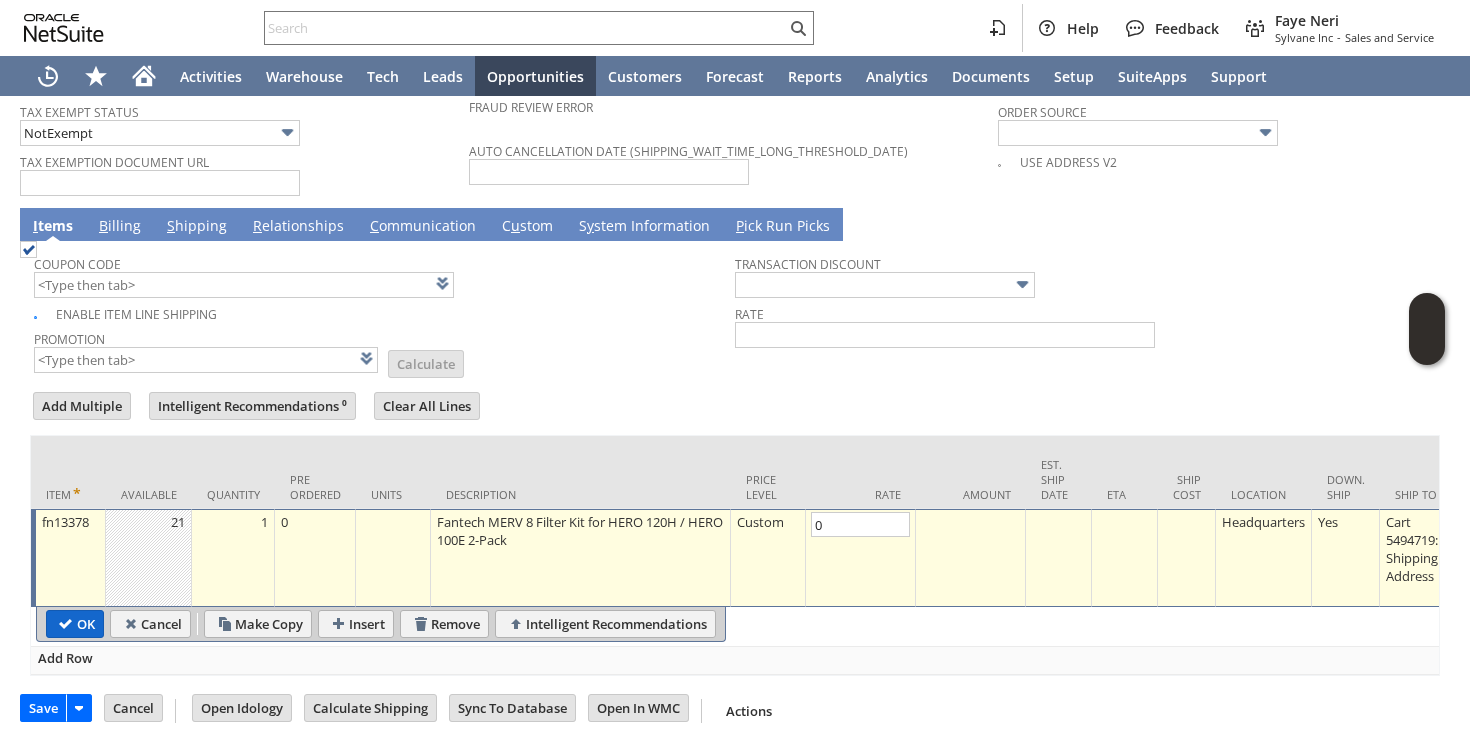 click on "OK" at bounding box center (75, 624) 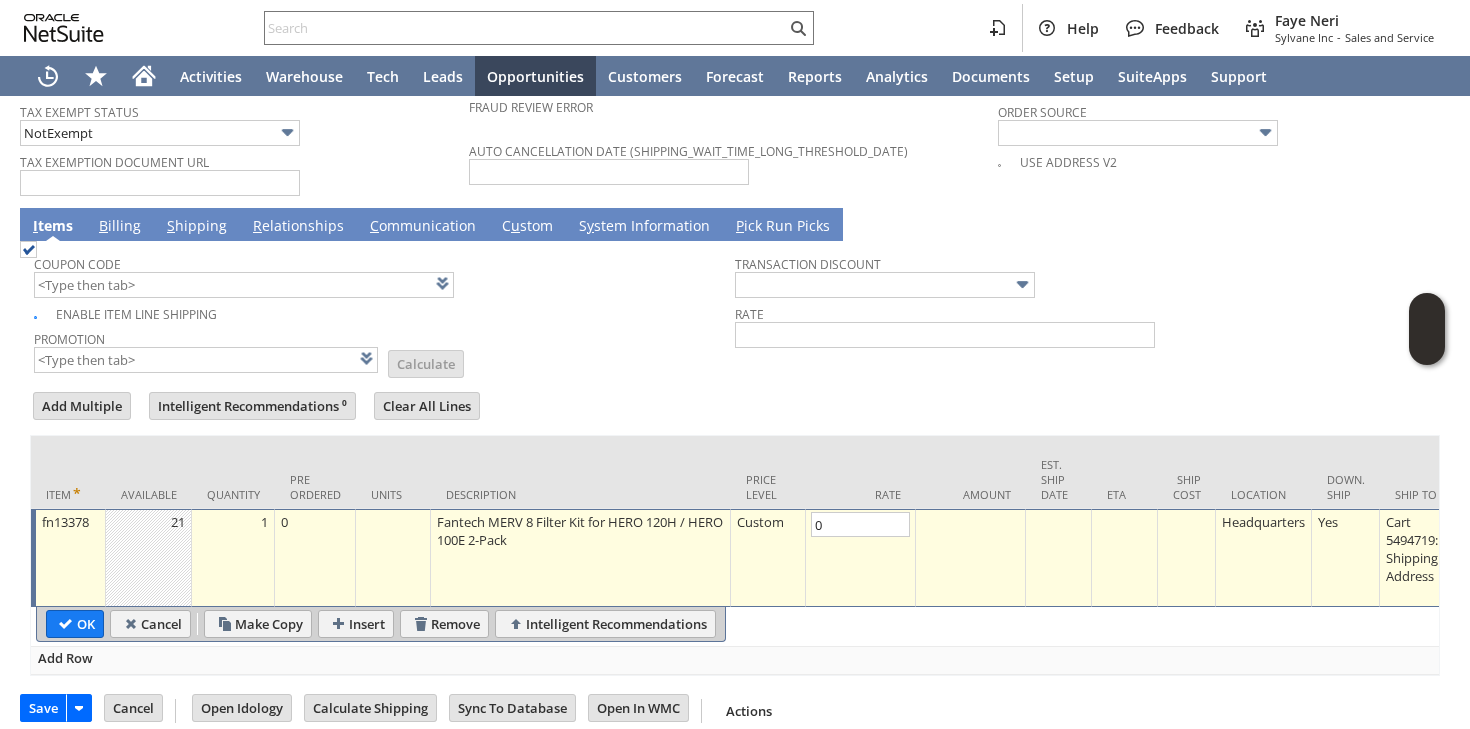 type on "Add" 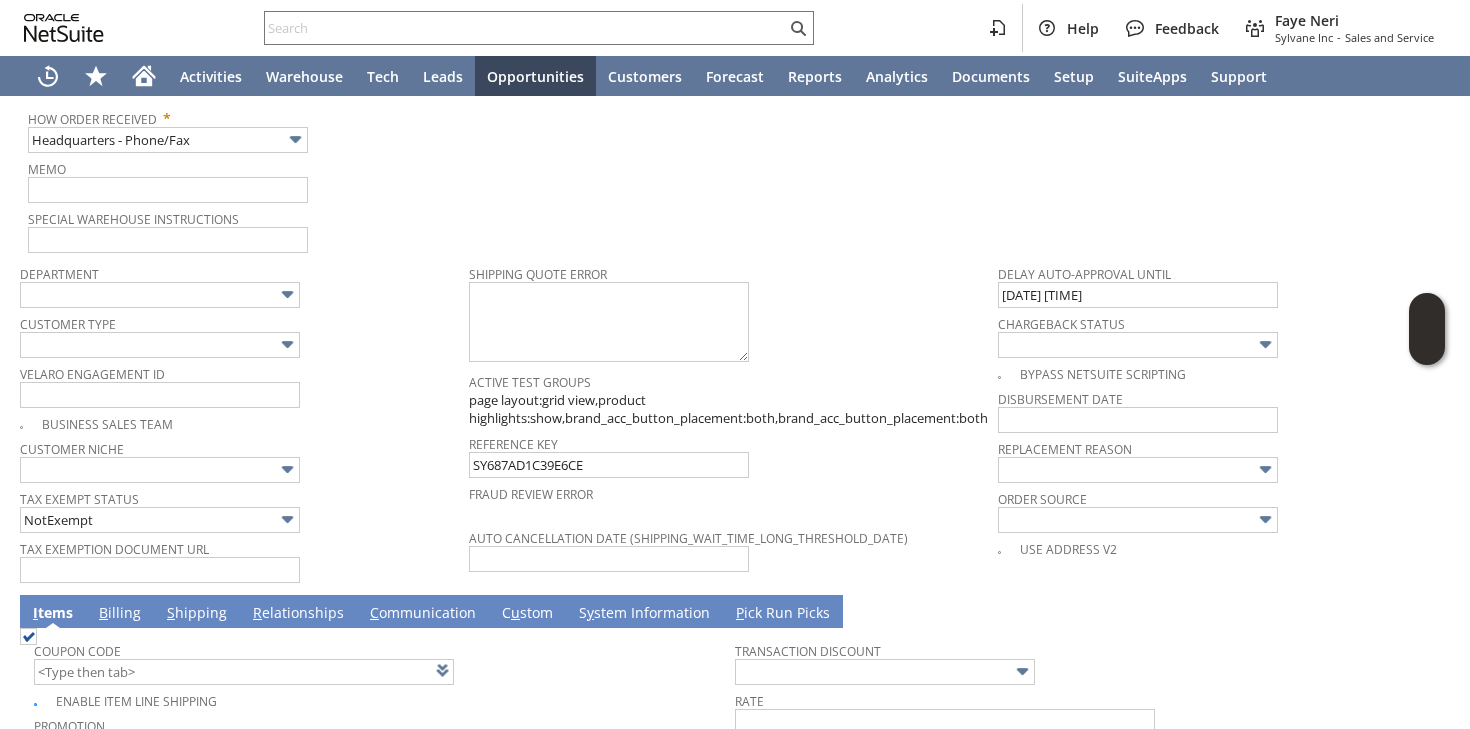 scroll, scrollTop: 1086, scrollLeft: 0, axis: vertical 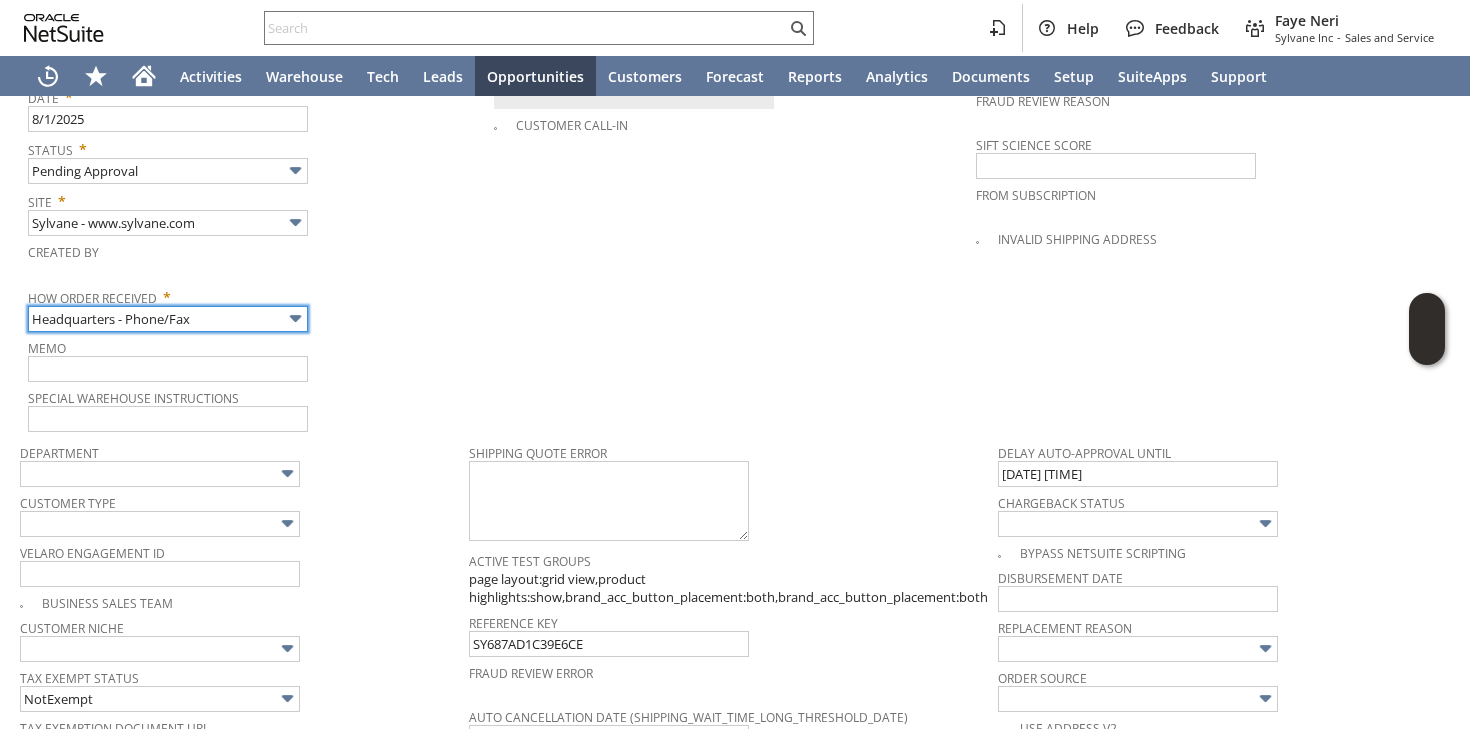 click on "Headquarters - Phone/Fax" at bounding box center [168, 319] 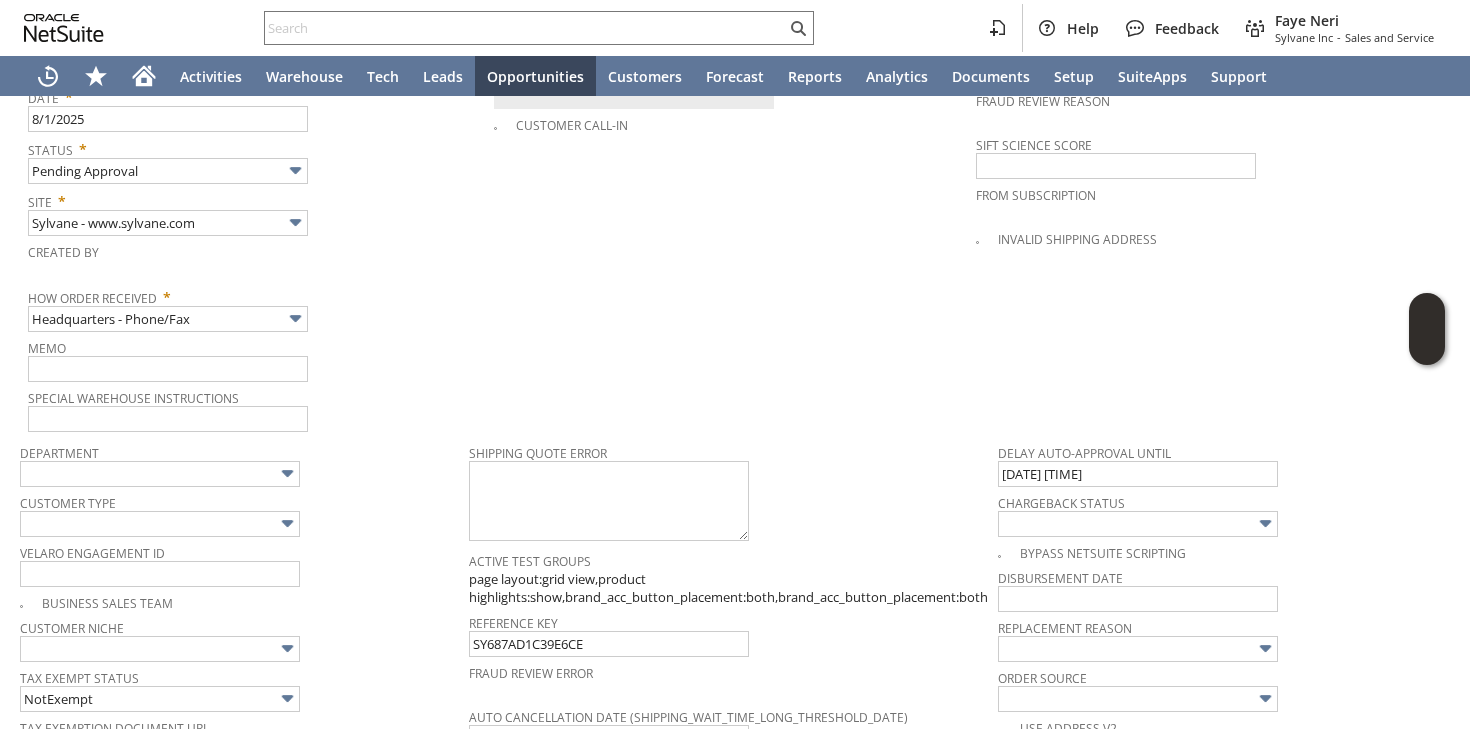 type on "Admin / Replacement Unit" 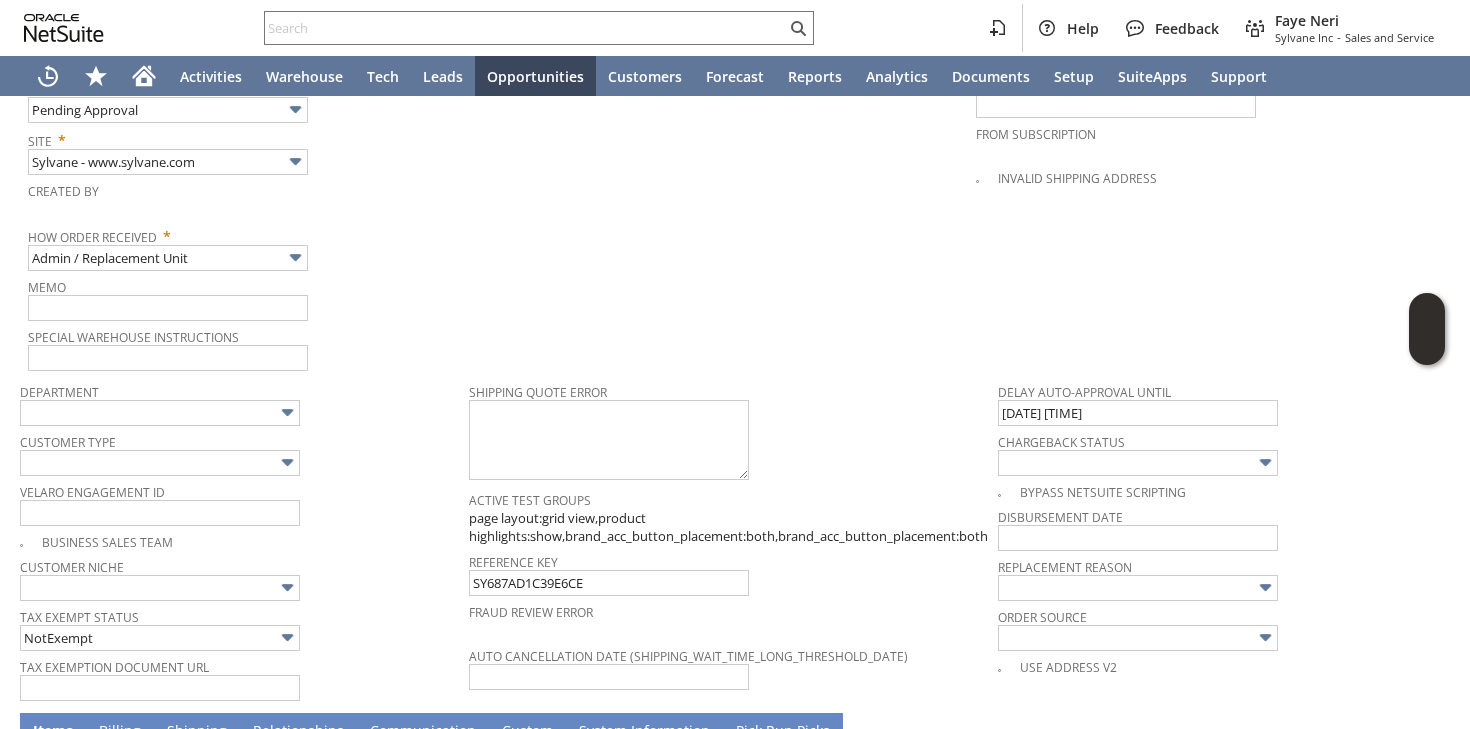 scroll, scrollTop: 1130, scrollLeft: 0, axis: vertical 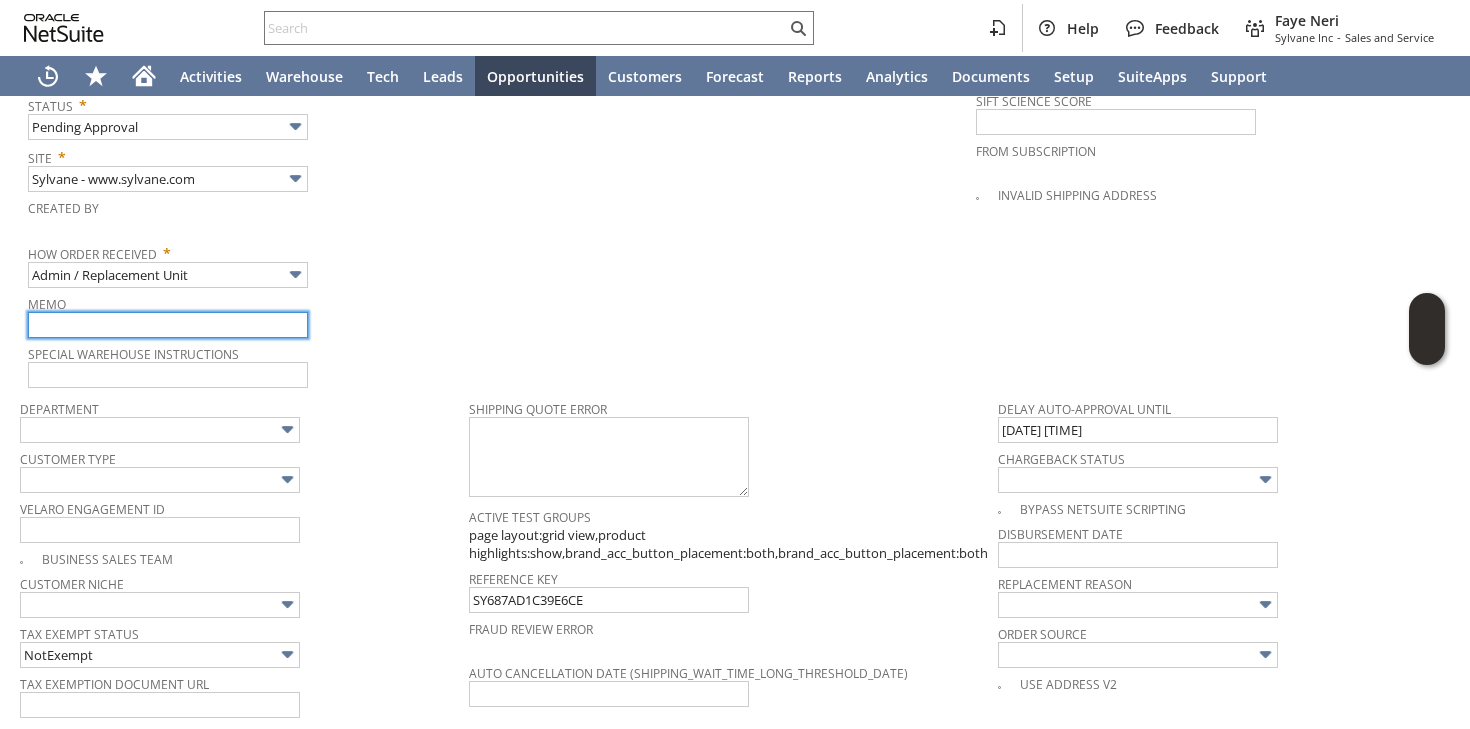 click at bounding box center [168, 325] 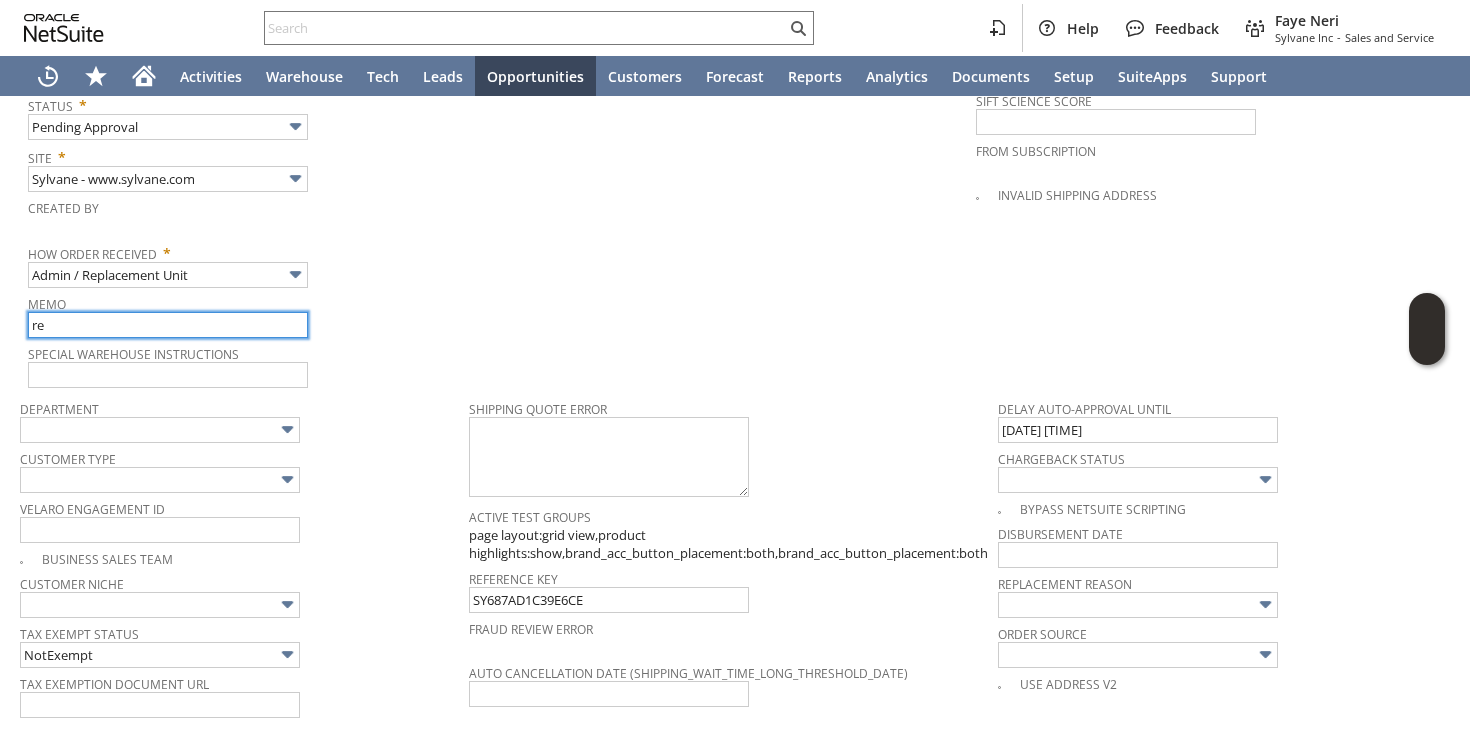 type on "Replacement order as original is damaged during shipping" 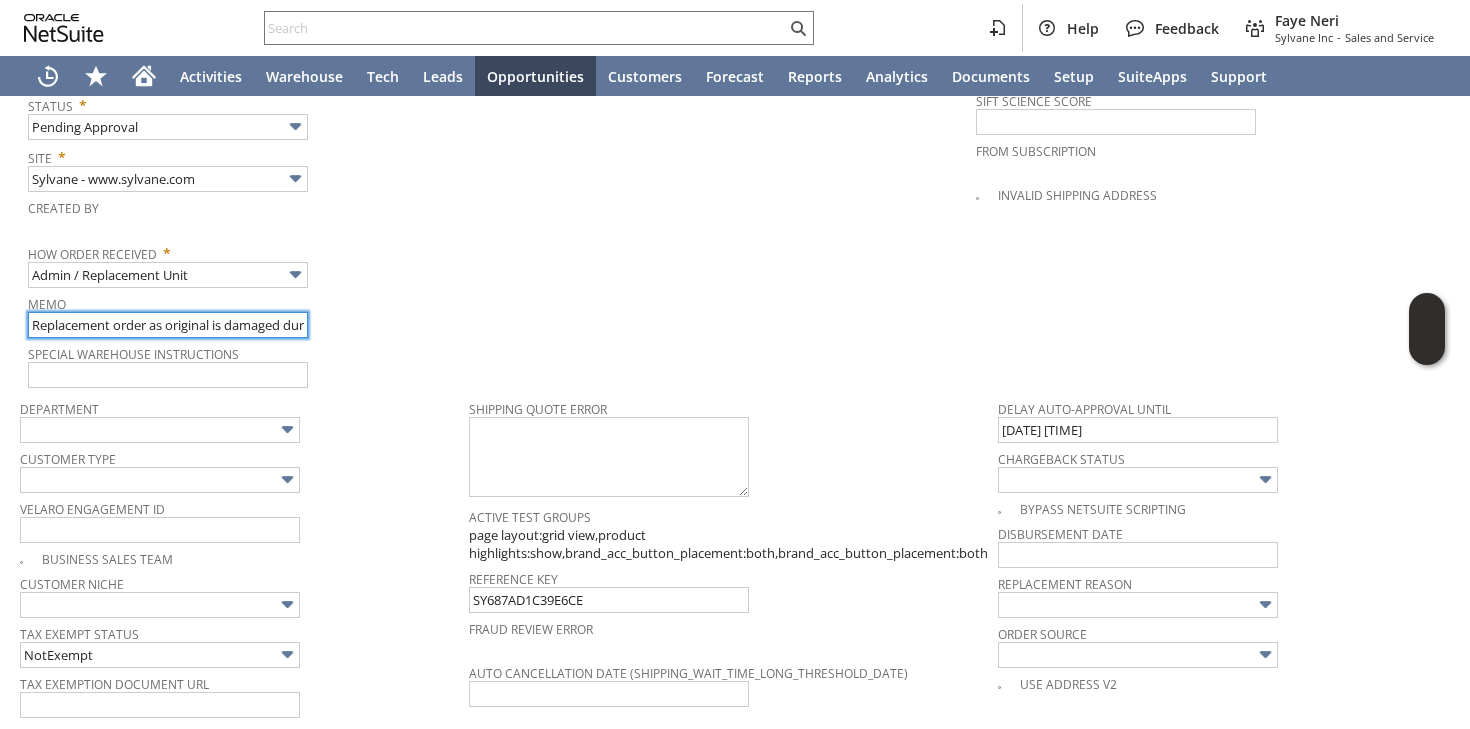 click on "Replacement order as original is damaged during shipping" at bounding box center (168, 325) 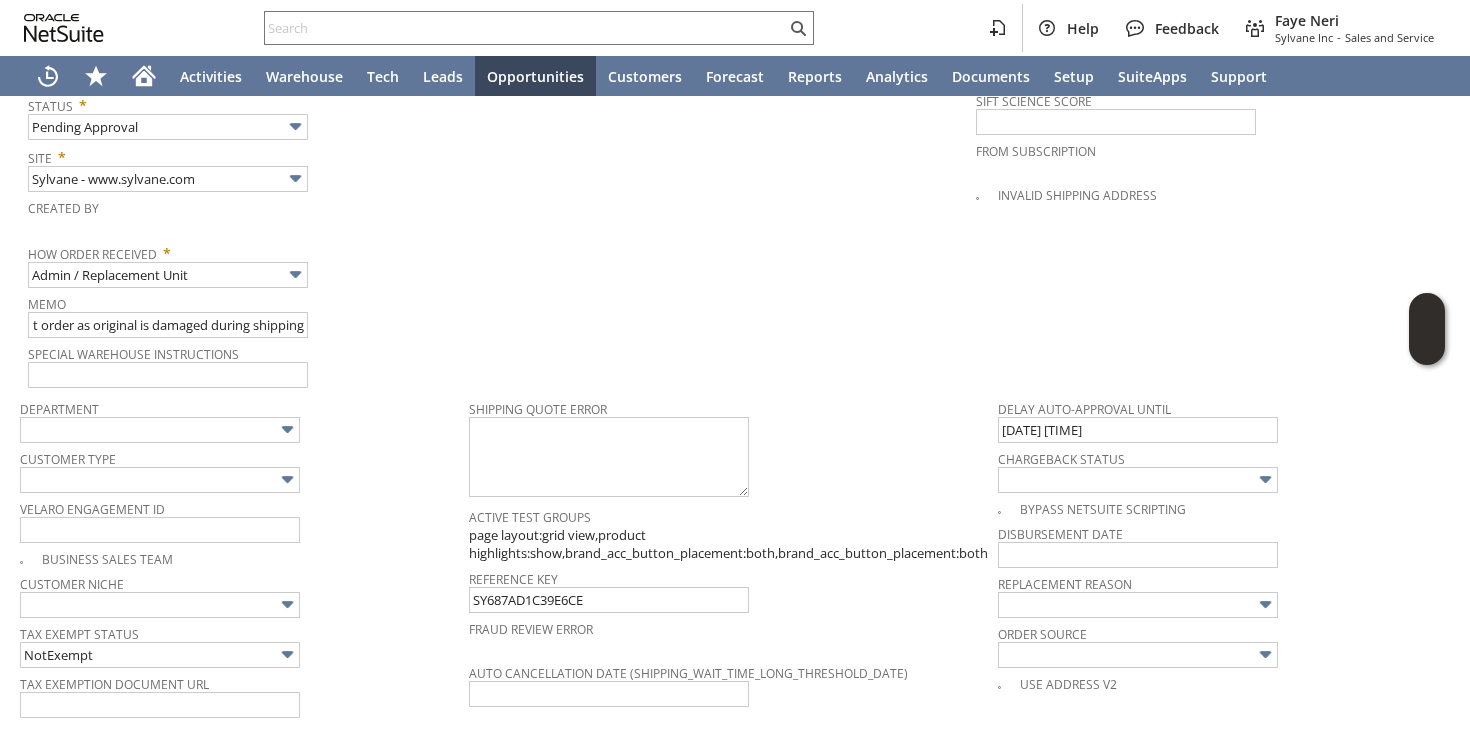 click on "Department" at bounding box center (239, 419) 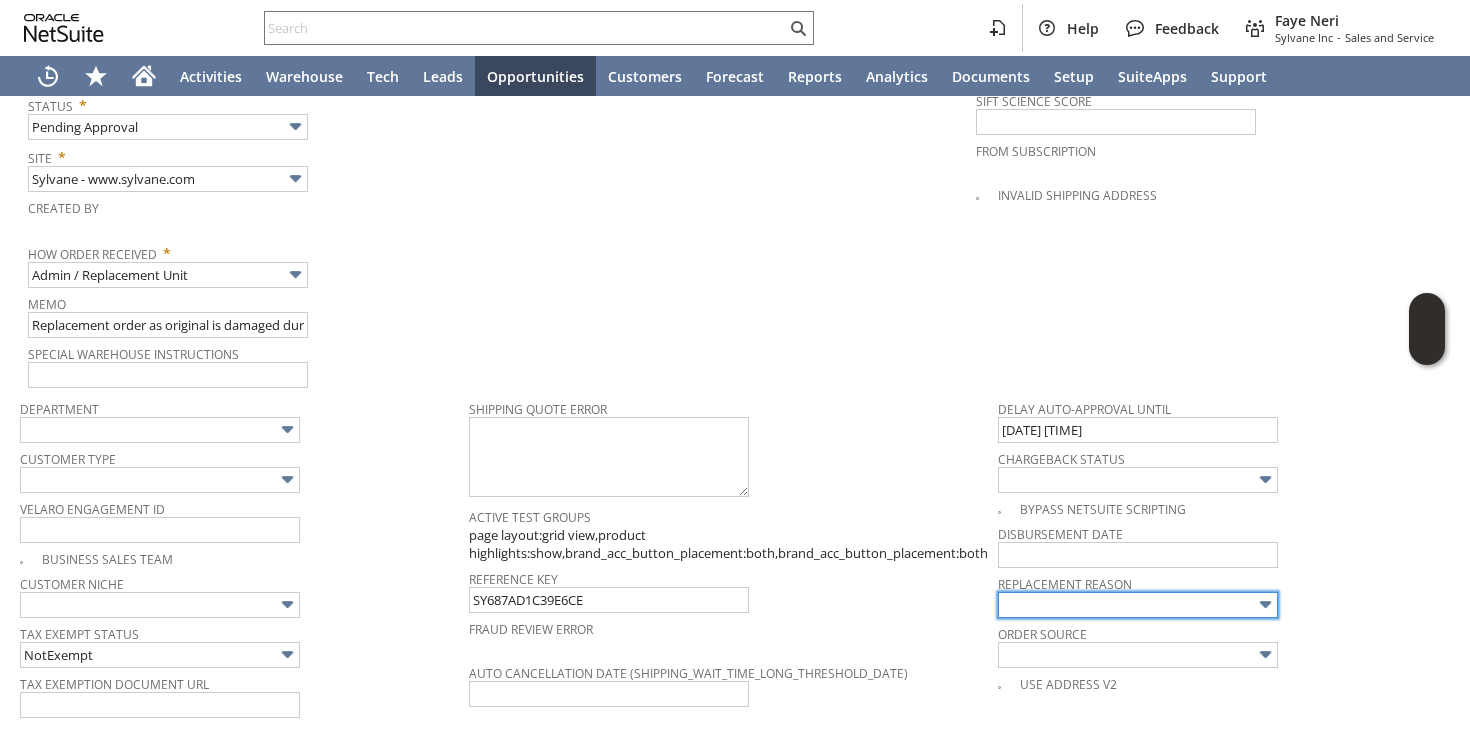 click at bounding box center (1138, 605) 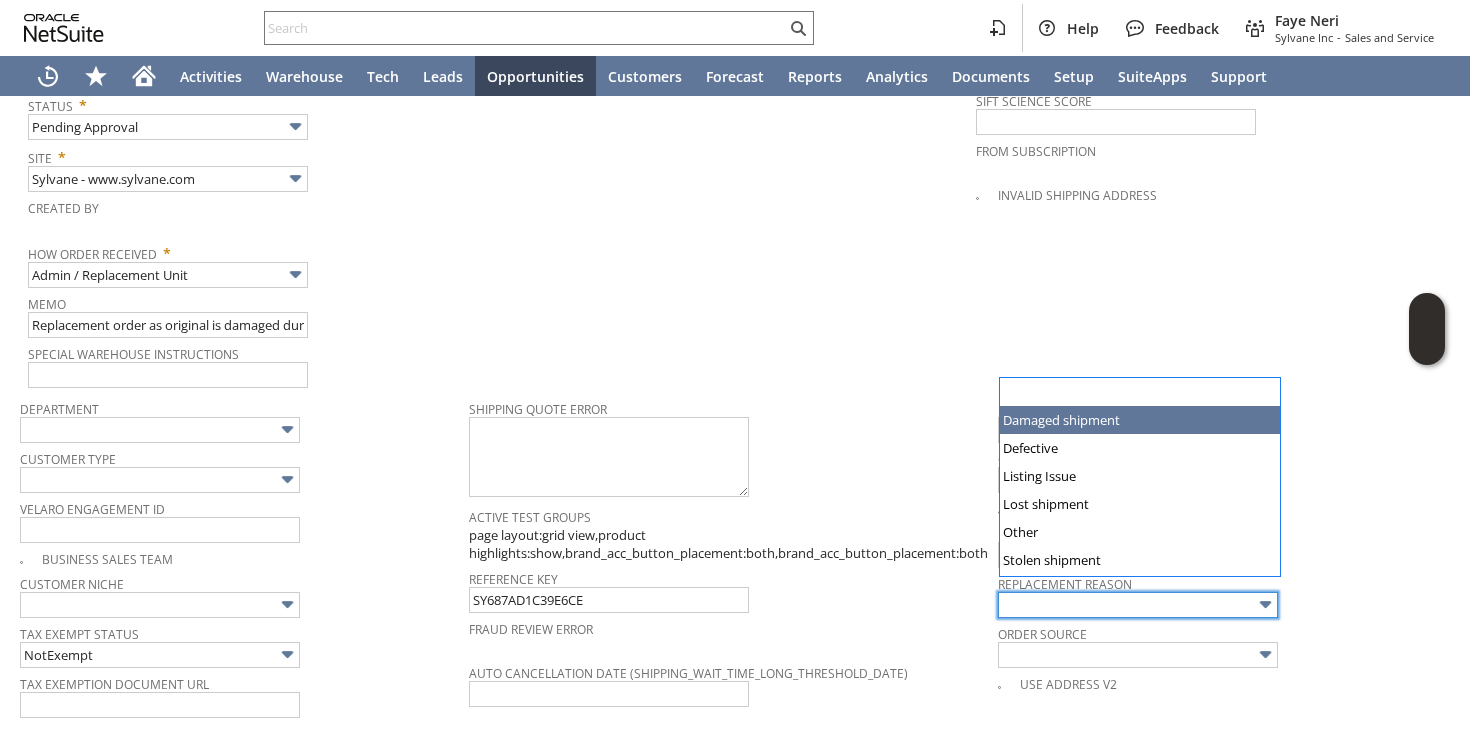 type on "Damaged shipment" 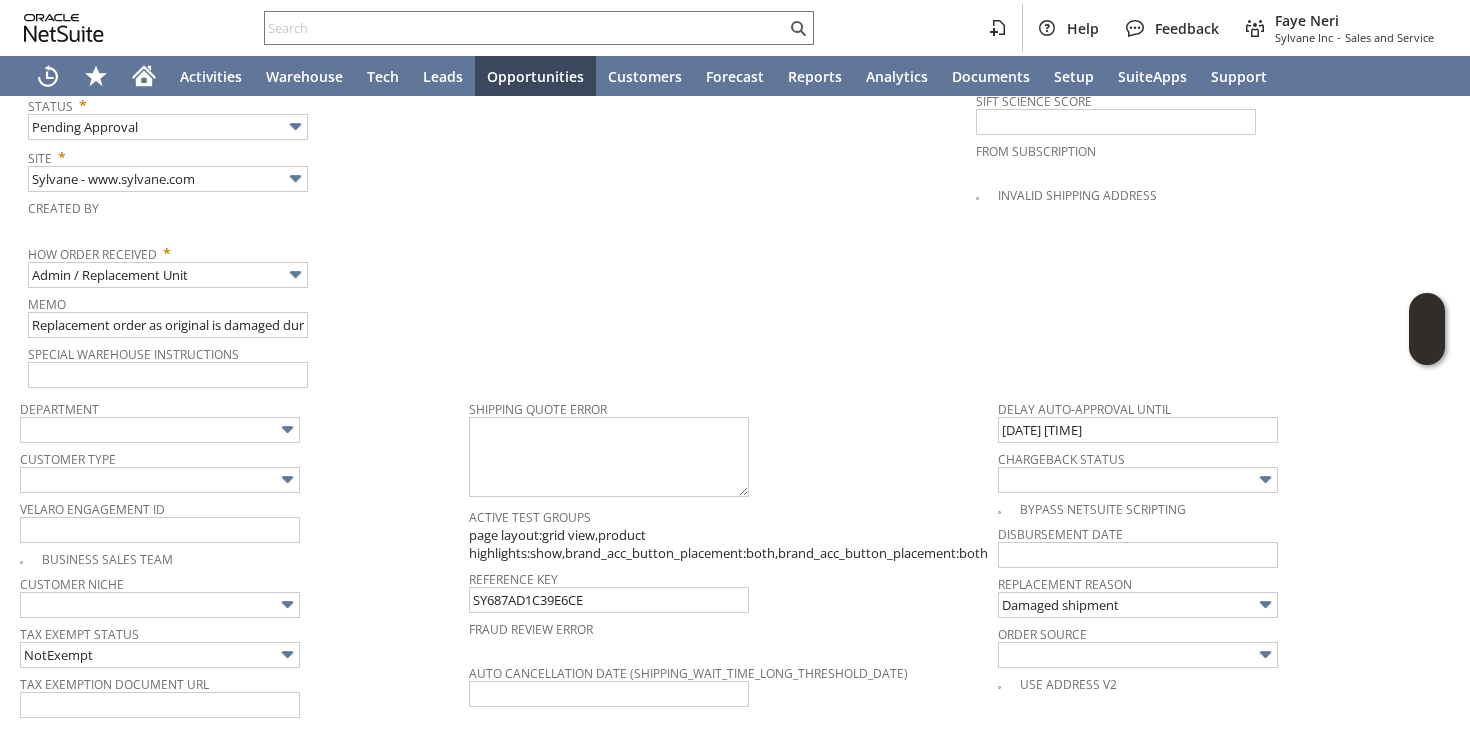 click on "PO #
Customer Comments / Special Instructions
Cancellation Code (deprecated)
Cancellation Reason
Est Profit
Customer Call-in" at bounding box center [734, 76] 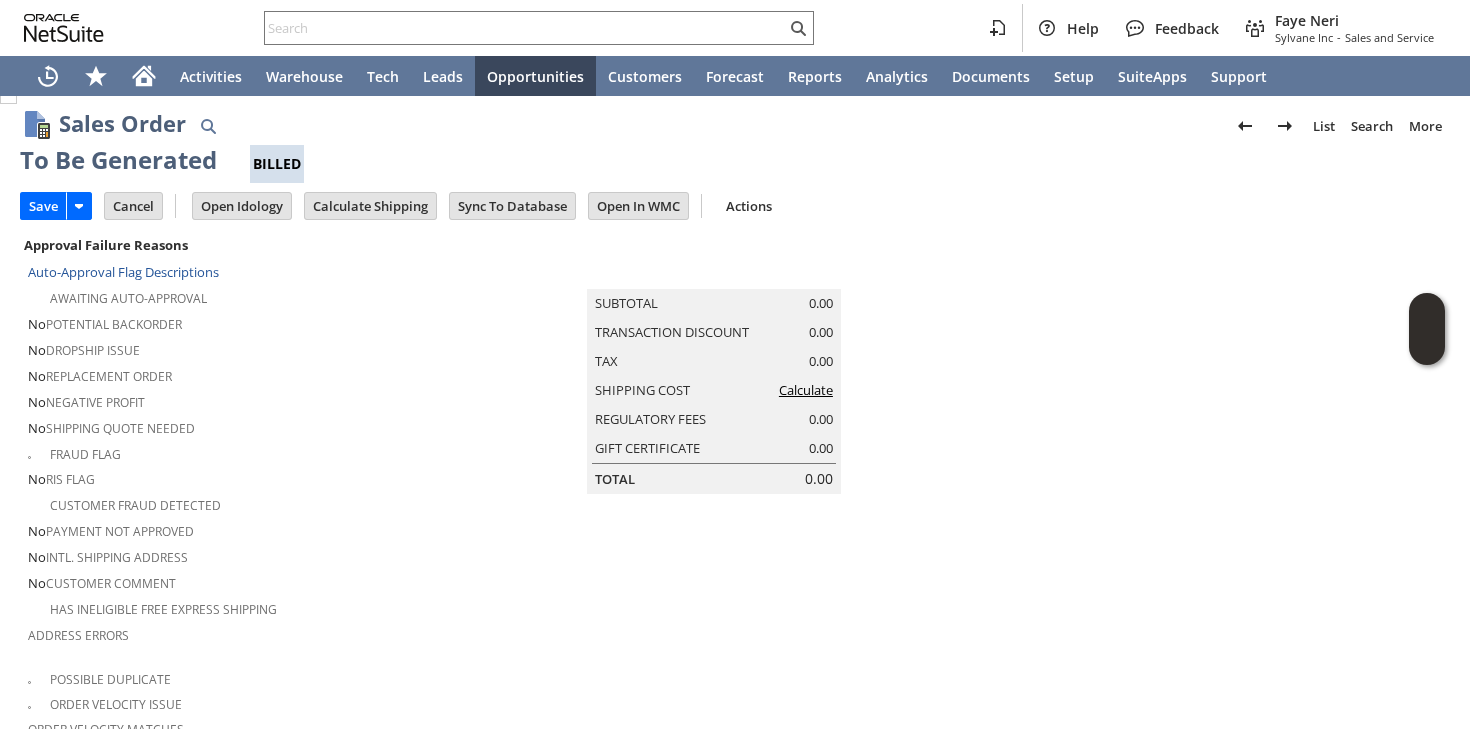 scroll, scrollTop: 0, scrollLeft: 0, axis: both 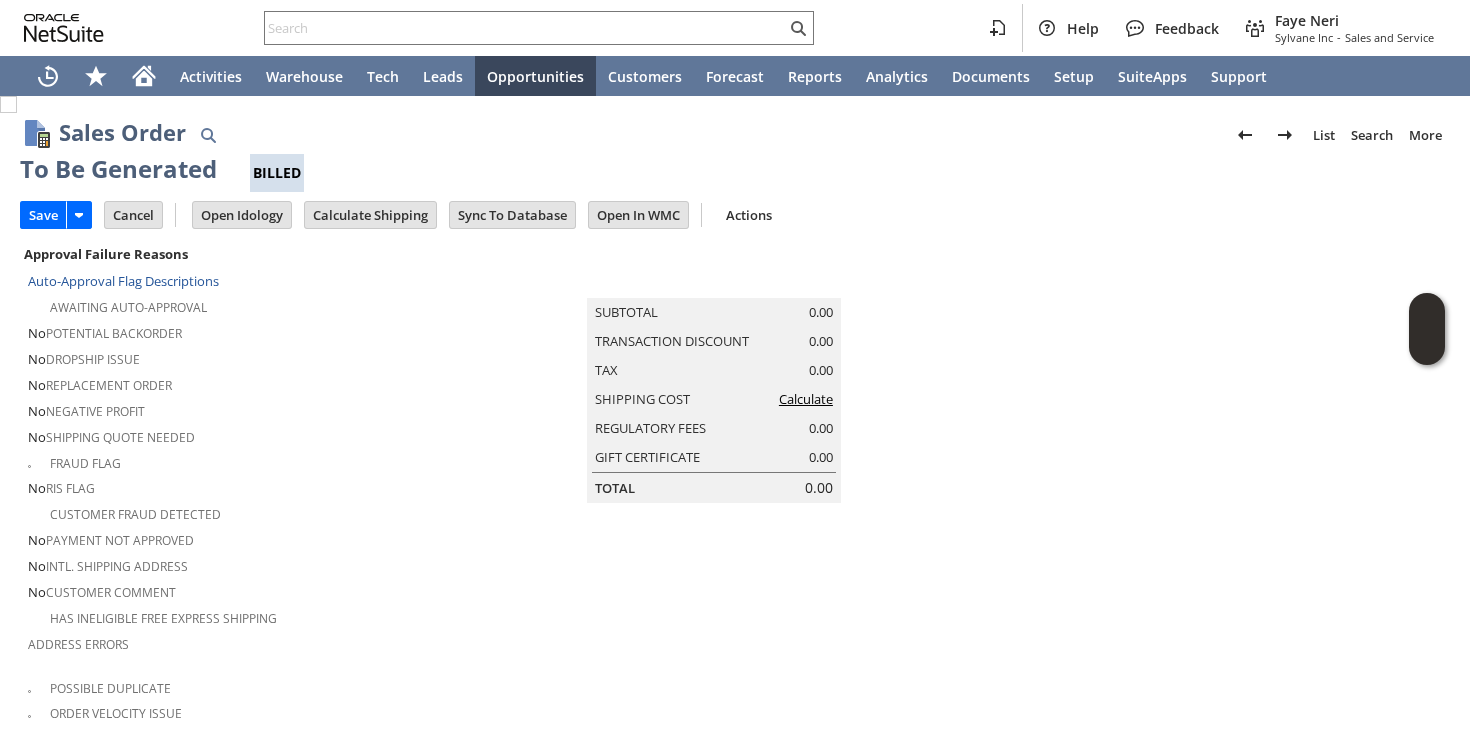 click on "Calculate" at bounding box center (806, 399) 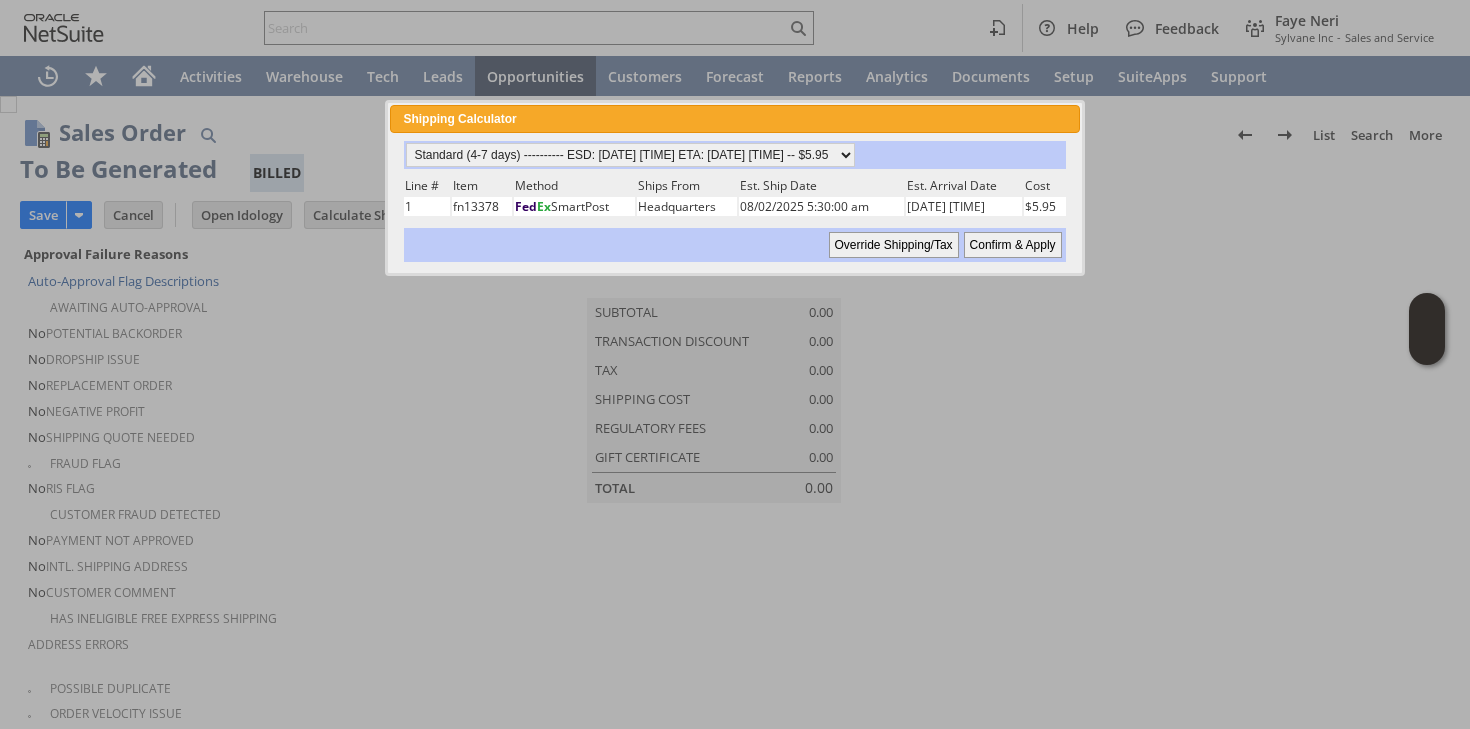 click on "Confirm & Apply" at bounding box center [1013, 245] 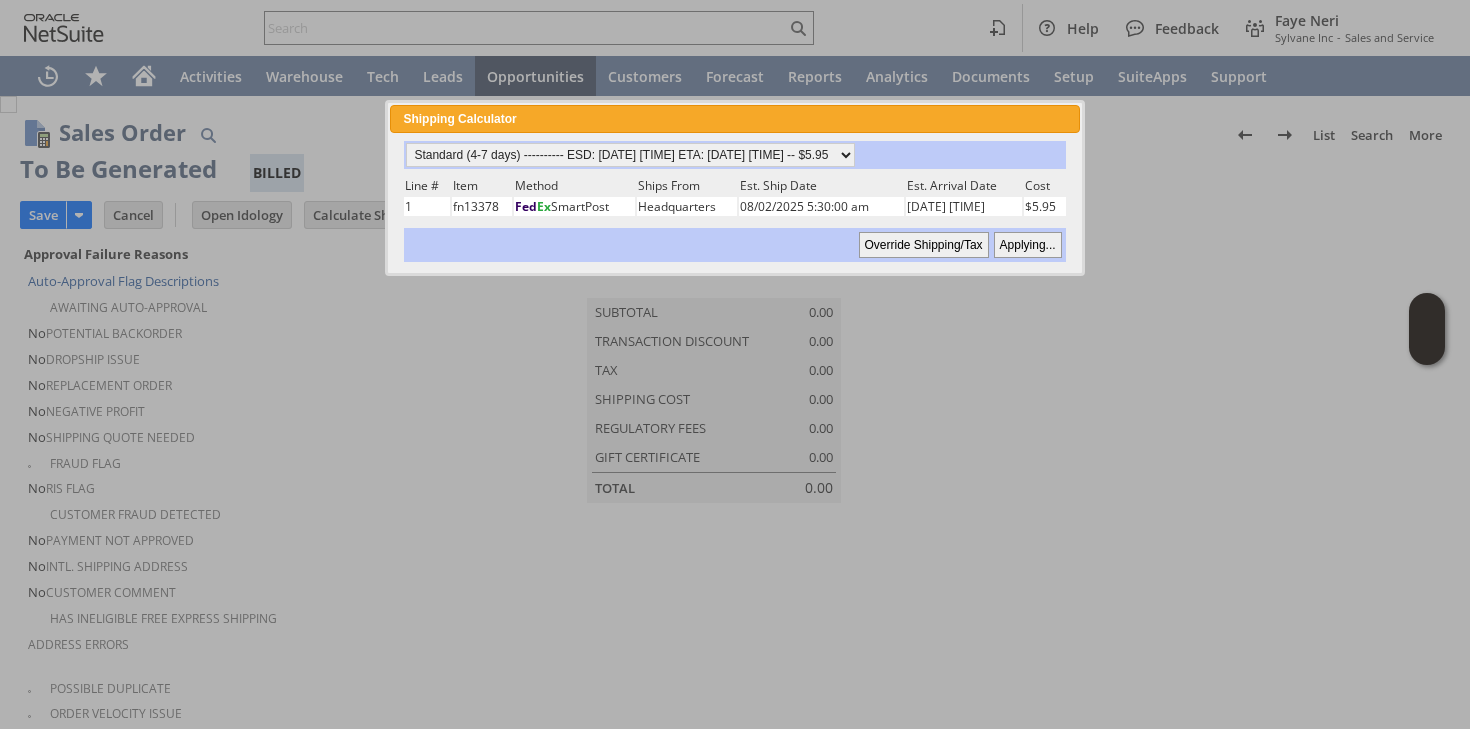 type 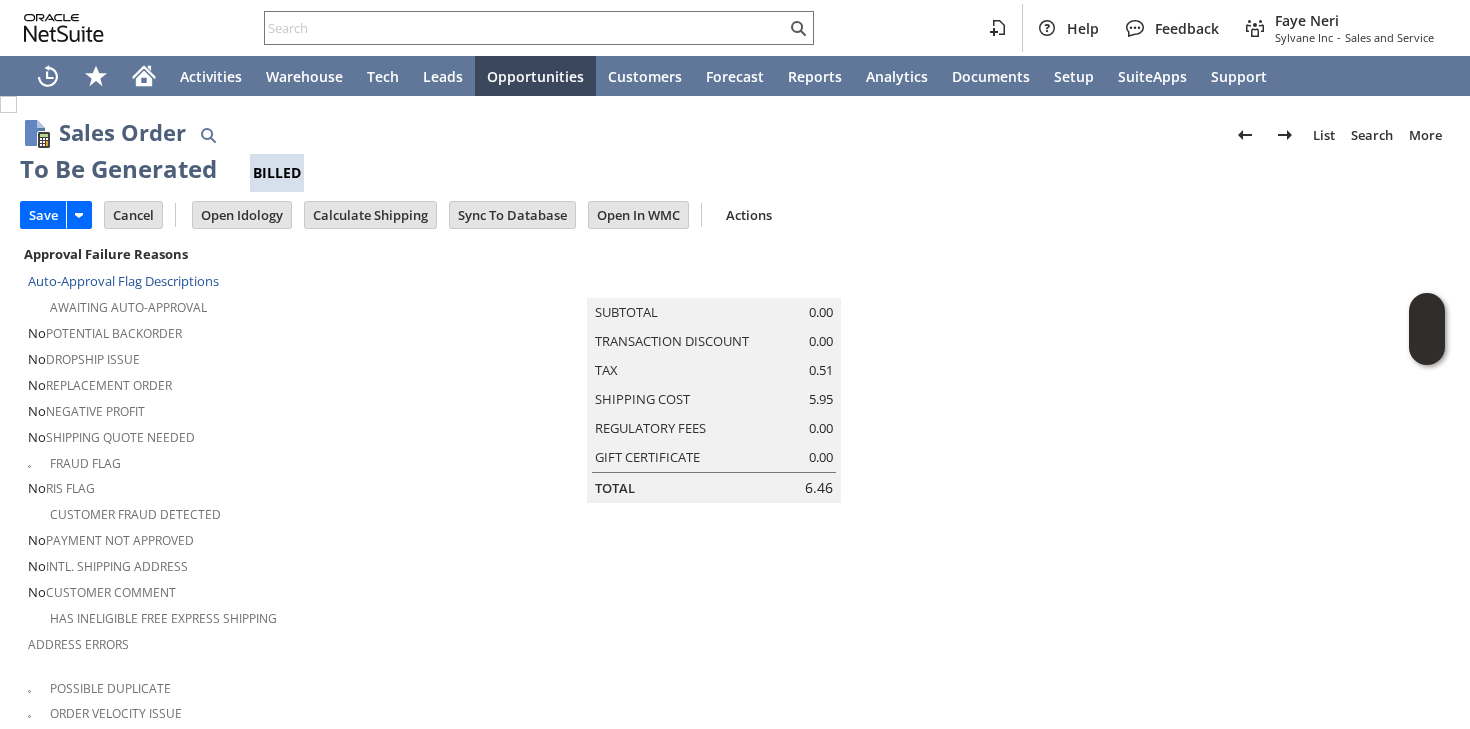 scroll, scrollTop: 1701, scrollLeft: 0, axis: vertical 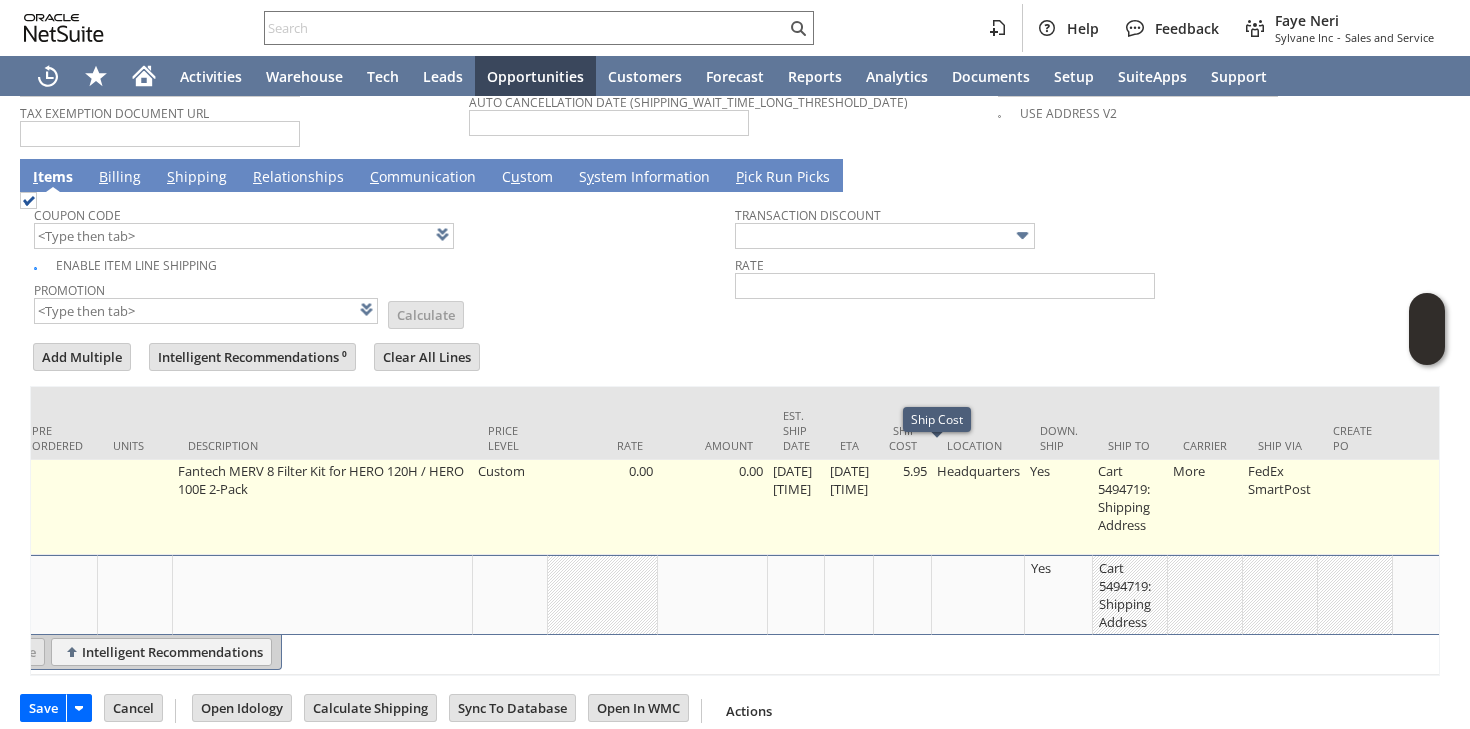 click on "5.95" at bounding box center (903, 507) 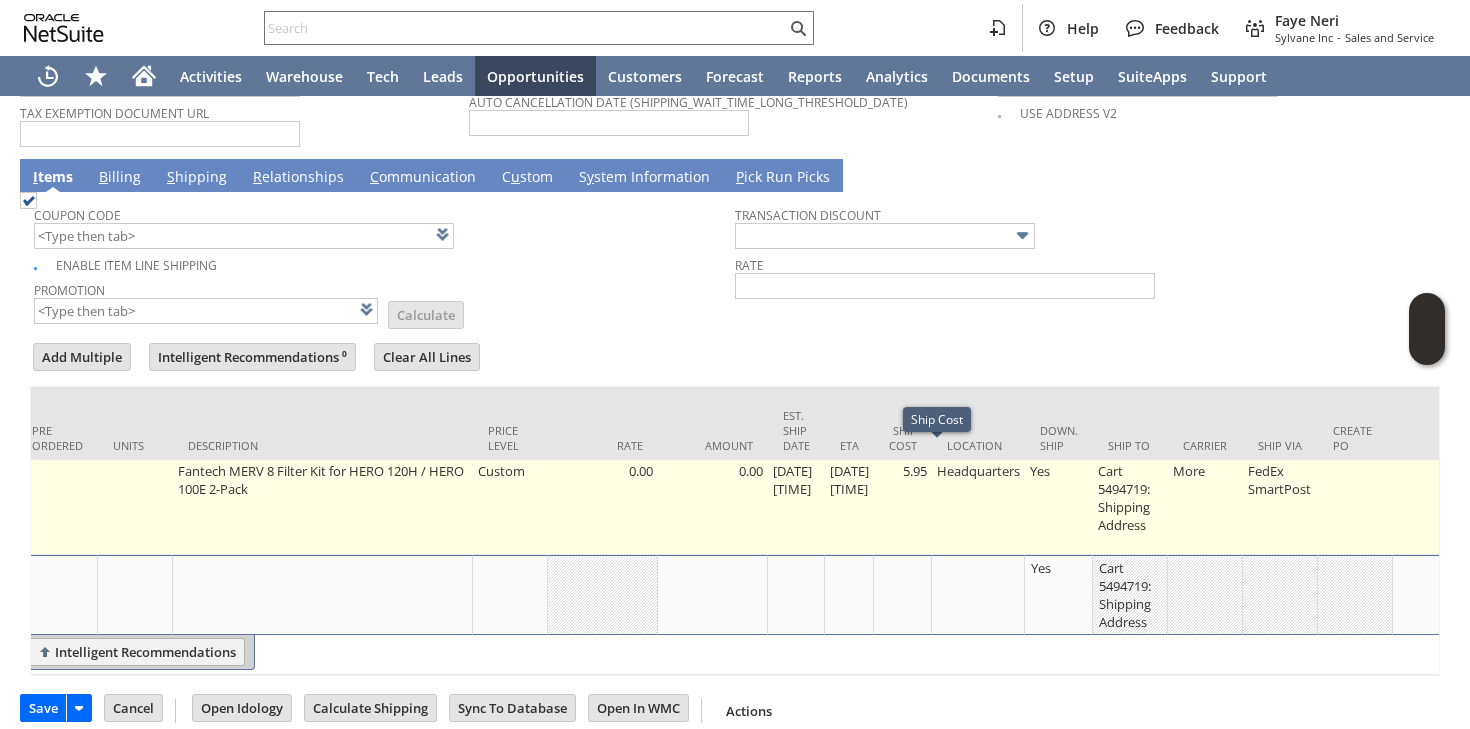 scroll, scrollTop: 1652, scrollLeft: 0, axis: vertical 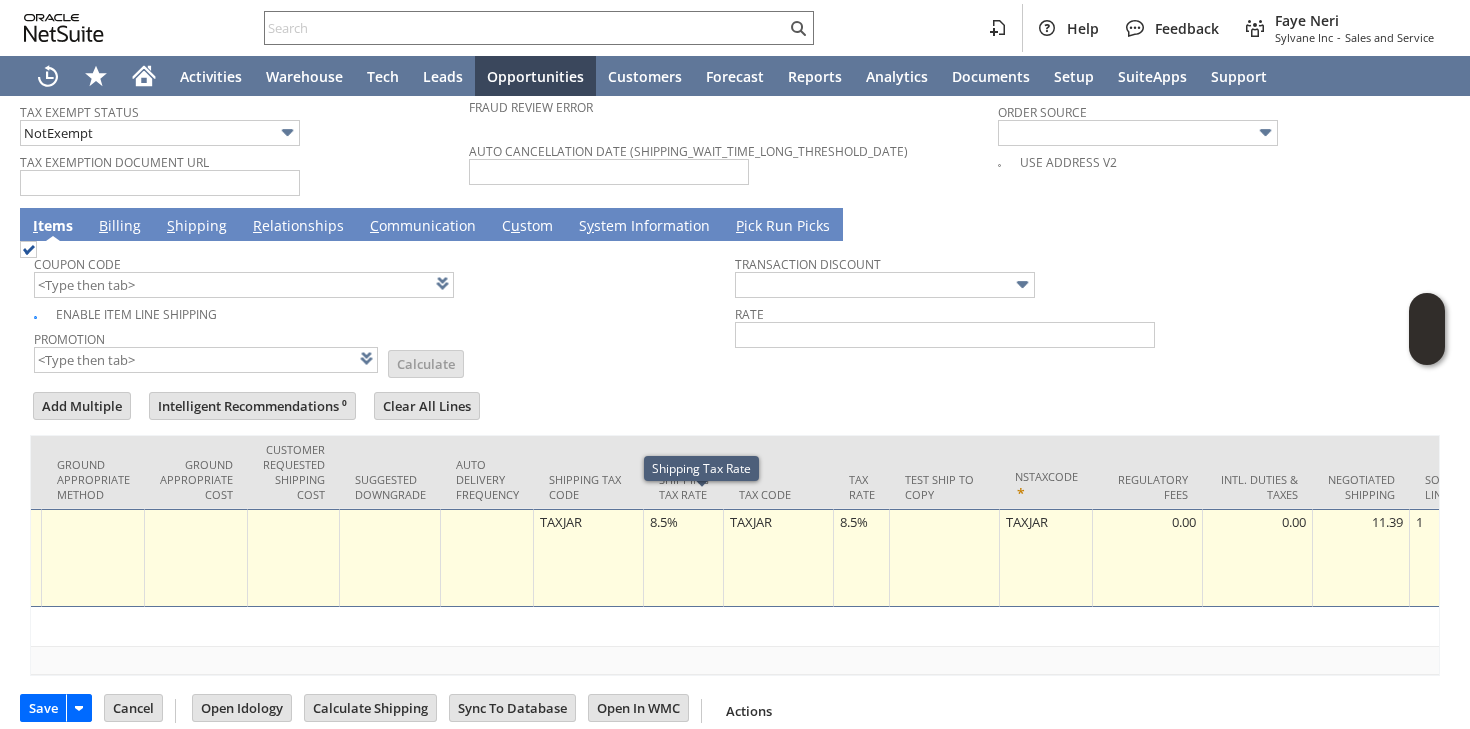 type on "0" 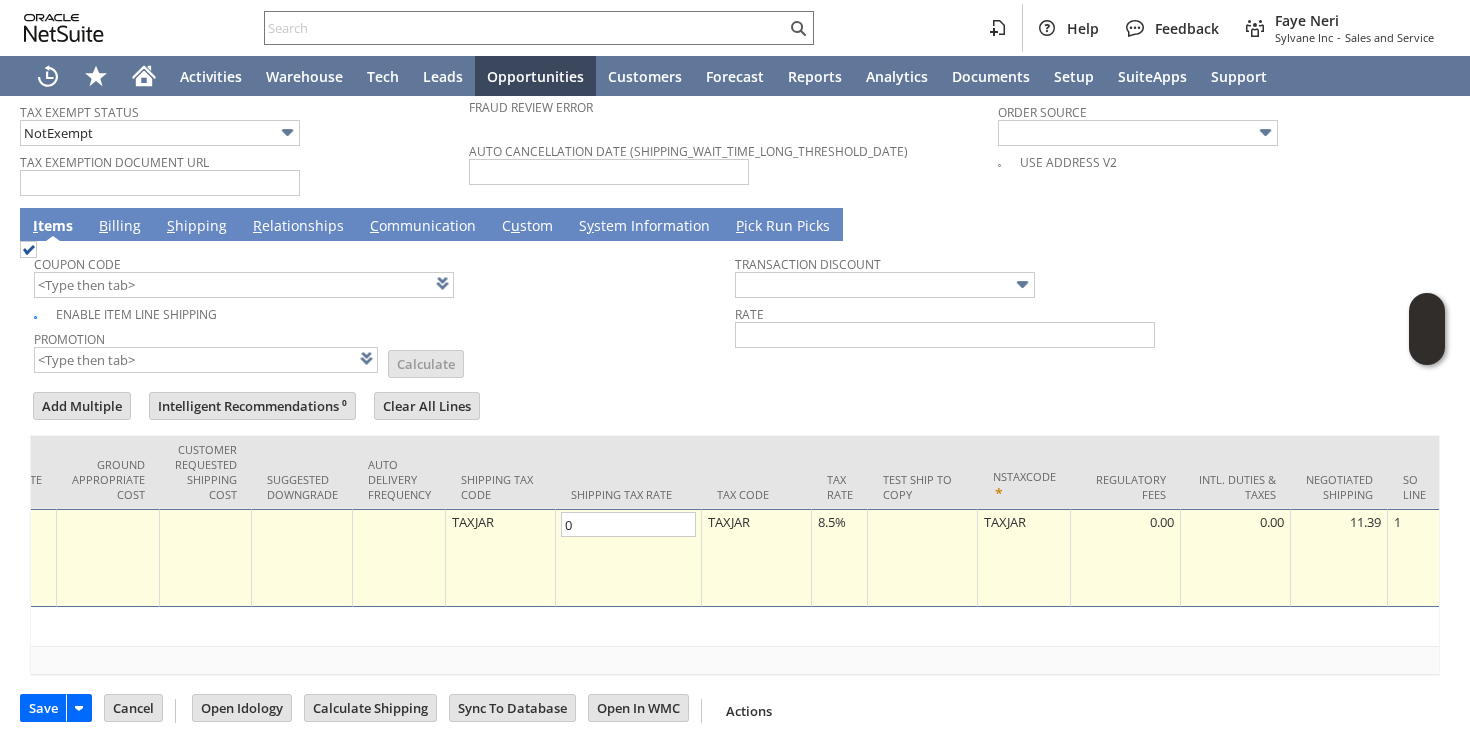 type on "0.0%" 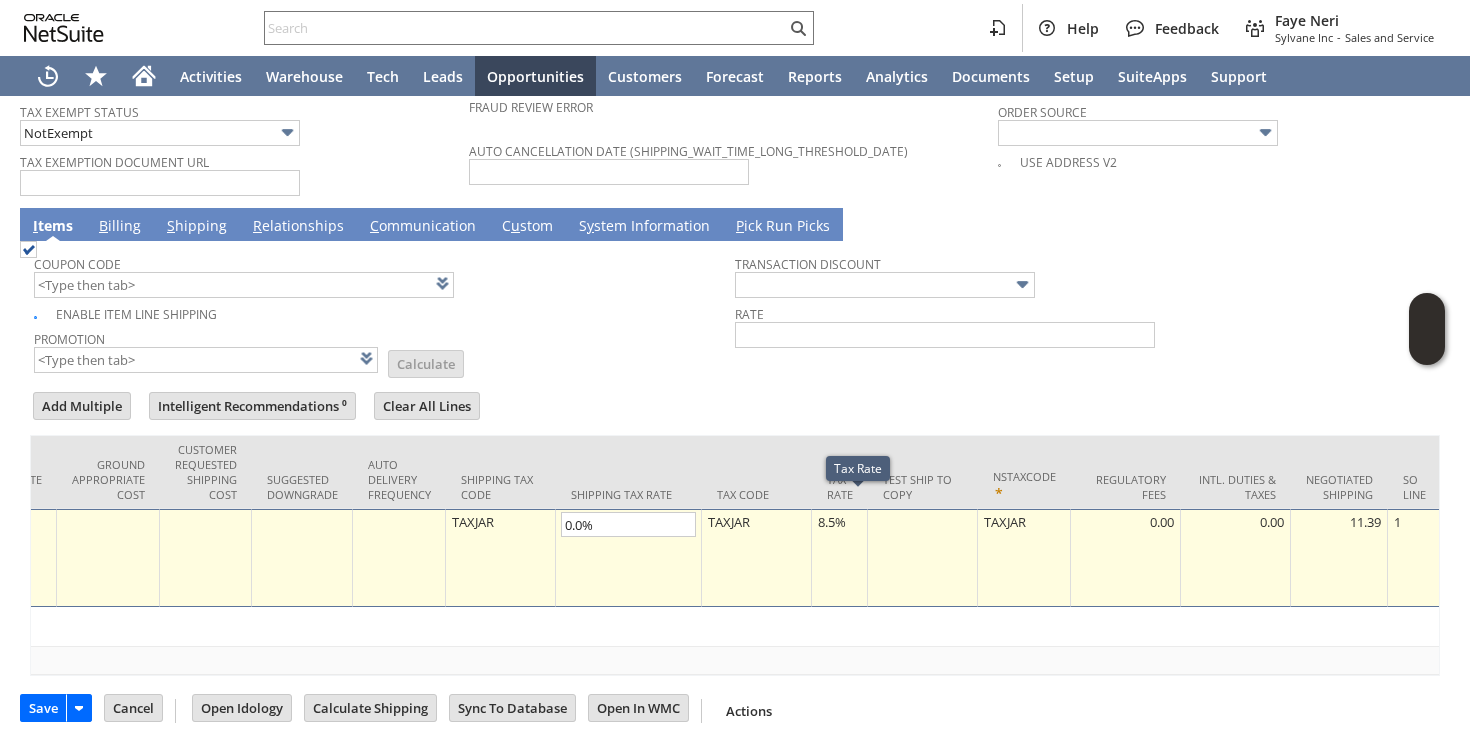 click on "8.5%" at bounding box center [839, 522] 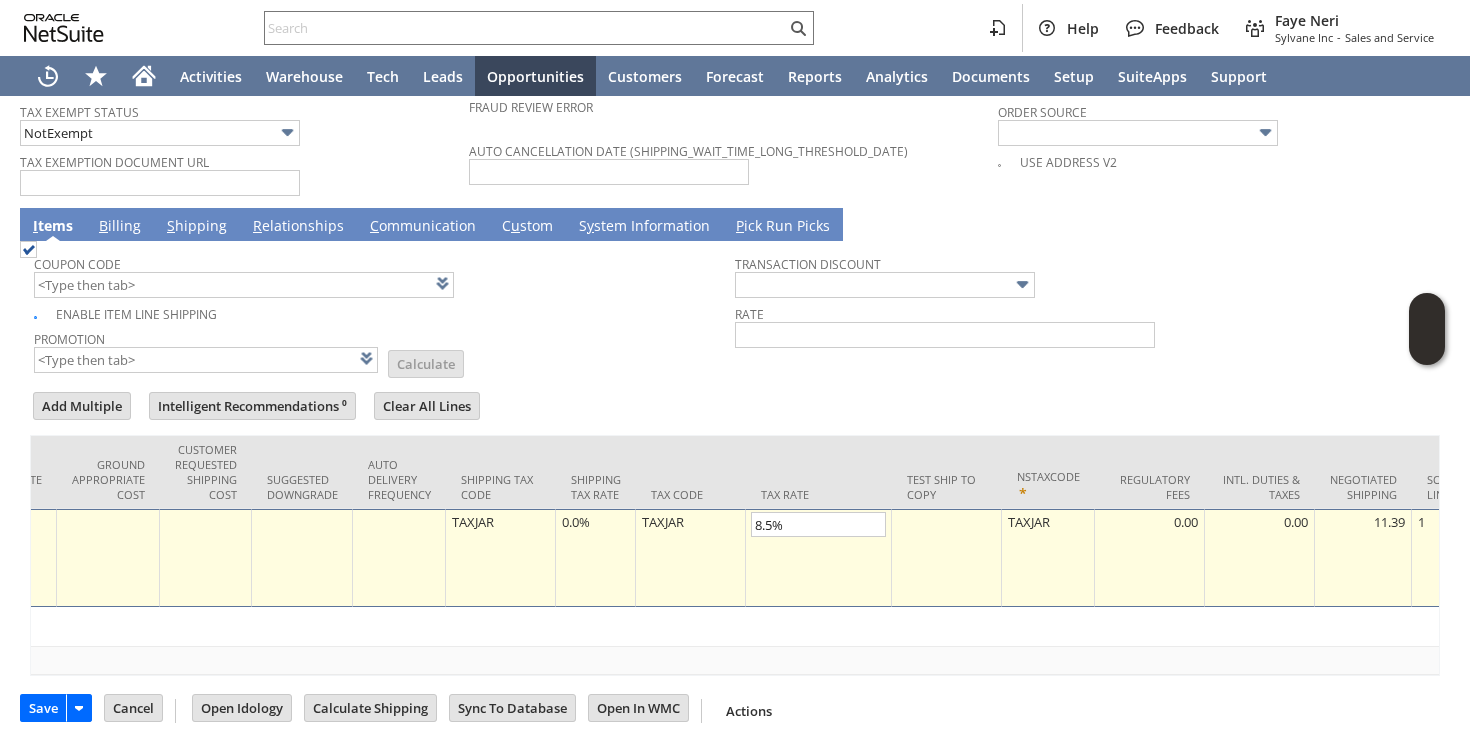 type on "0" 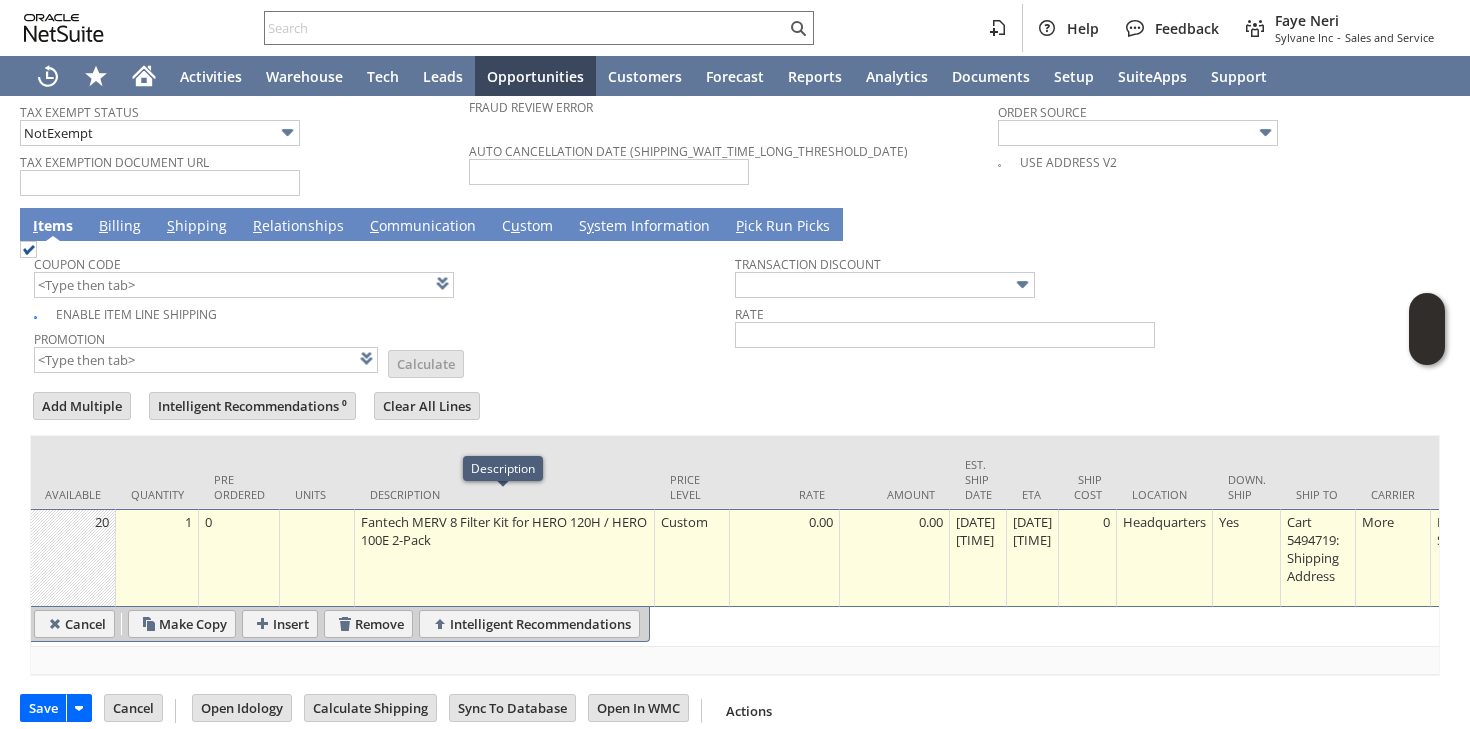 scroll, scrollTop: 0, scrollLeft: 0, axis: both 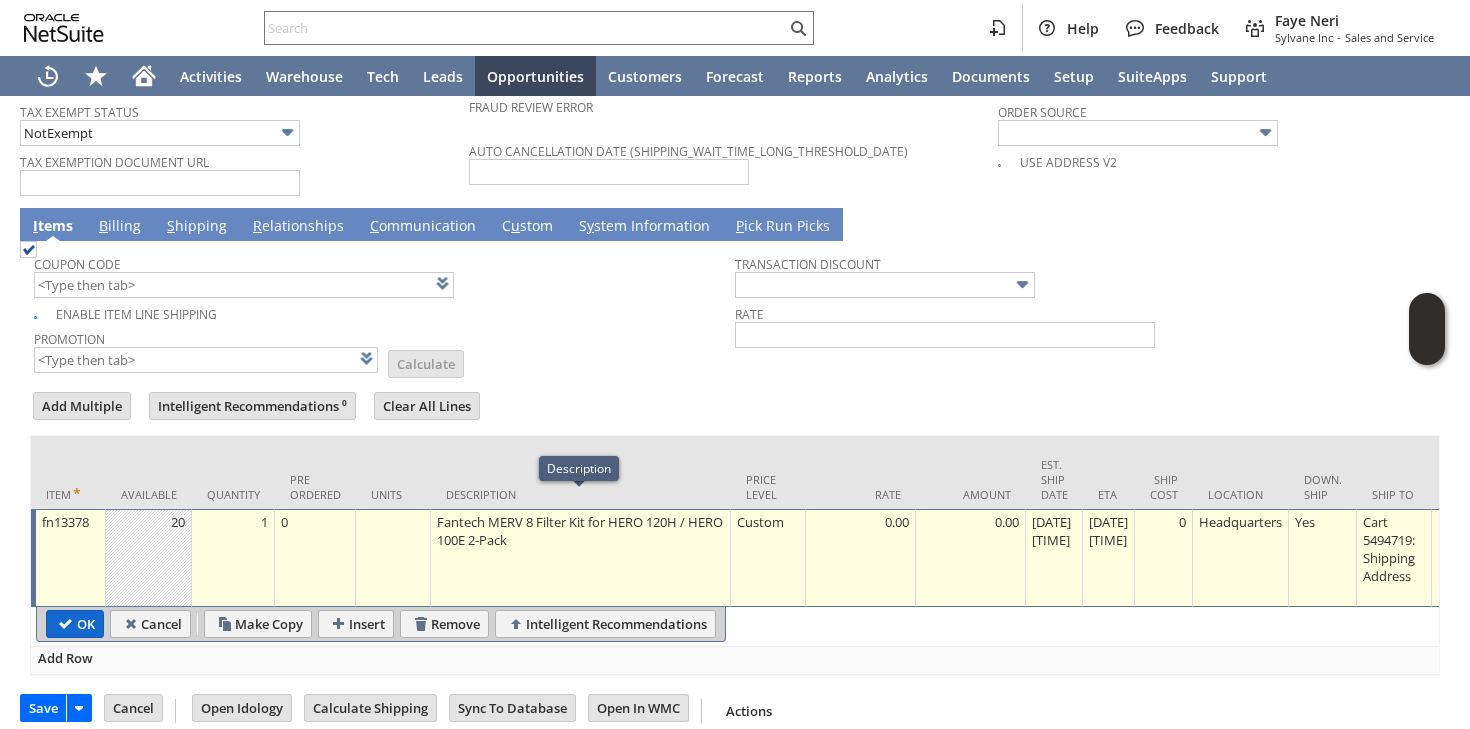 click on "OK" at bounding box center (75, 624) 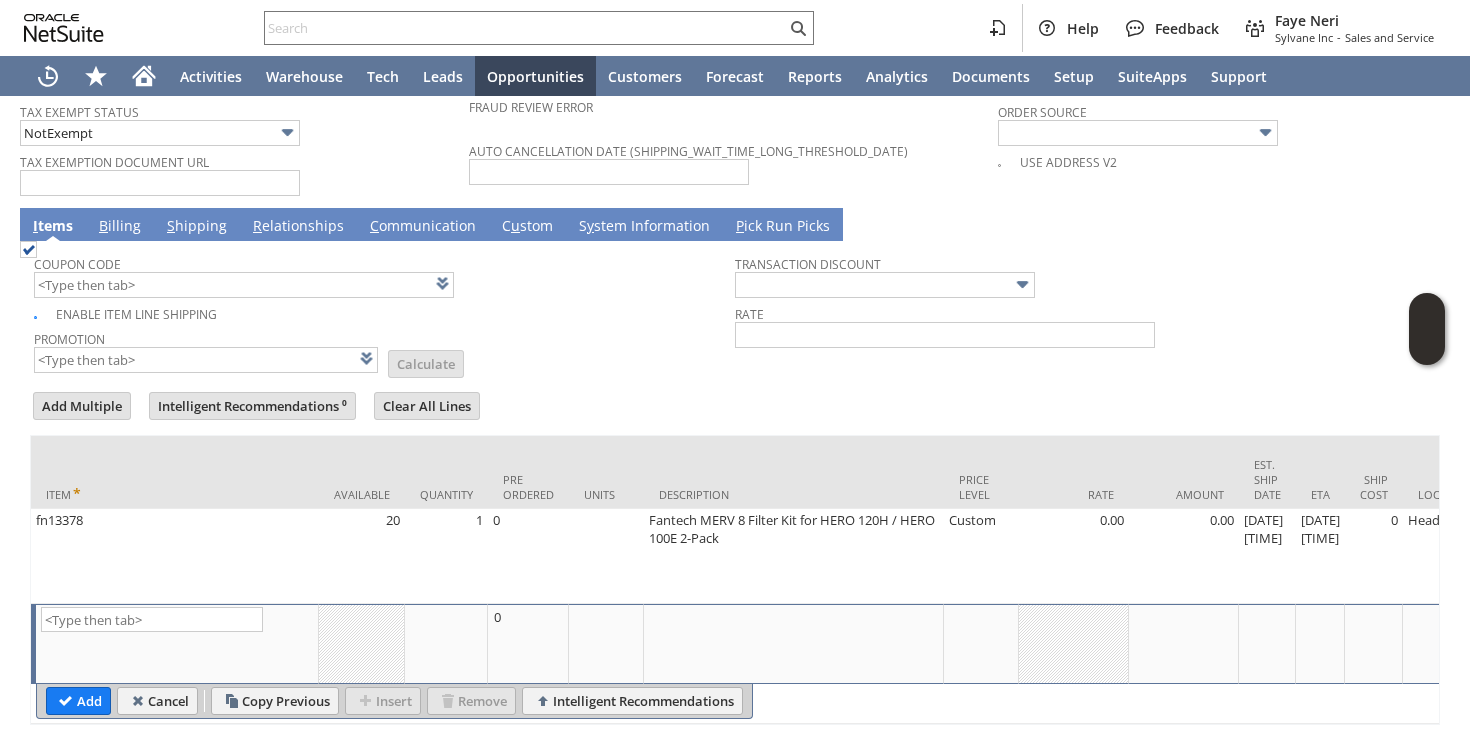 click on "B illing" at bounding box center (120, 227) 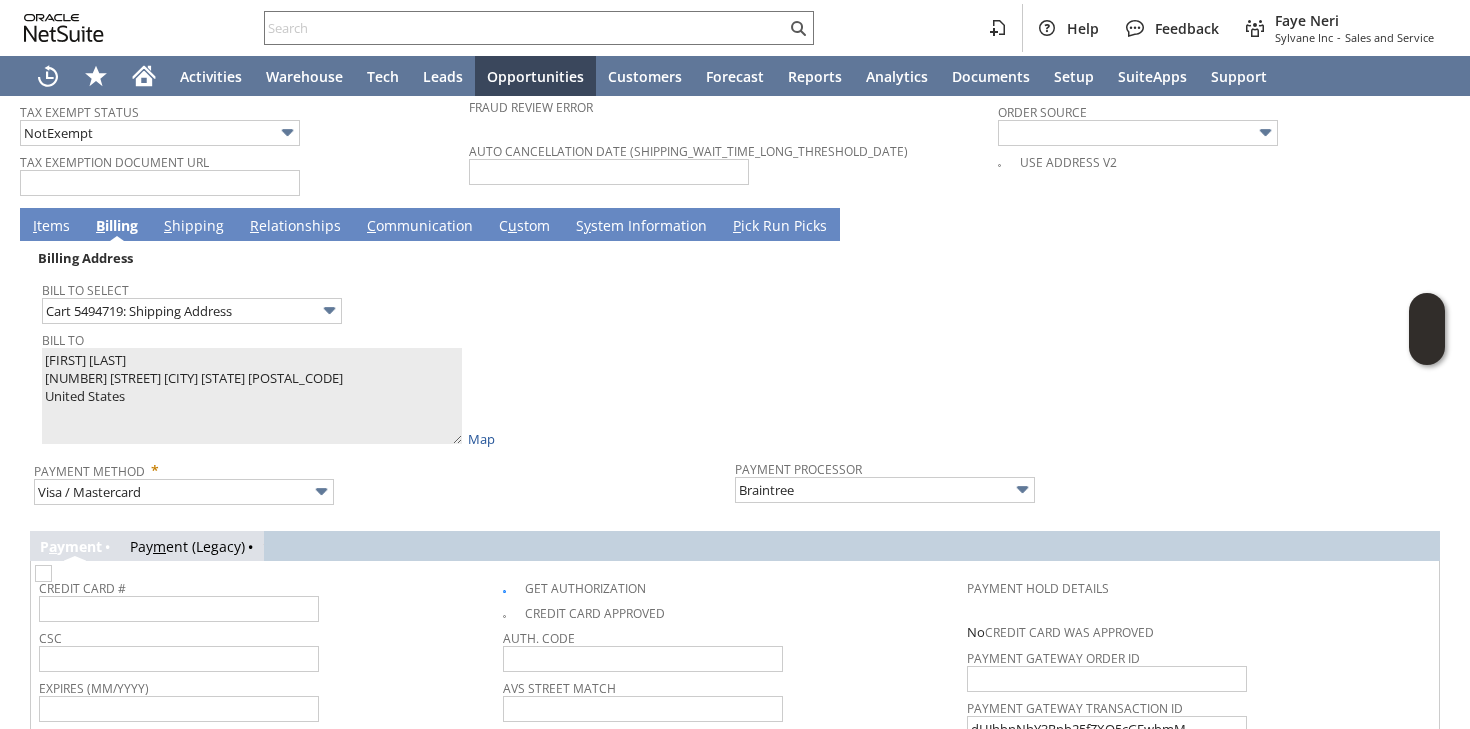 click at bounding box center (43, 573) 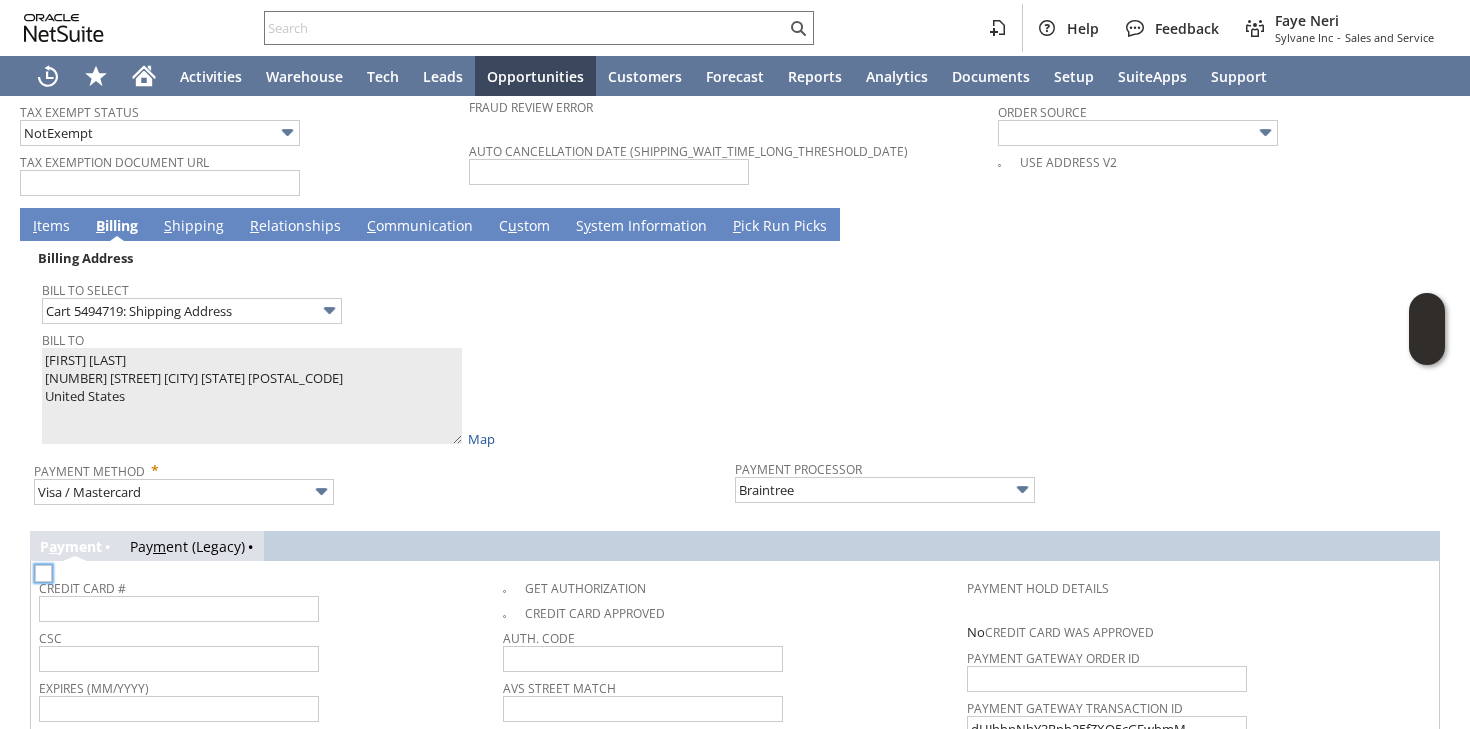 checkbox on "false" 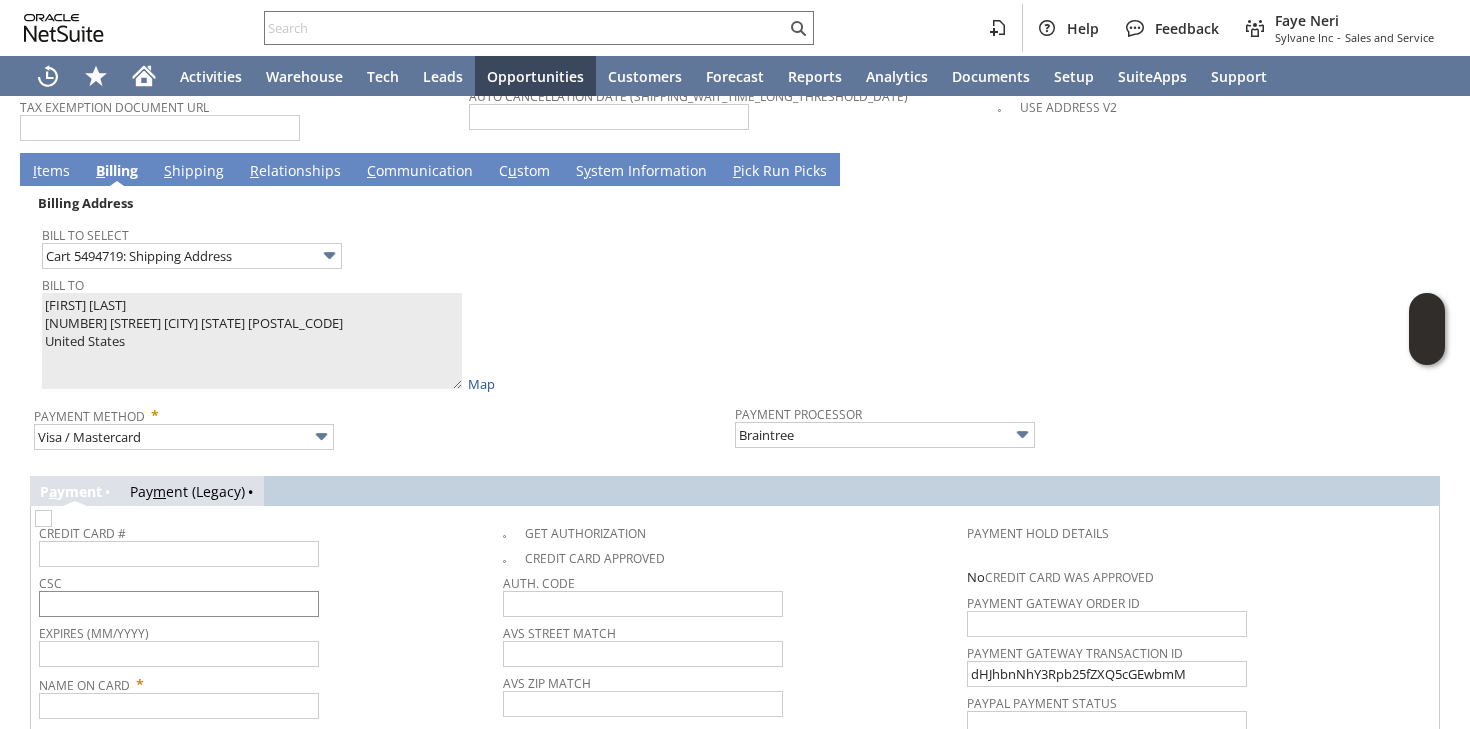 scroll, scrollTop: 1719, scrollLeft: 0, axis: vertical 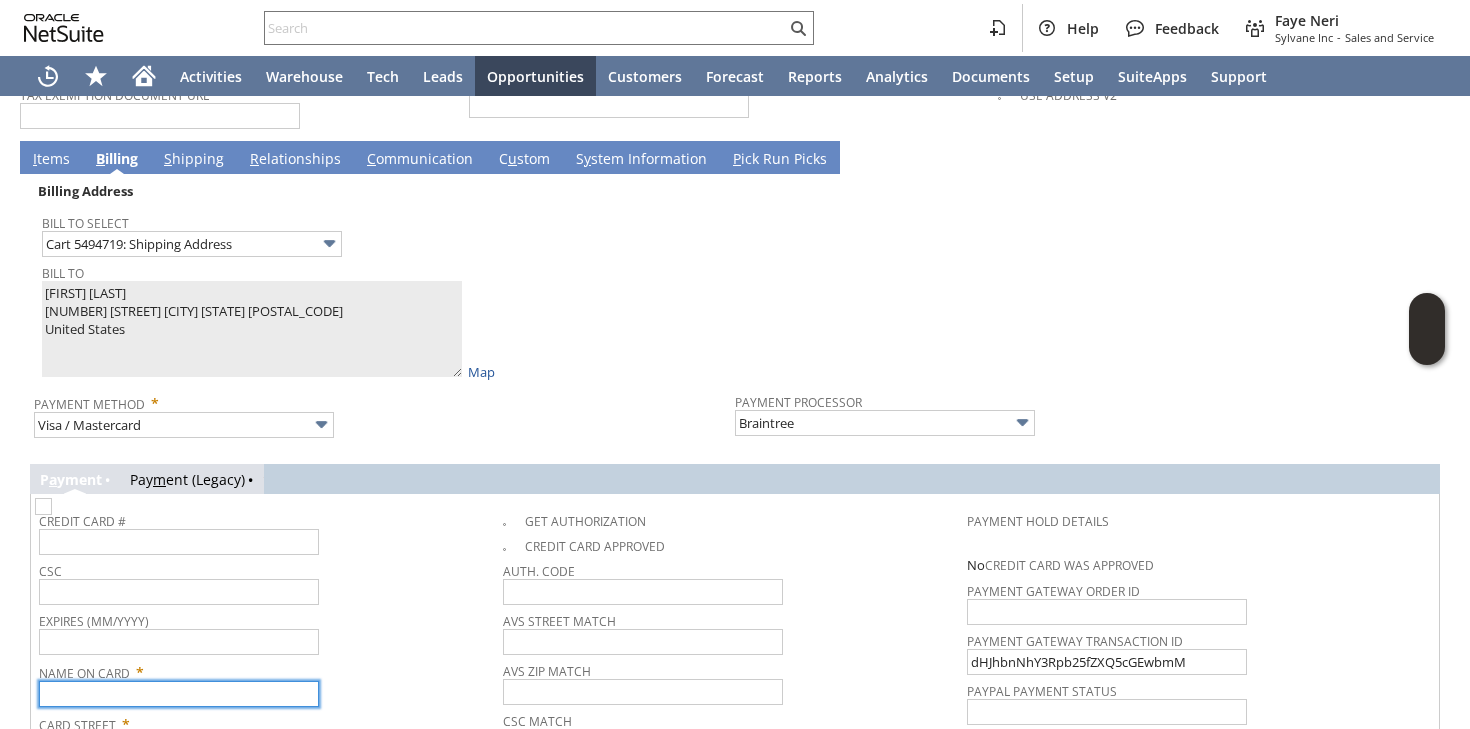 click at bounding box center [179, 694] 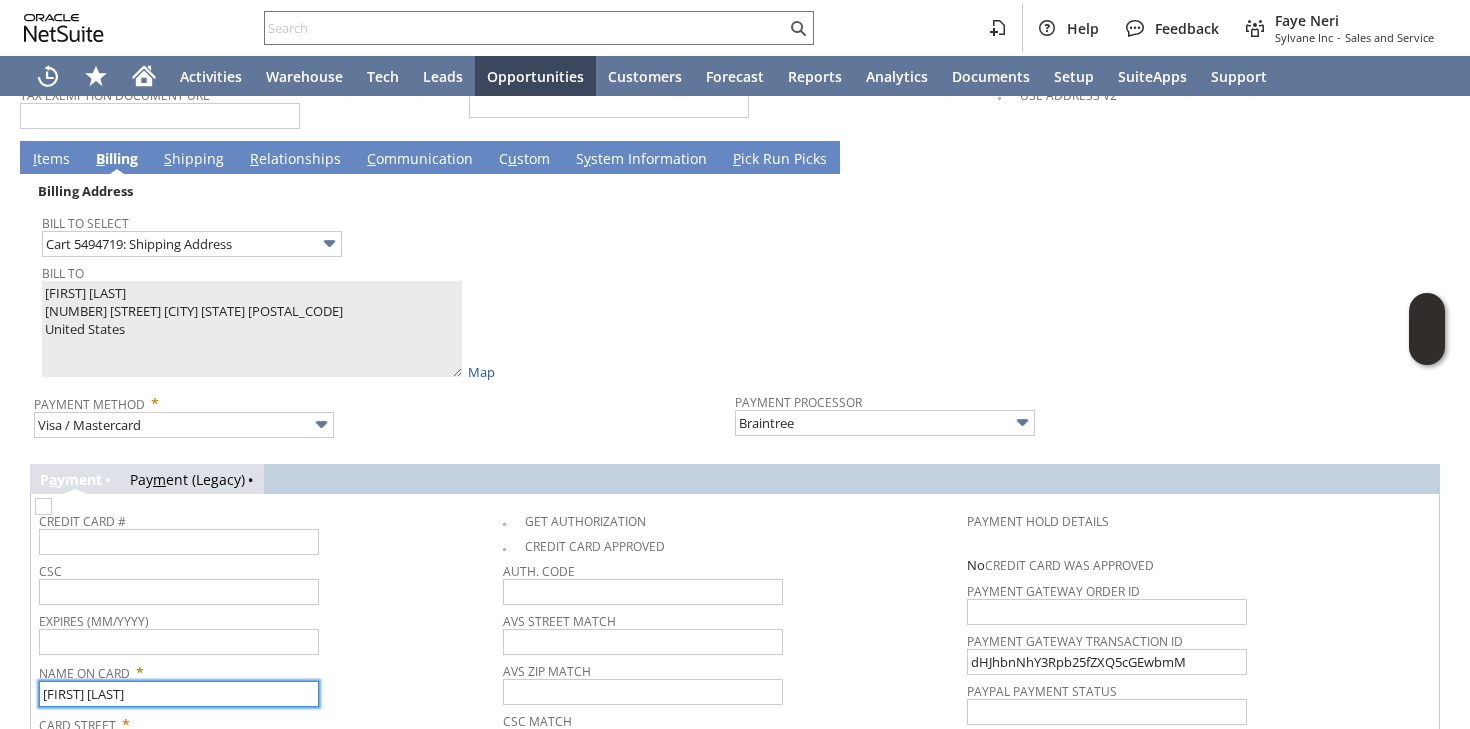 type on "[FIRST] [LAST]" 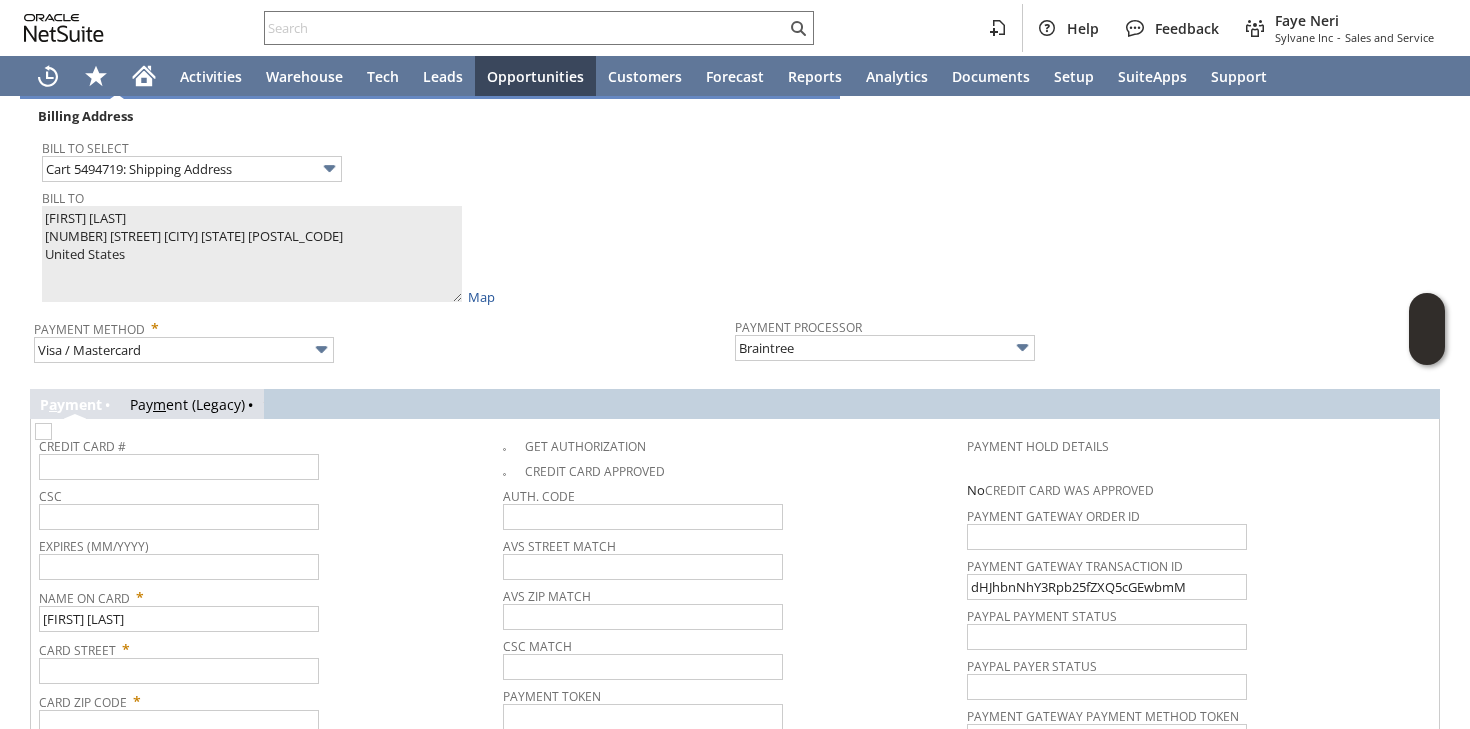 scroll, scrollTop: 1826, scrollLeft: 0, axis: vertical 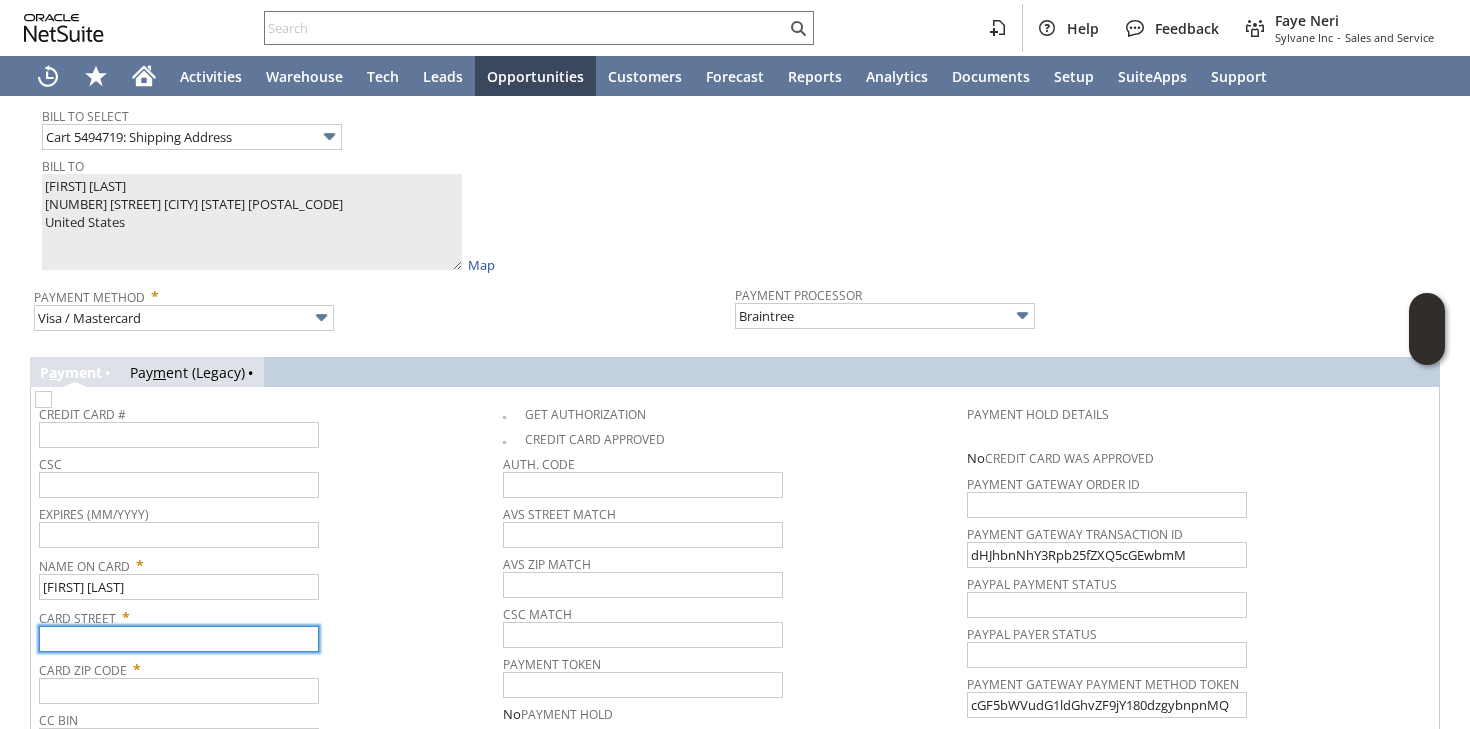 click at bounding box center (179, 639) 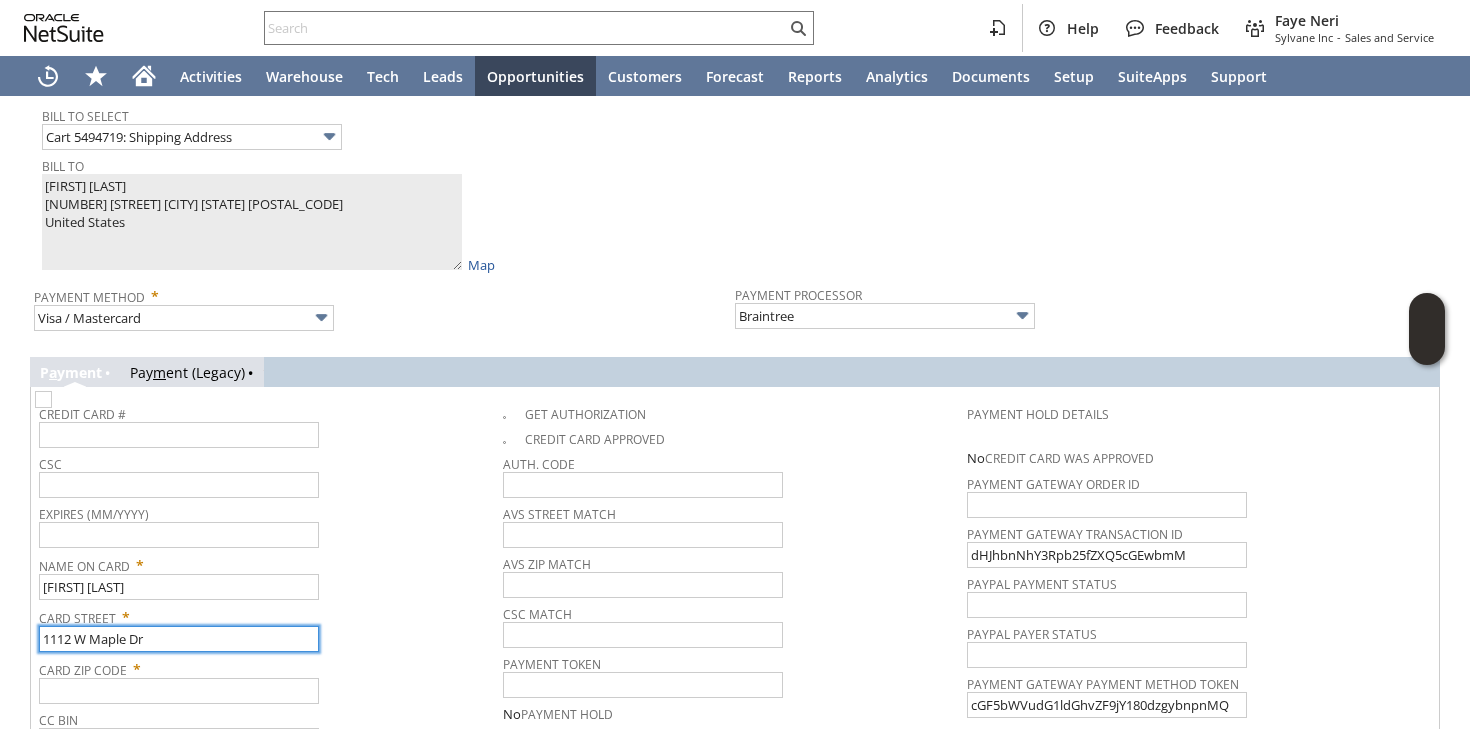 type on "1112 W Maple Dr" 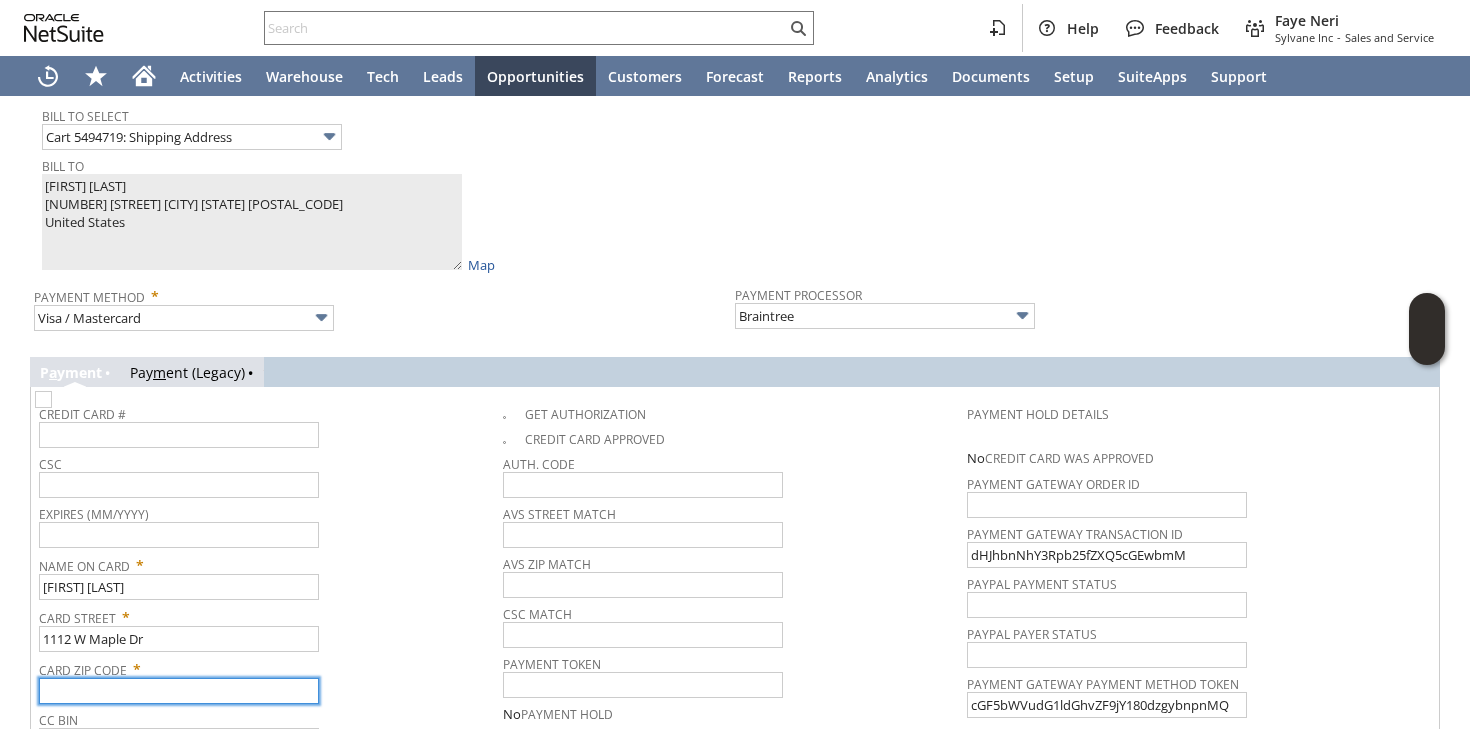 click at bounding box center [179, 691] 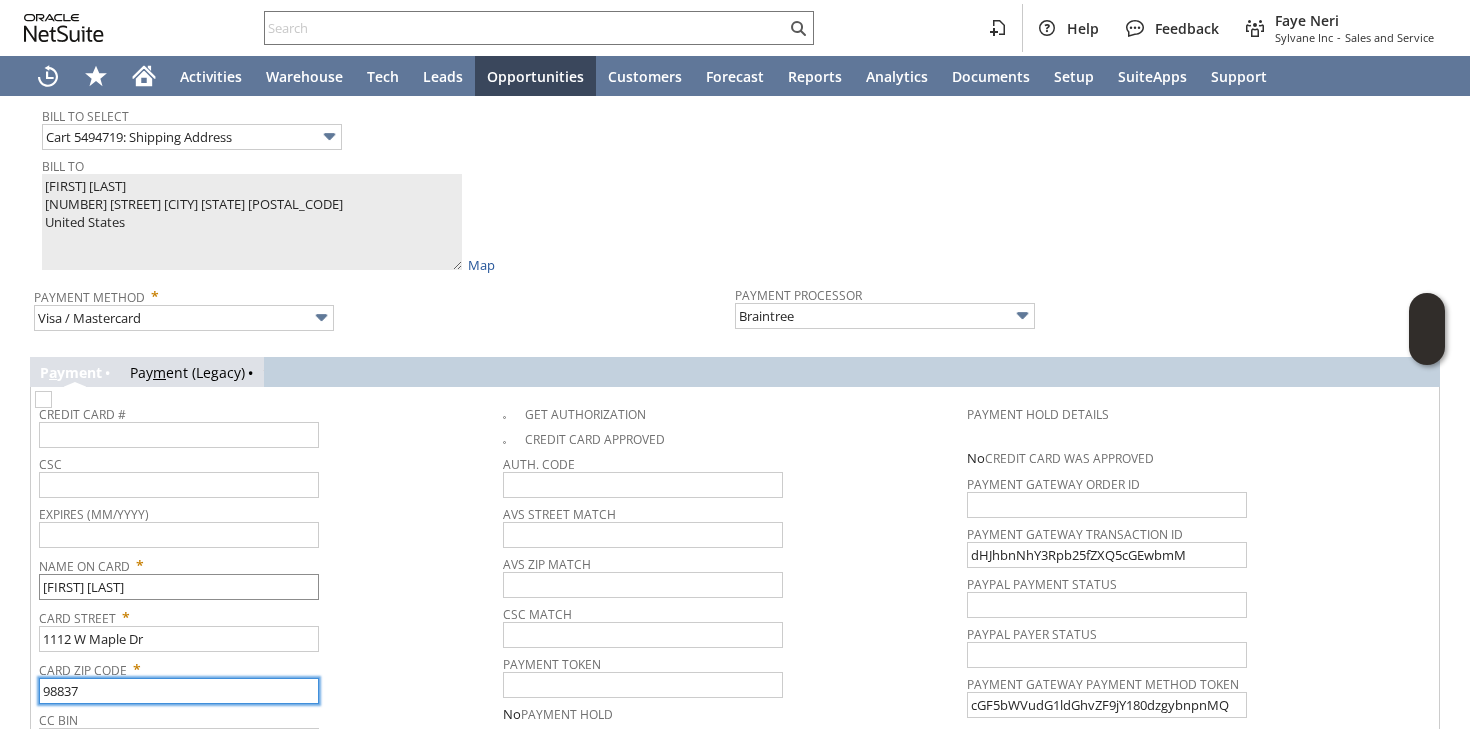 type on "98837" 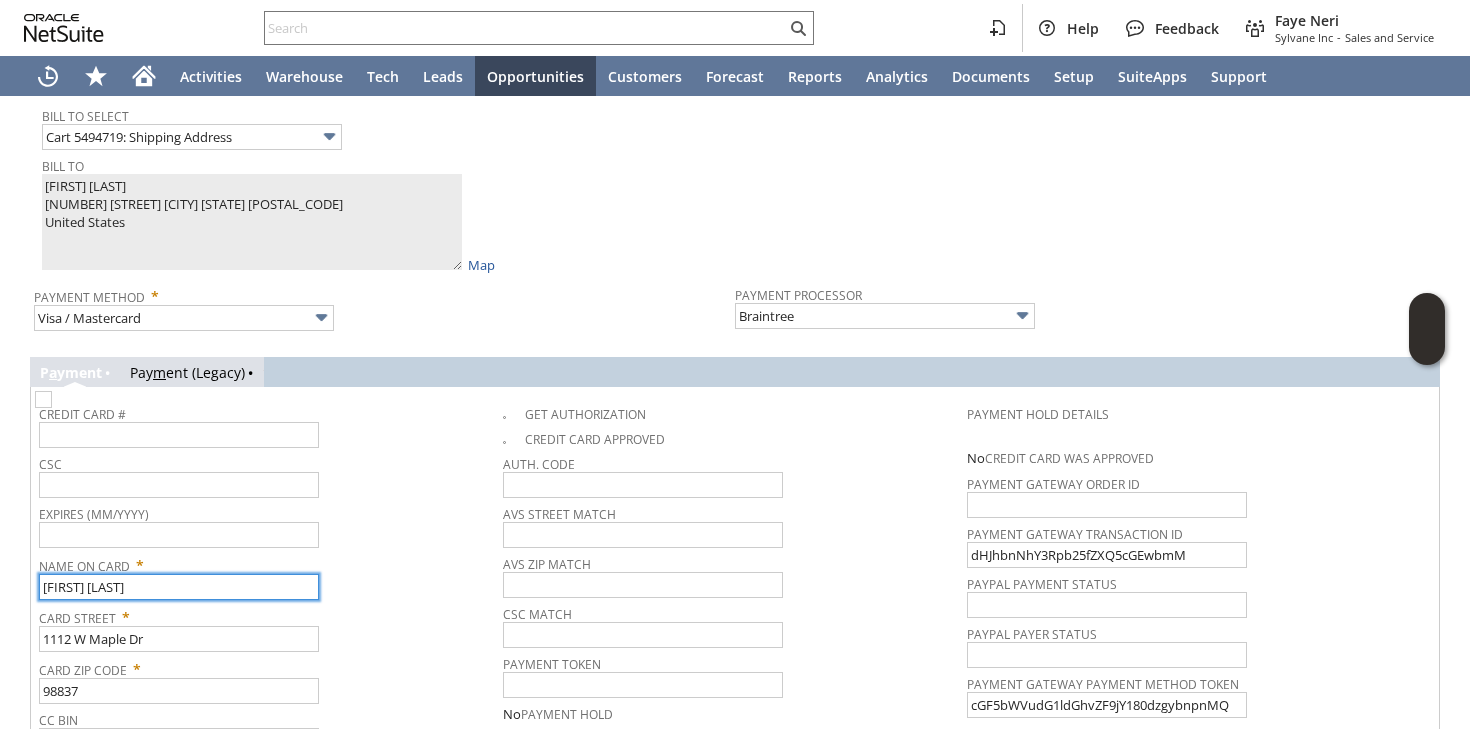 click on "[FIRST] [LAST]" at bounding box center [179, 587] 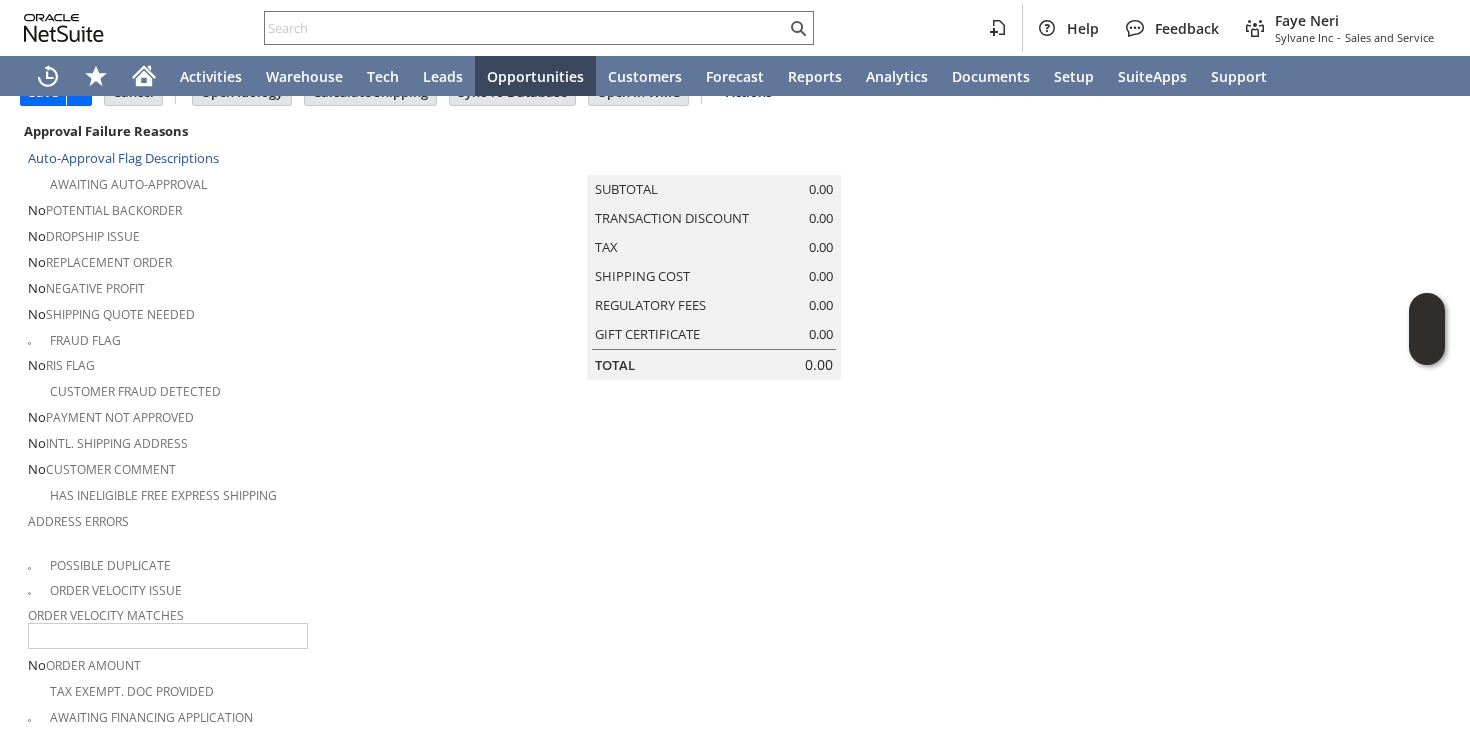 scroll, scrollTop: 0, scrollLeft: 0, axis: both 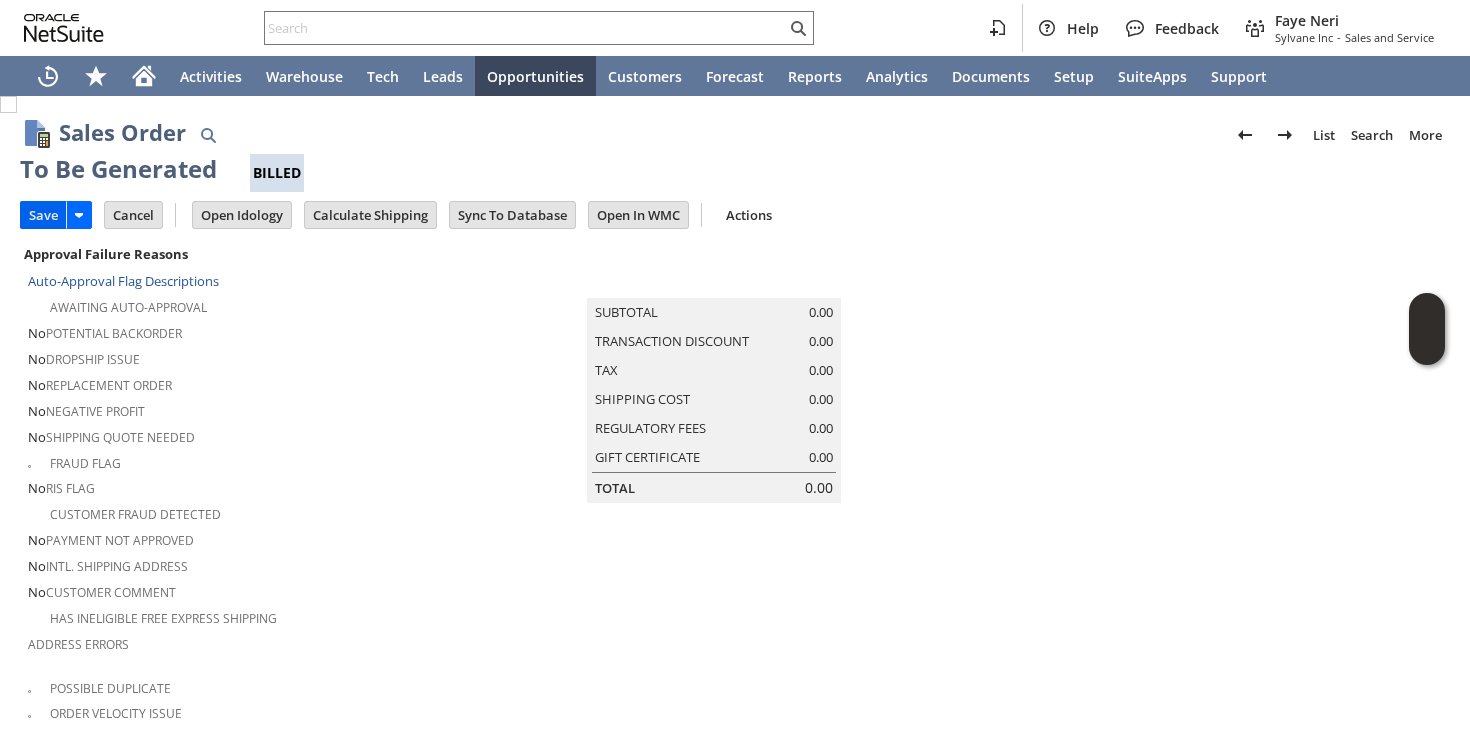 type on "[FIRST] [LAST]" 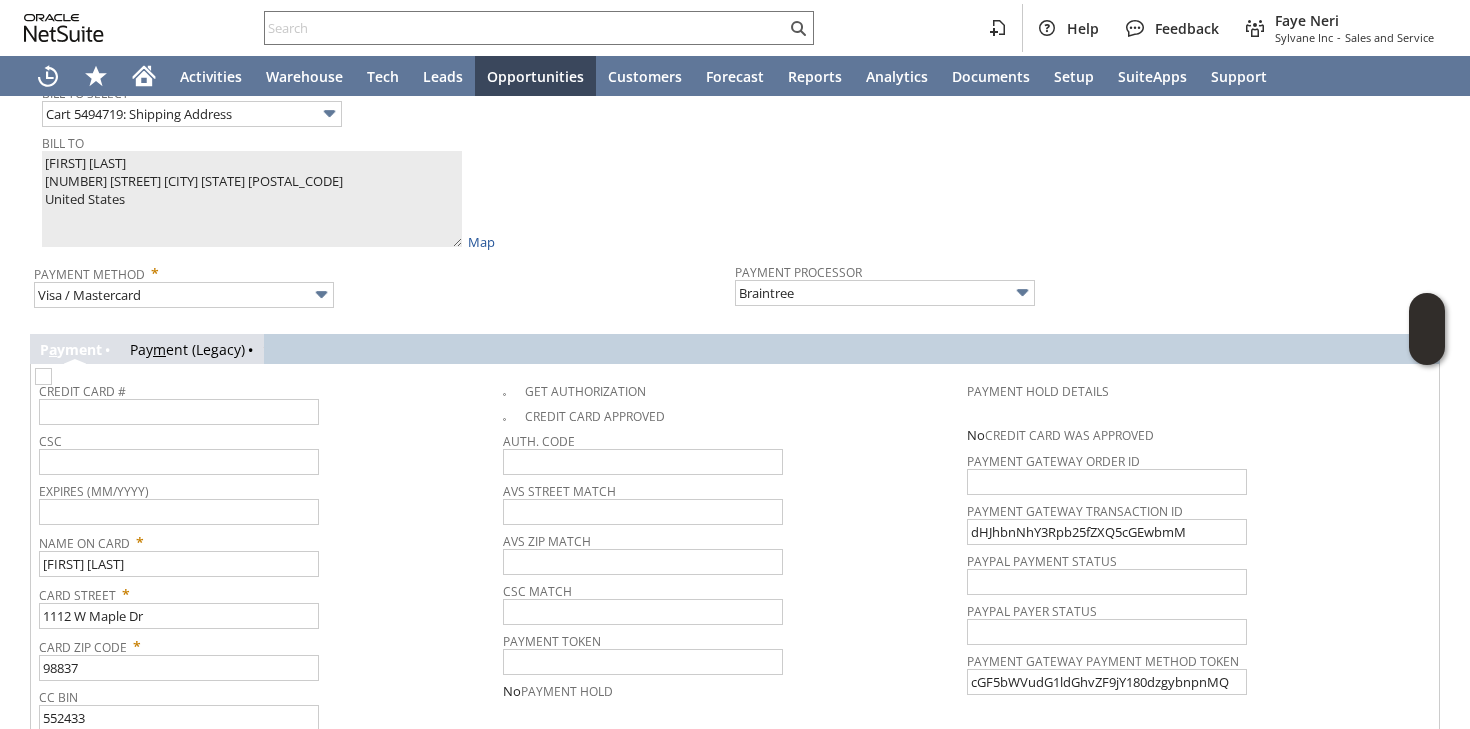 scroll, scrollTop: 1854, scrollLeft: 0, axis: vertical 